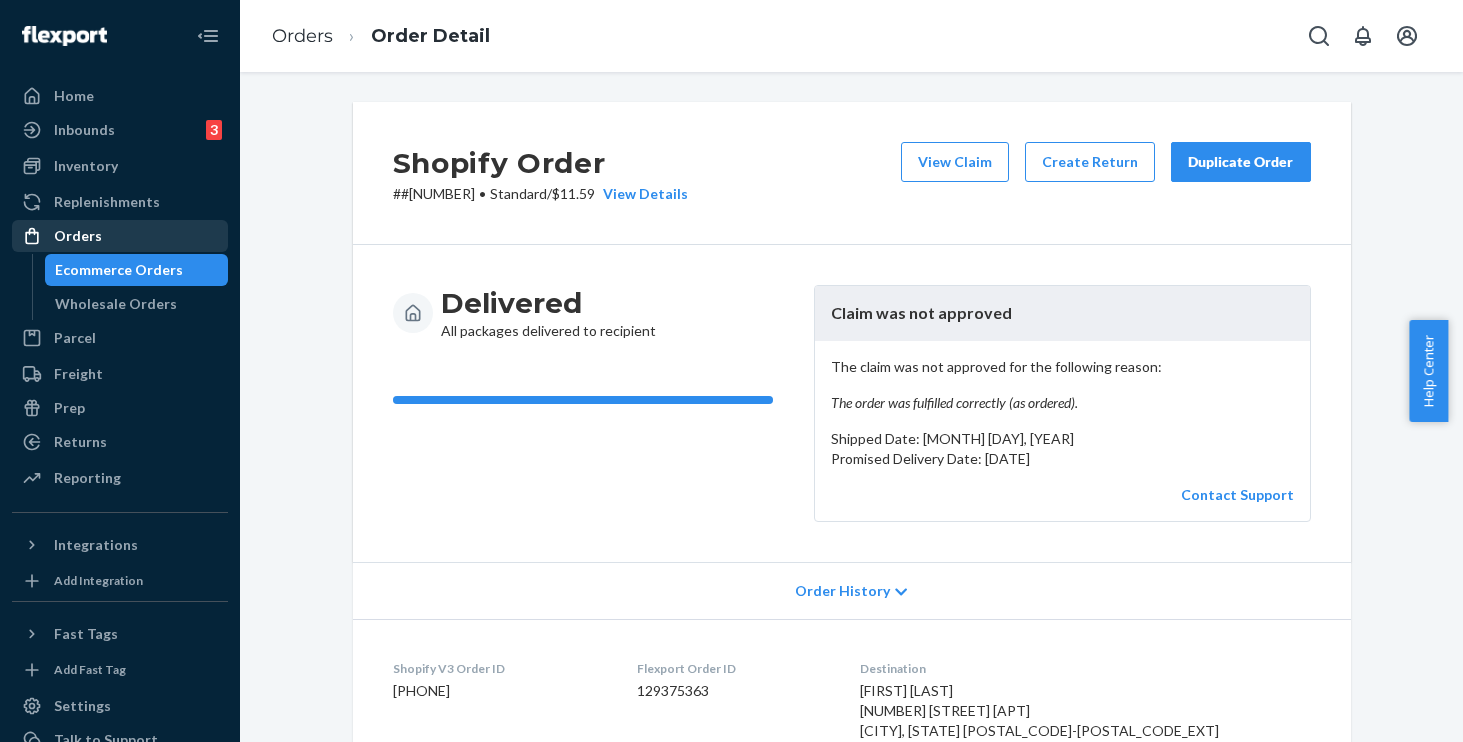 scroll, scrollTop: 0, scrollLeft: 0, axis: both 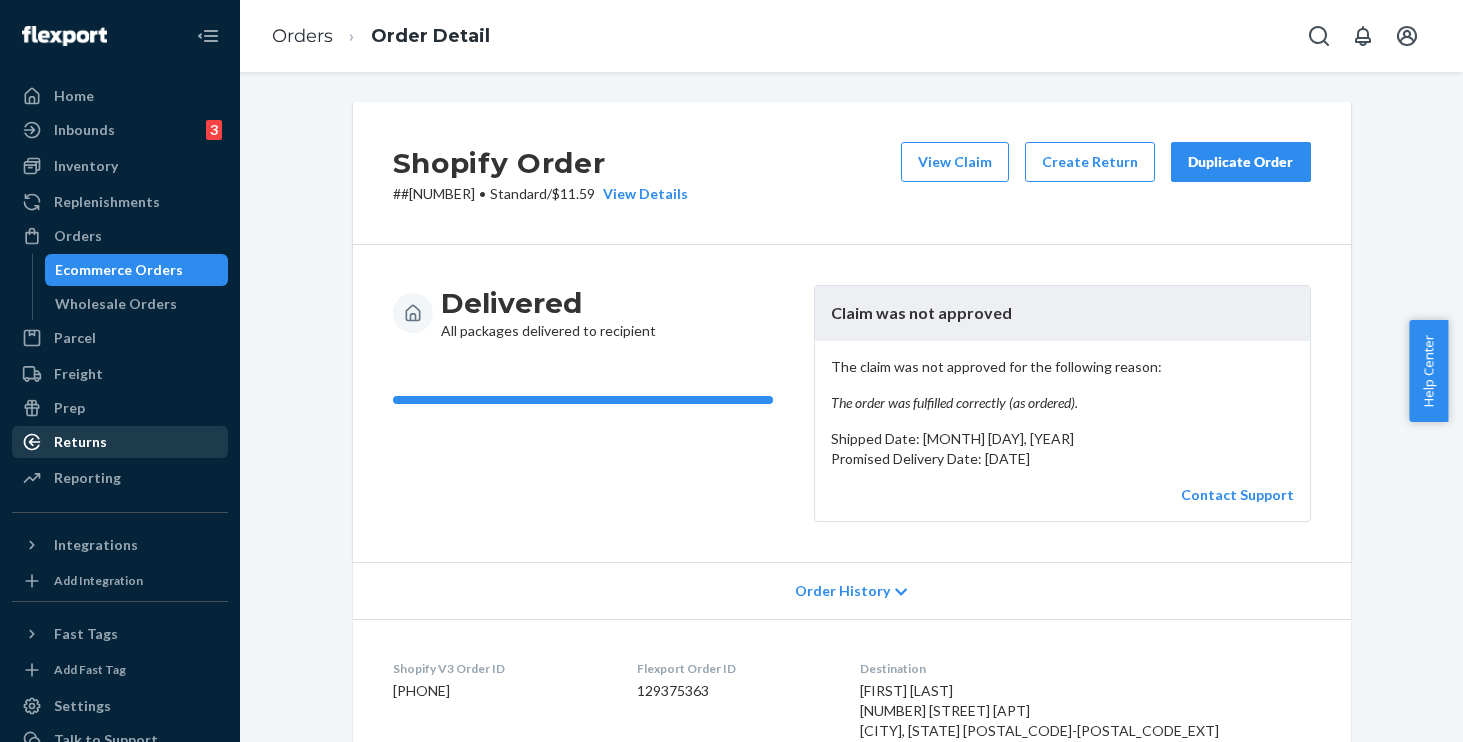click on "Returns" at bounding box center (80, 442) 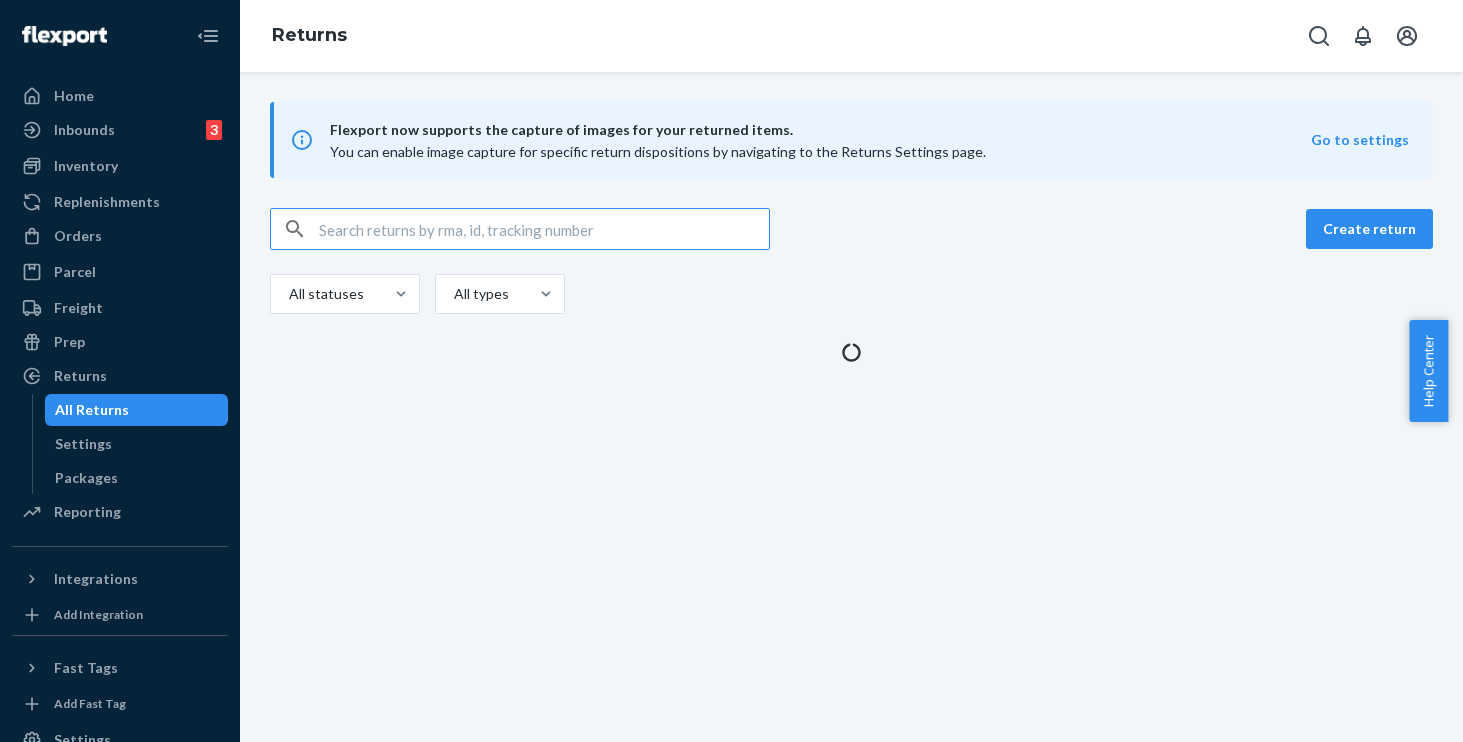 click at bounding box center (544, 229) 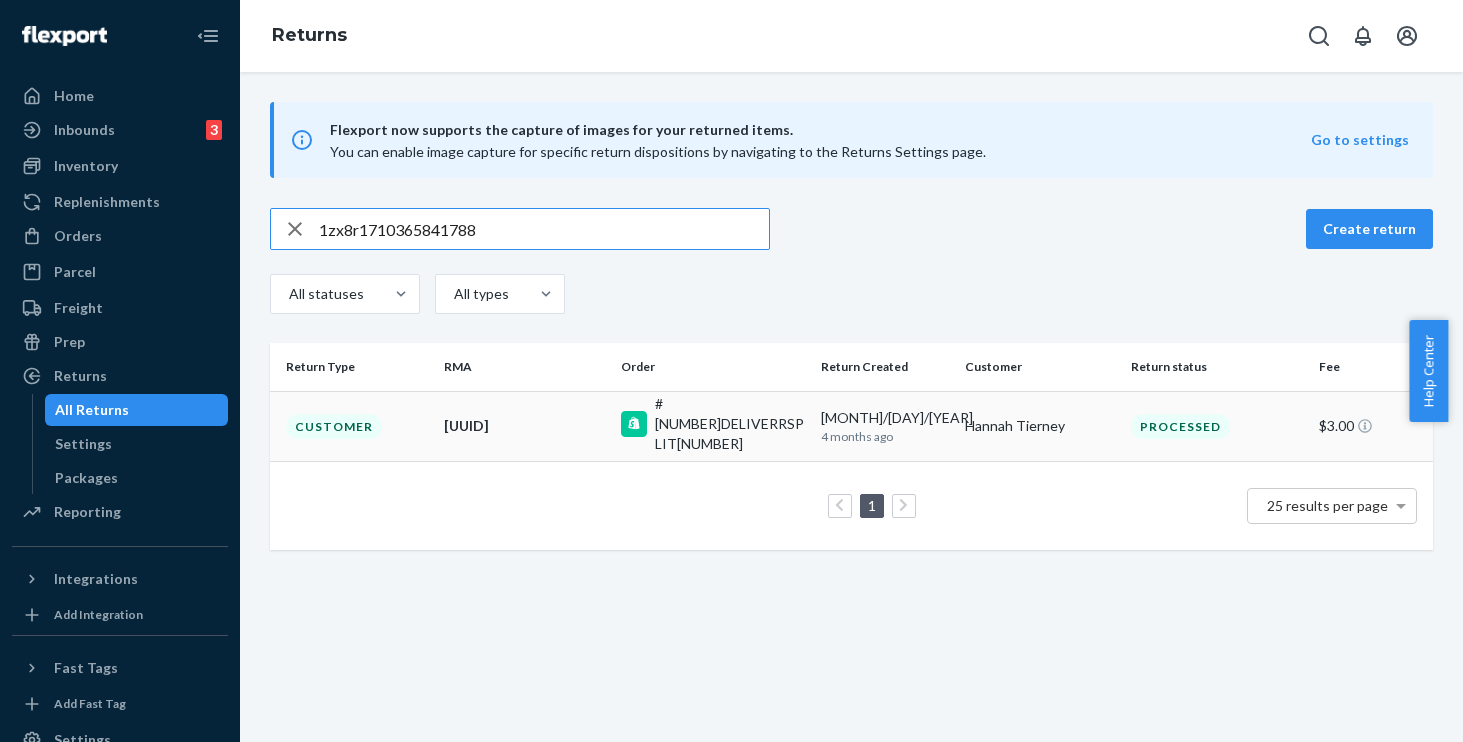 type on "1zx8r1710365841788" 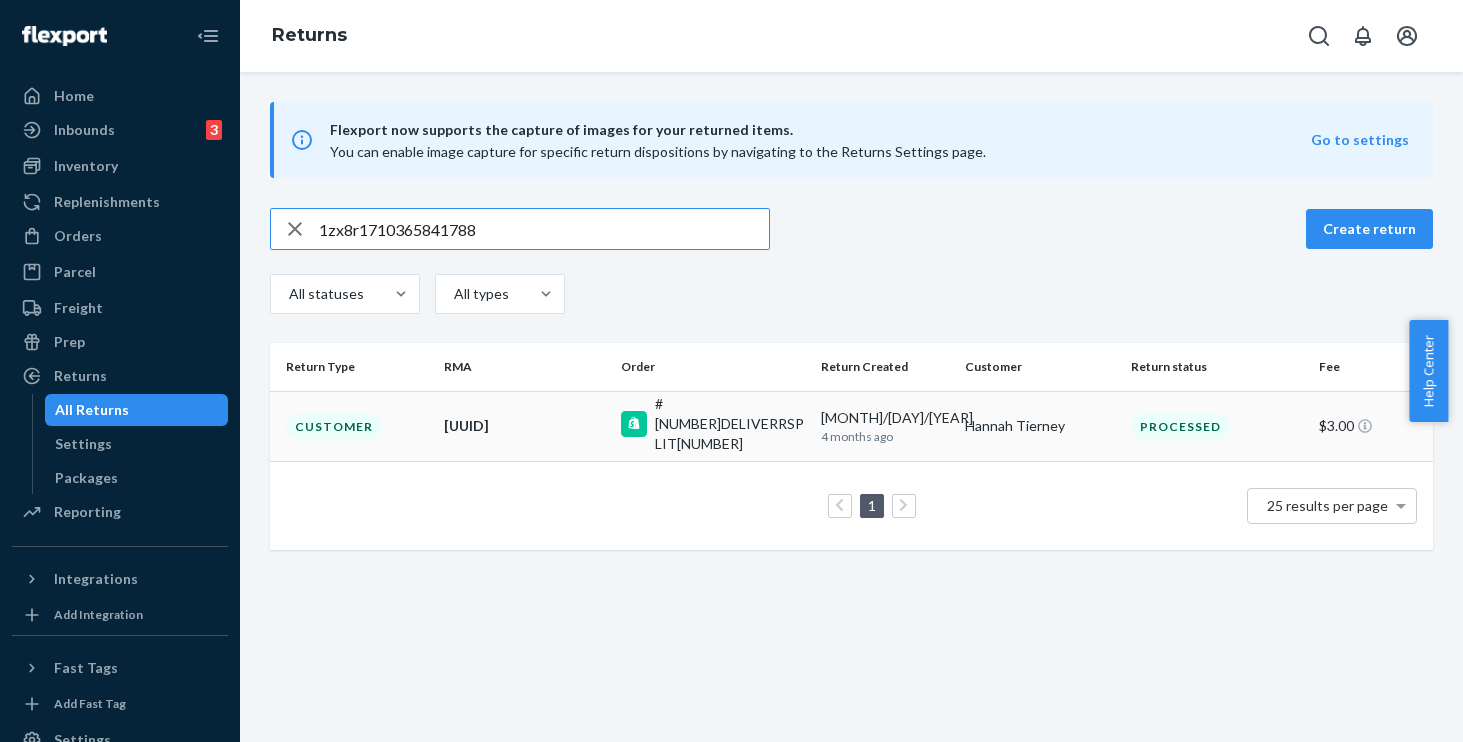 click on "Customer" at bounding box center [353, 426] 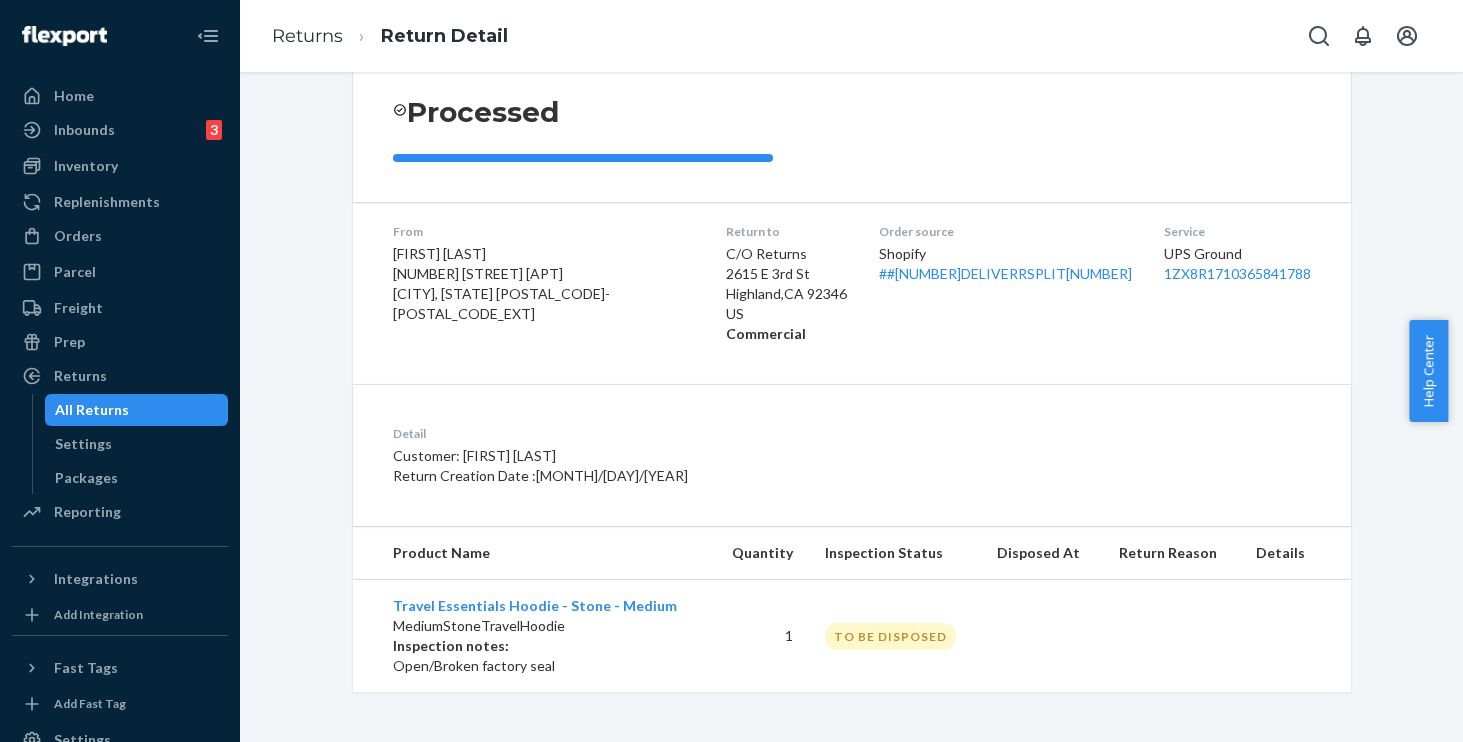 scroll, scrollTop: 215, scrollLeft: 0, axis: vertical 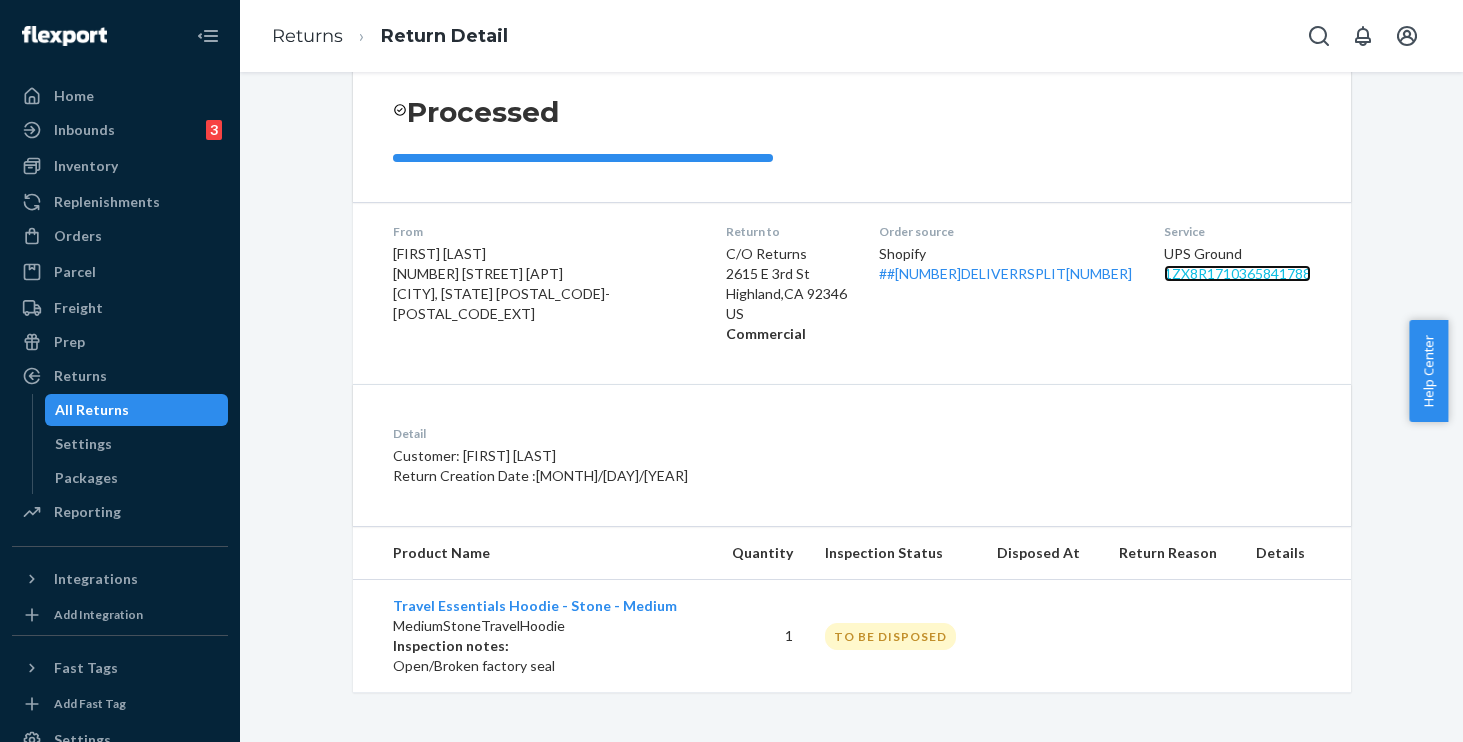 click on "1ZX8R1710365841788" at bounding box center (1237, 273) 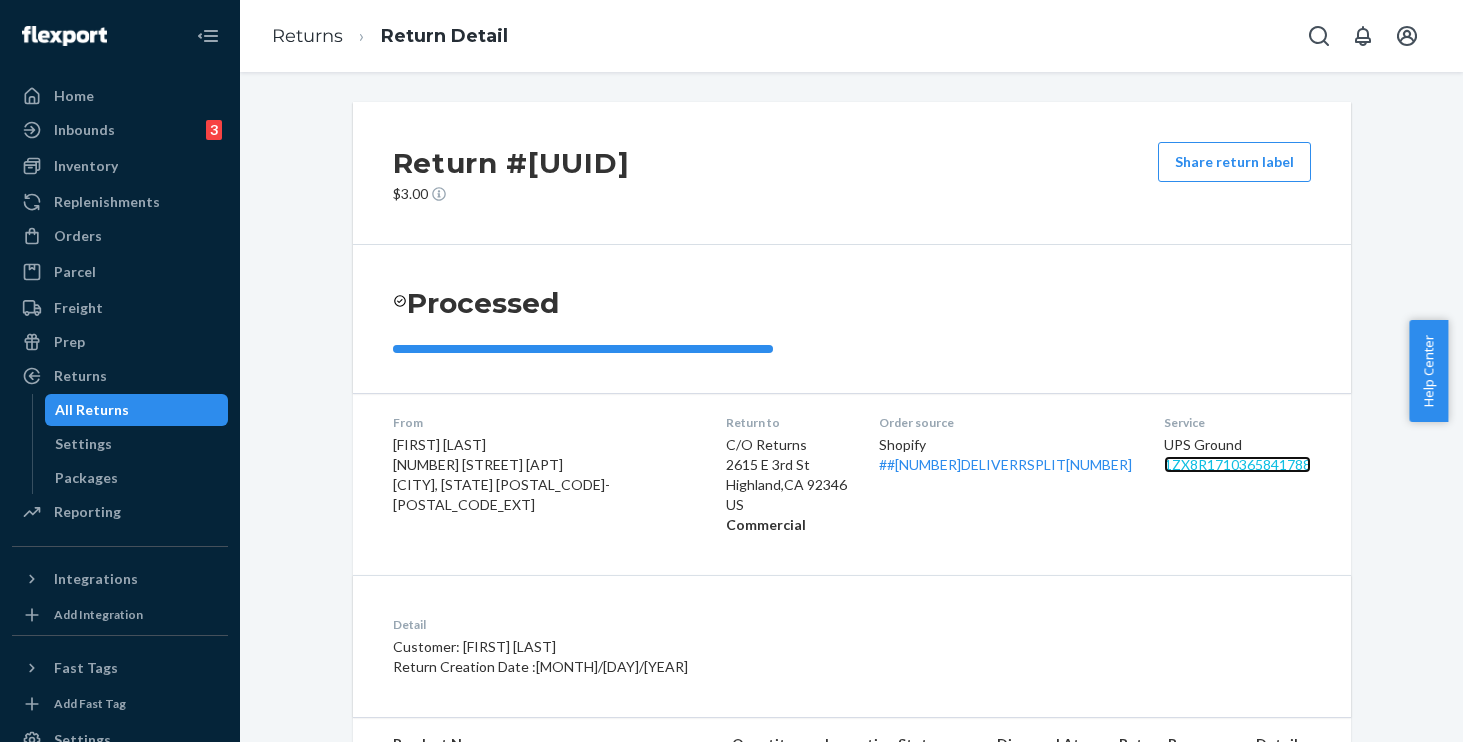 click on "1ZX8R1710365841788" at bounding box center [1237, 464] 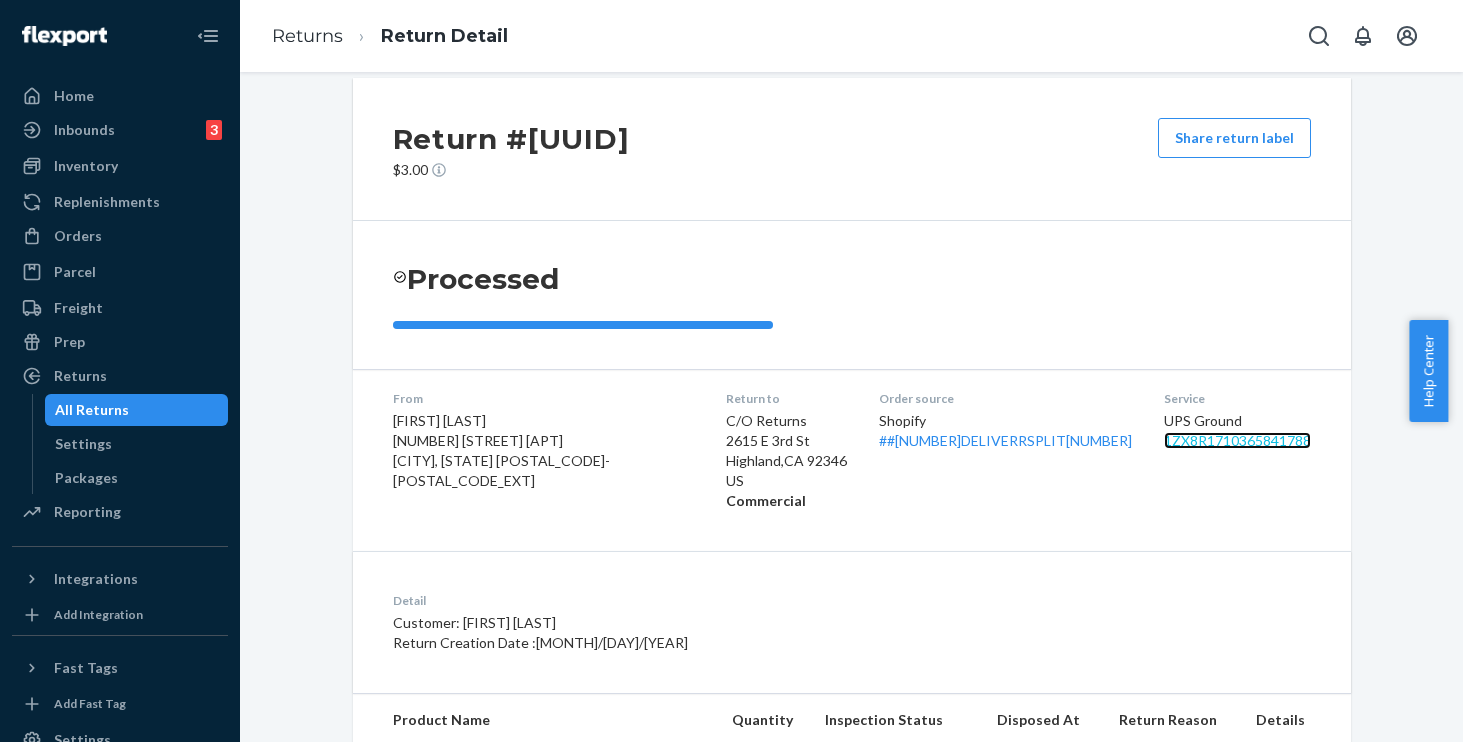 scroll, scrollTop: 0, scrollLeft: 0, axis: both 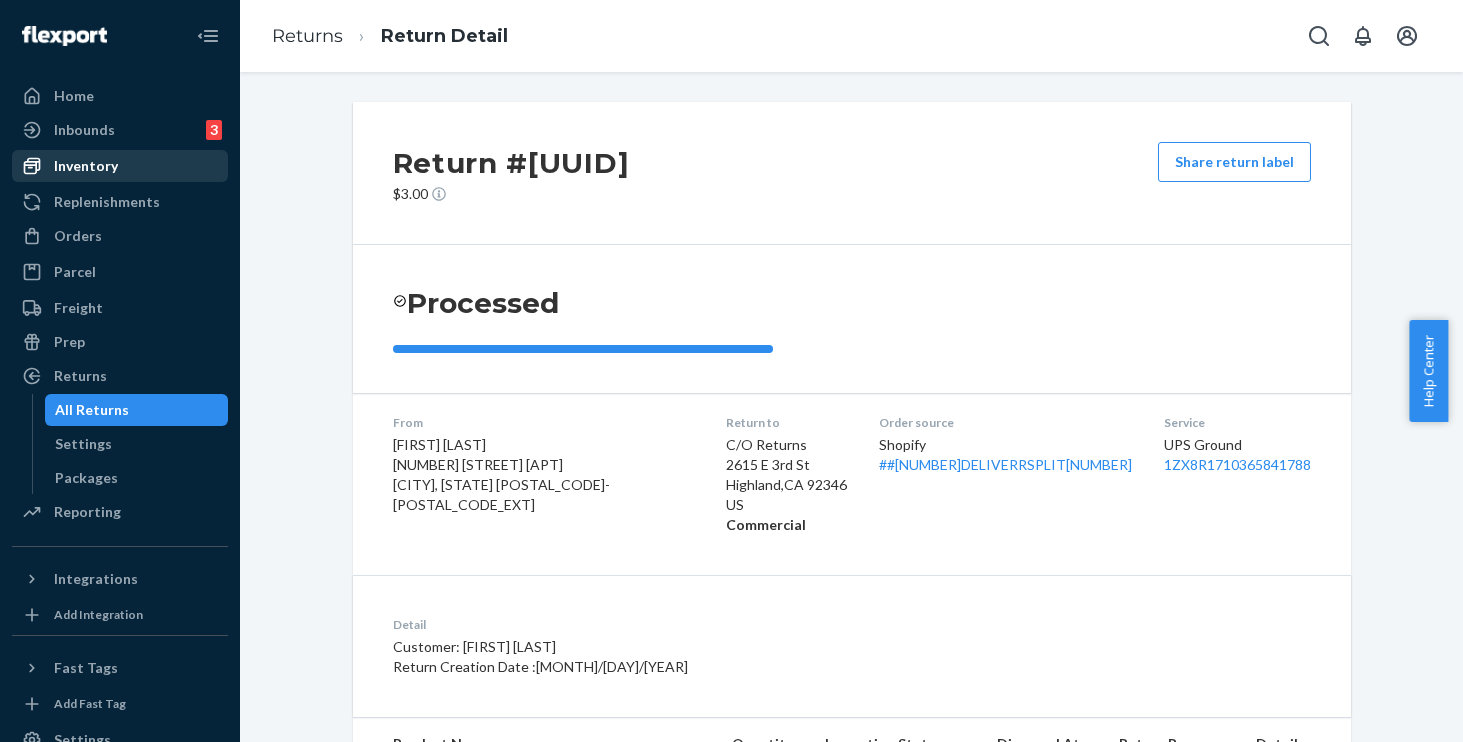 click on "Inventory" at bounding box center (86, 166) 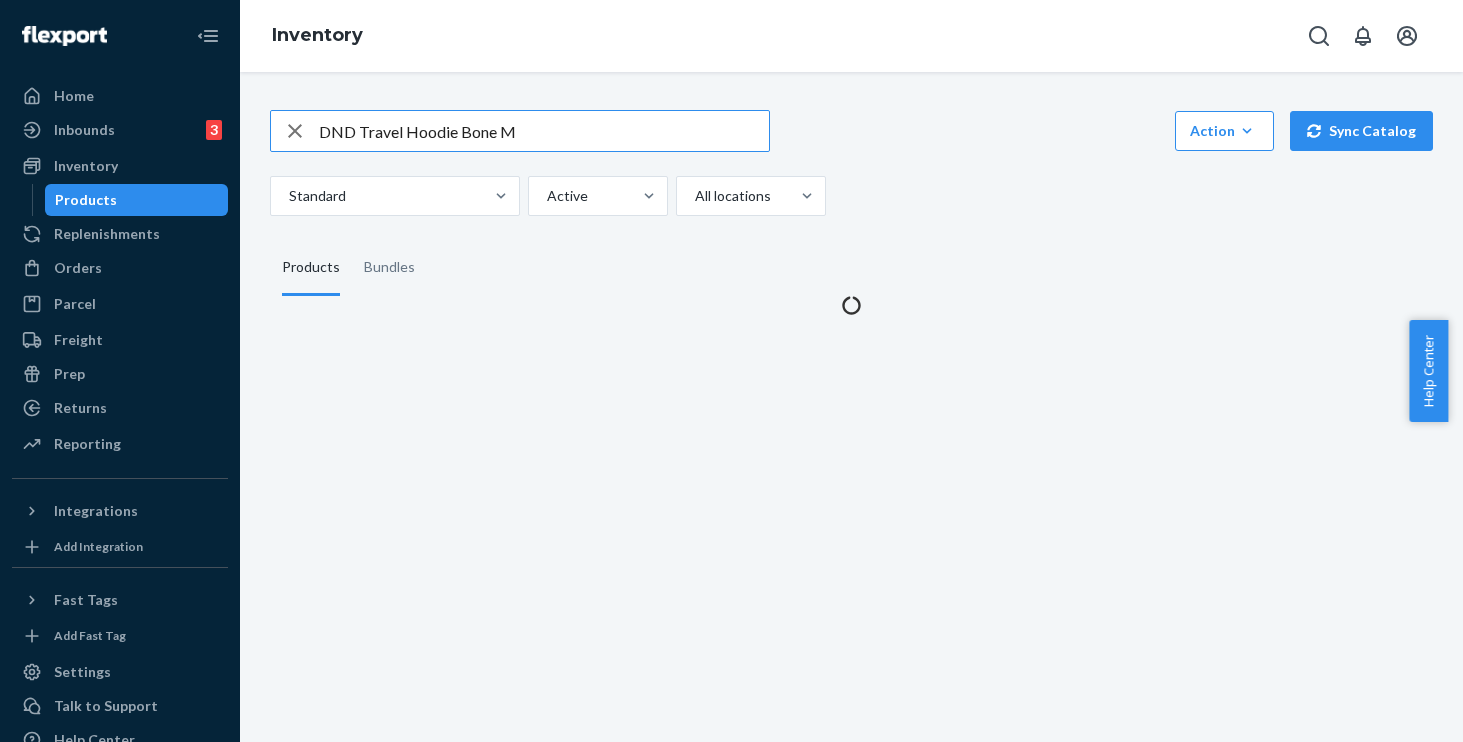 click on "DND Travel Hoodie Bone M" at bounding box center [544, 131] 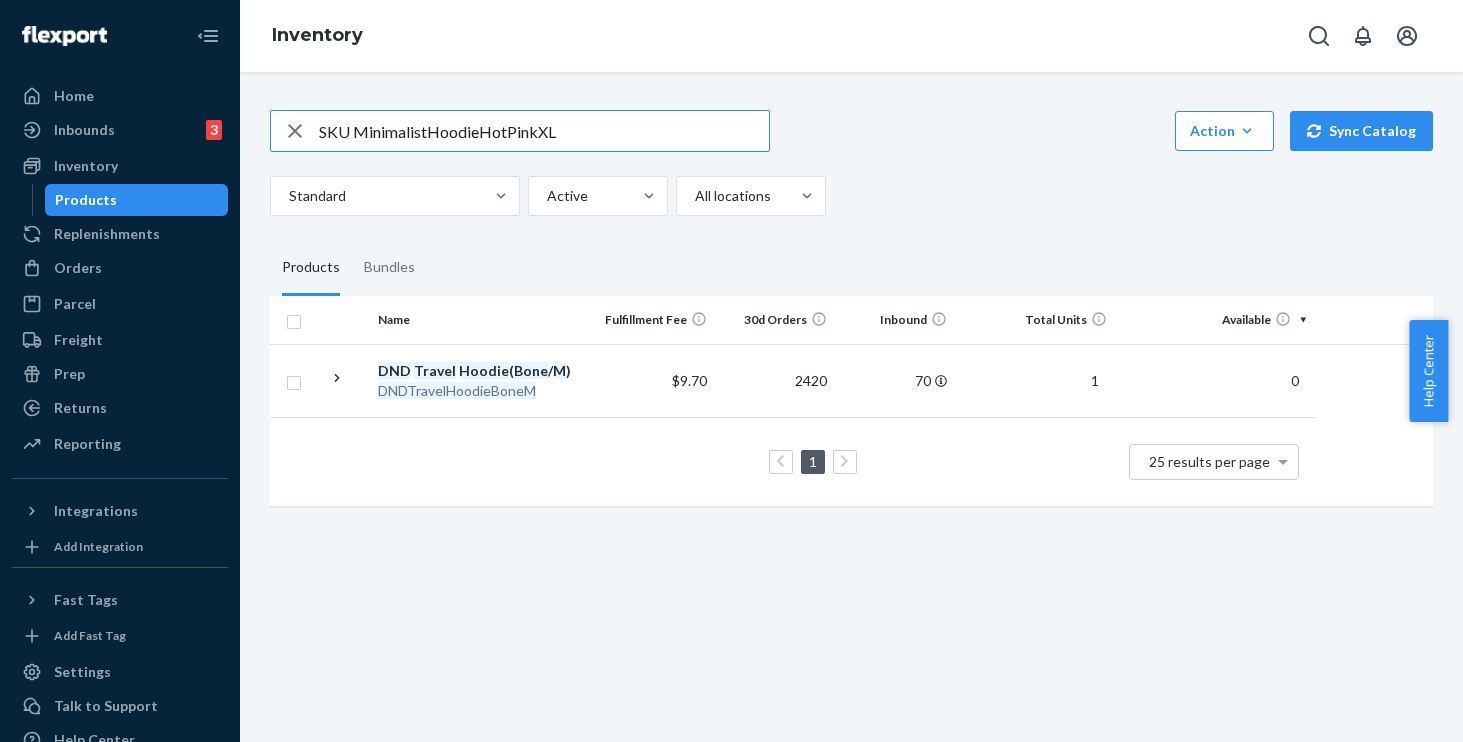 drag, startPoint x: 357, startPoint y: 134, endPoint x: 239, endPoint y: 120, distance: 118.82761 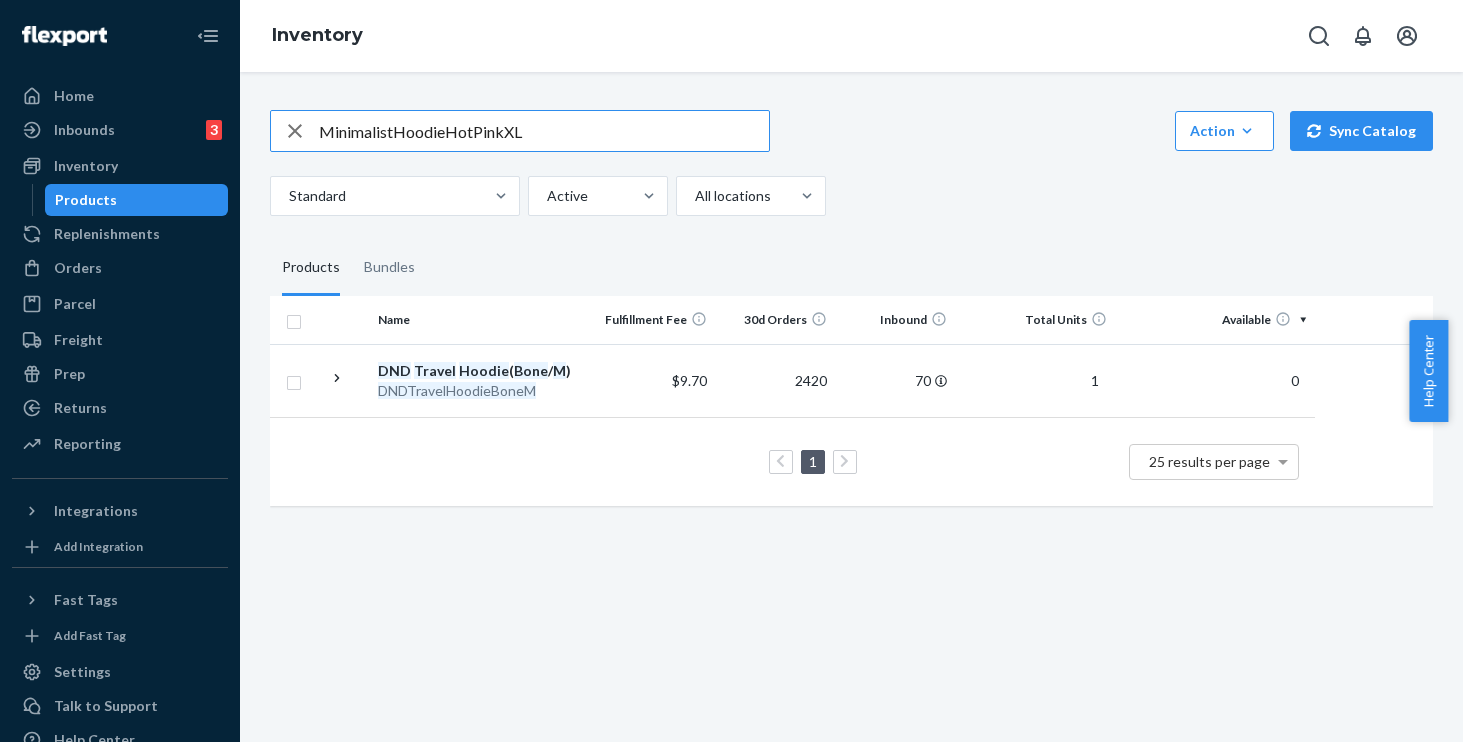 click on "MinimalistHoodieHotPinkXL" at bounding box center (544, 131) 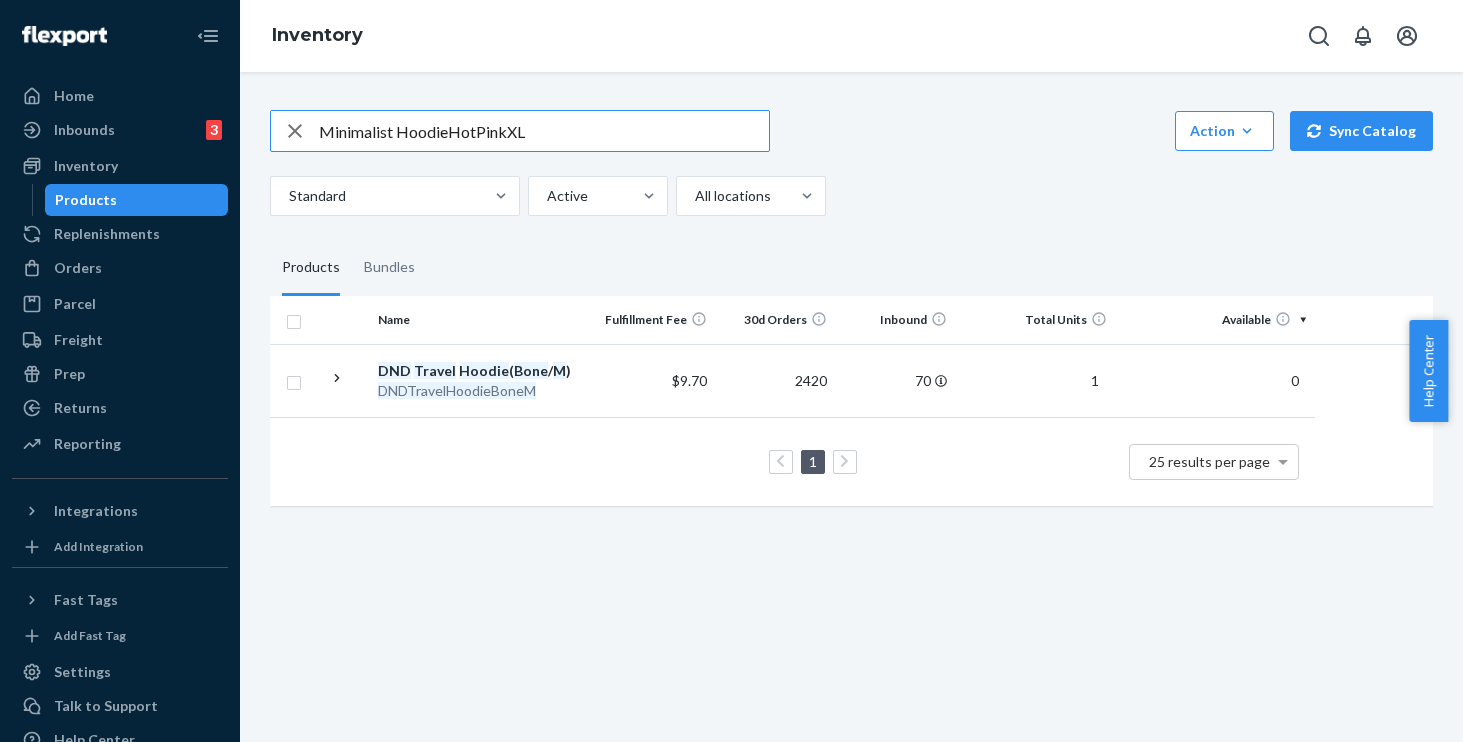 click on "Minimalist HoodieHotPinkXL" at bounding box center (544, 131) 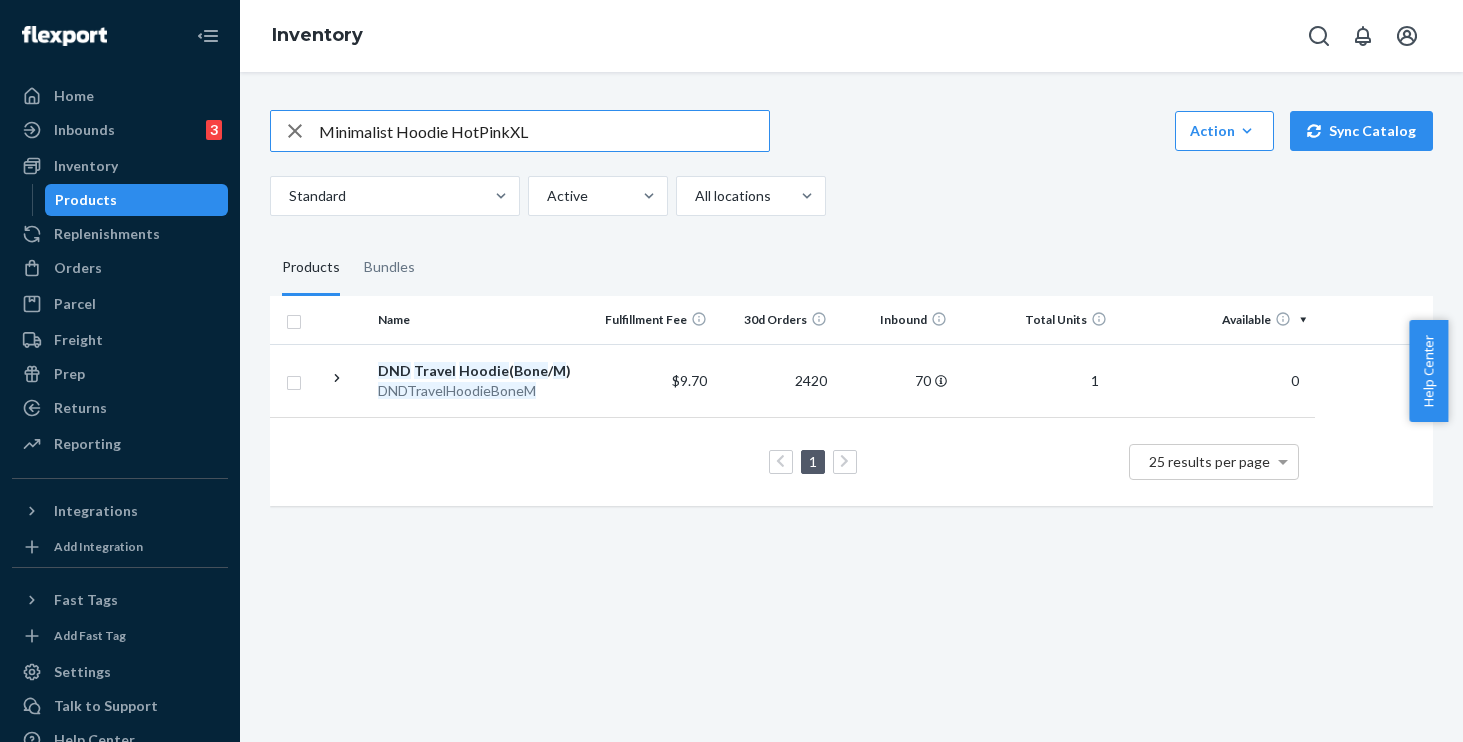 click on "Minimalist Hoodie HotPinkXL" at bounding box center [544, 131] 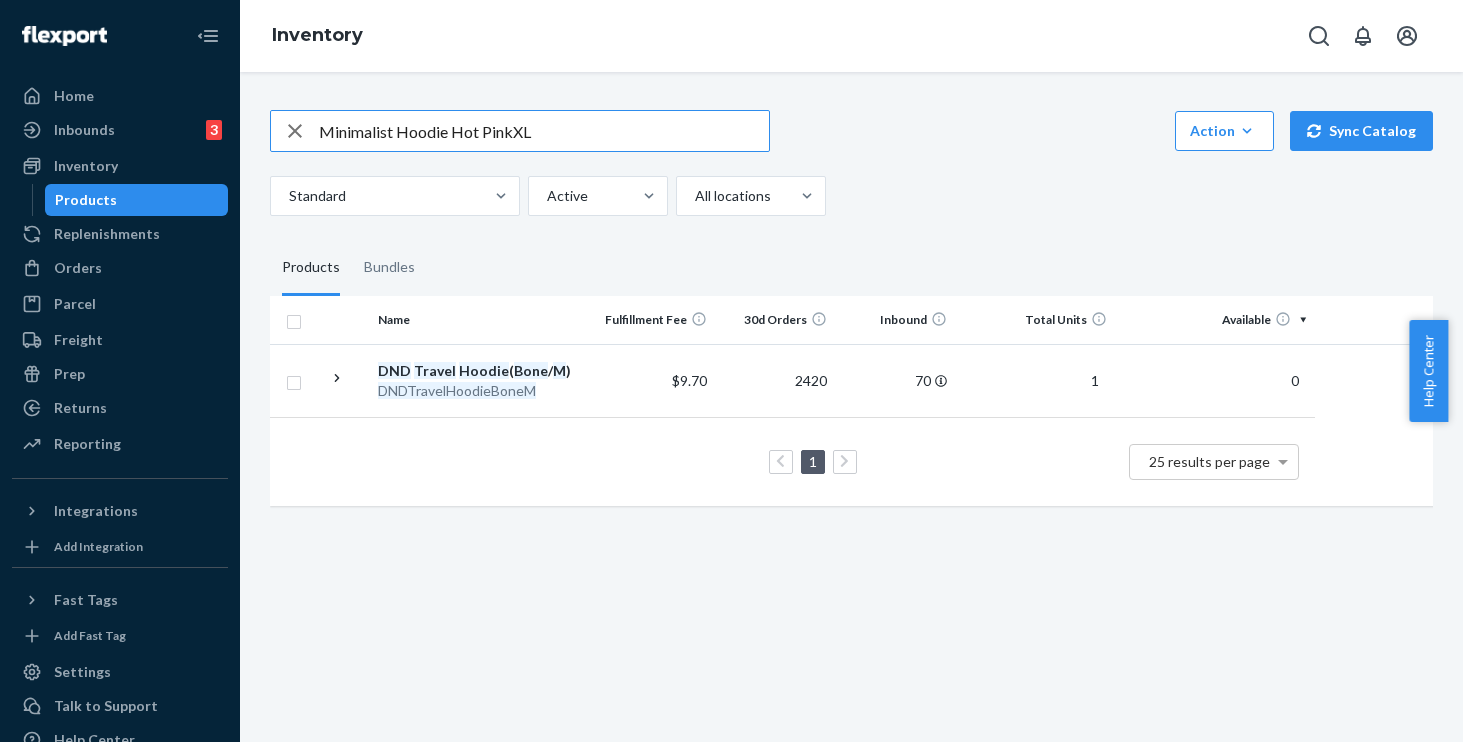 click on "Minimalist Hoodie Hot PinkXL" at bounding box center (544, 131) 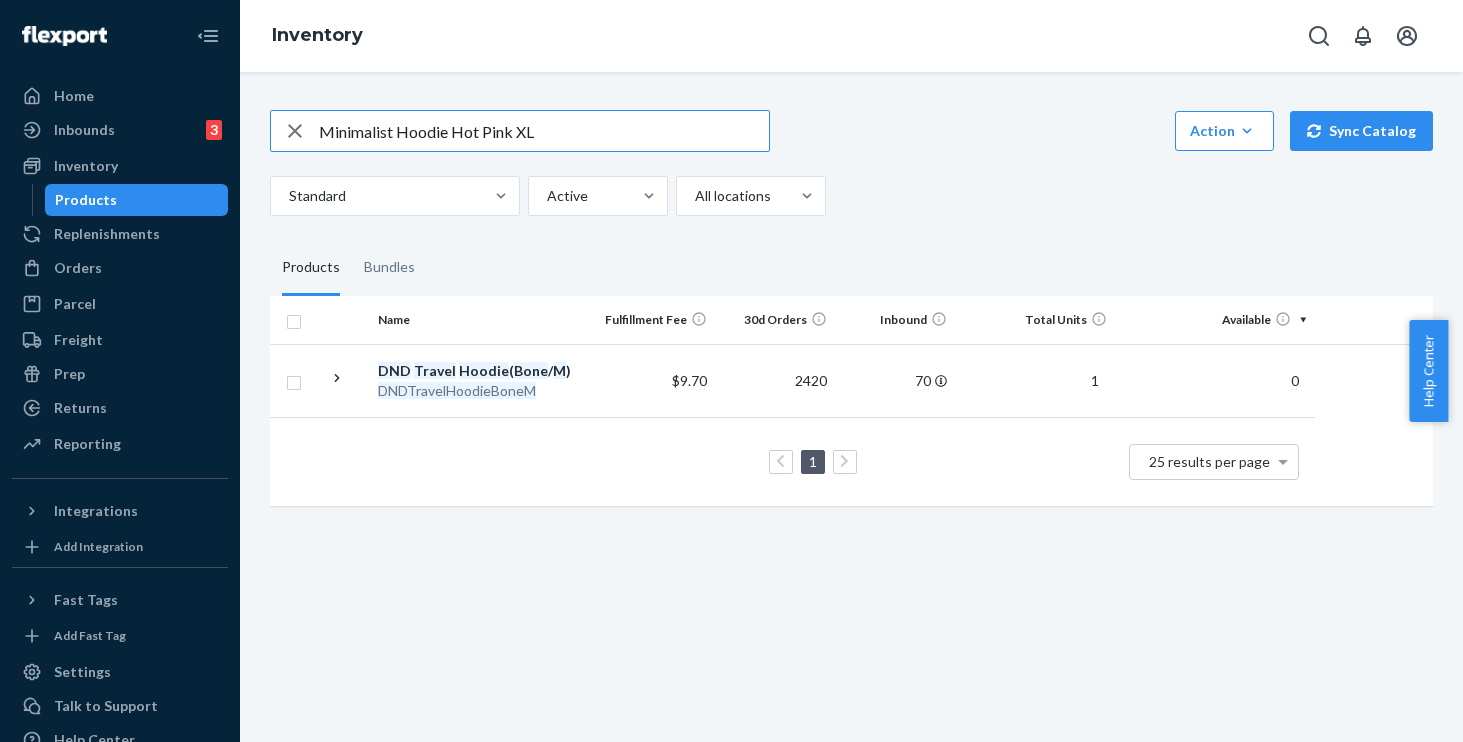type on "Minimalist Hoodie Hot Pink XL" 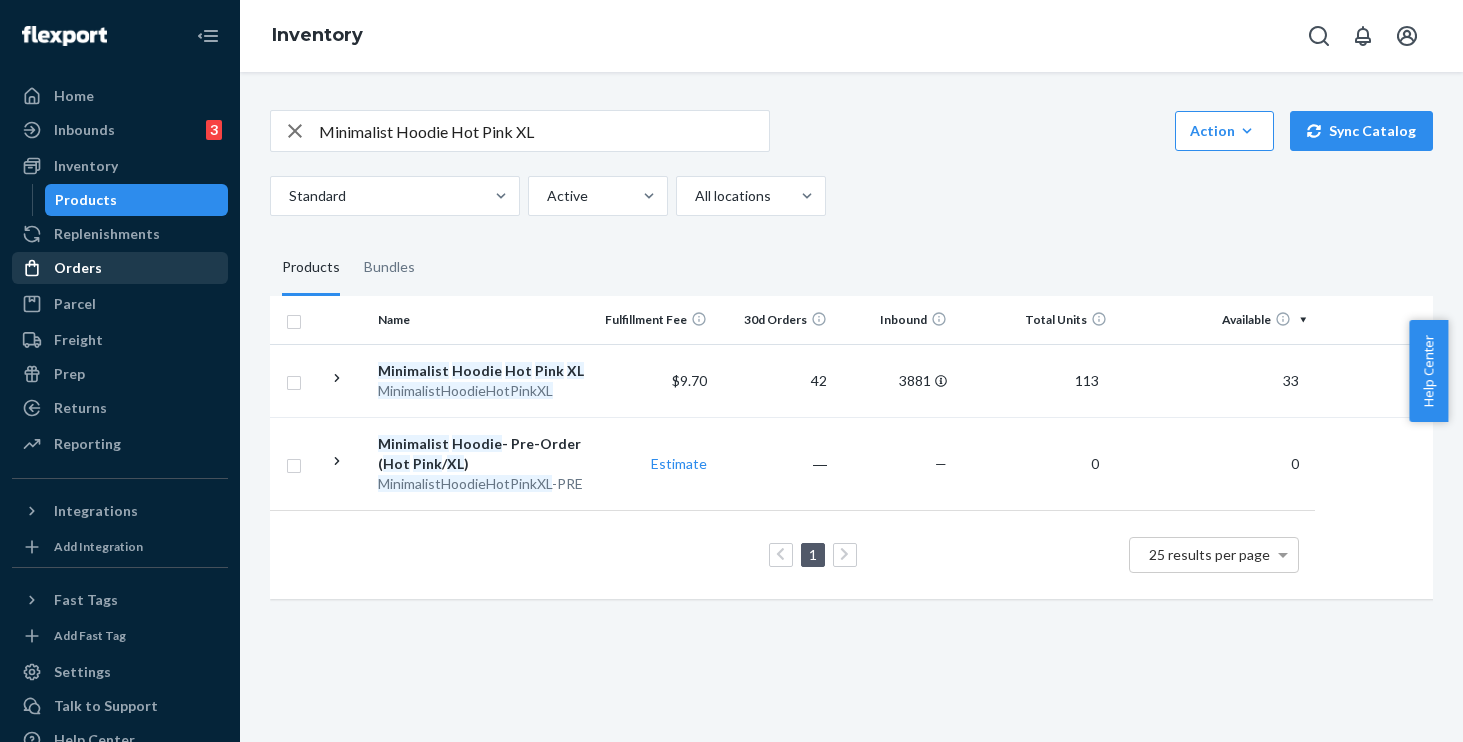 click on "Orders" at bounding box center [78, 268] 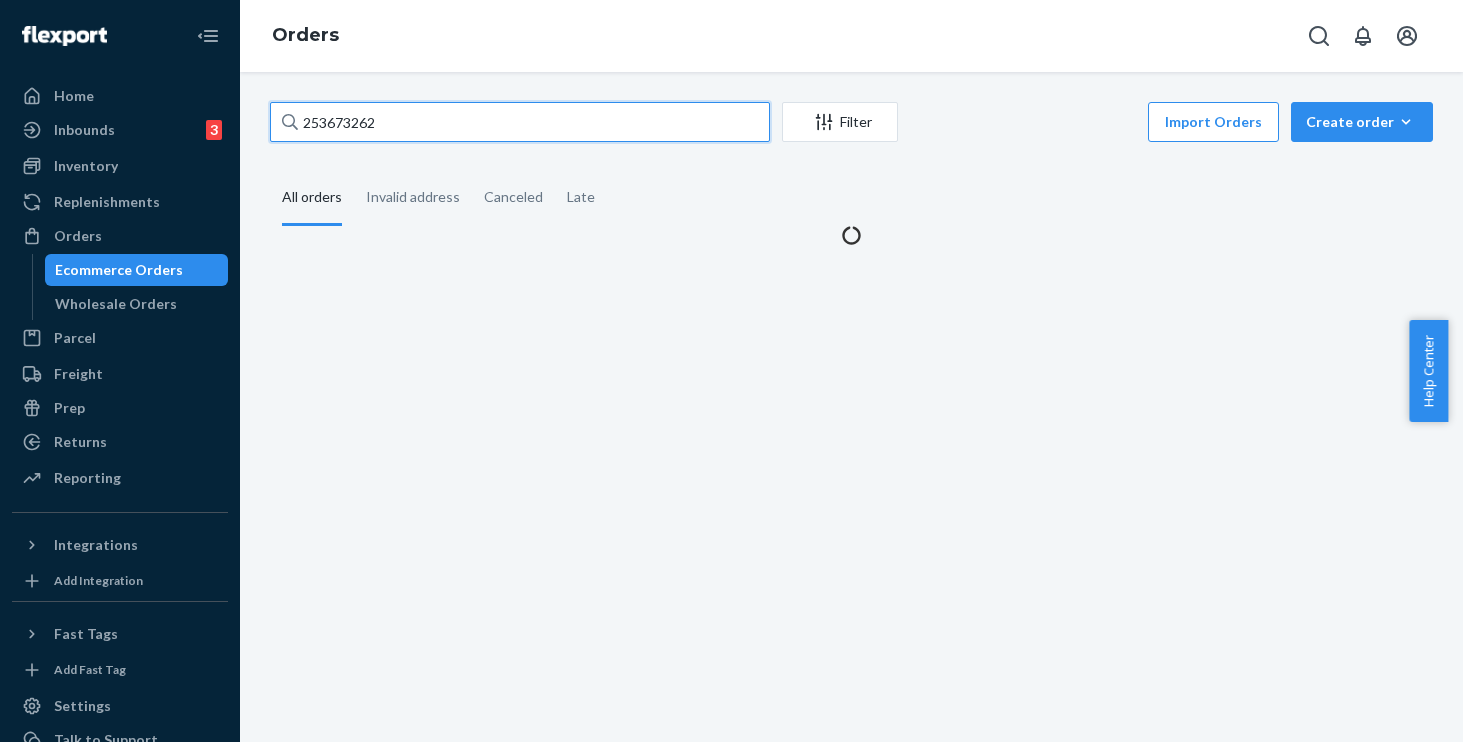 click on "253673262" at bounding box center (520, 122) 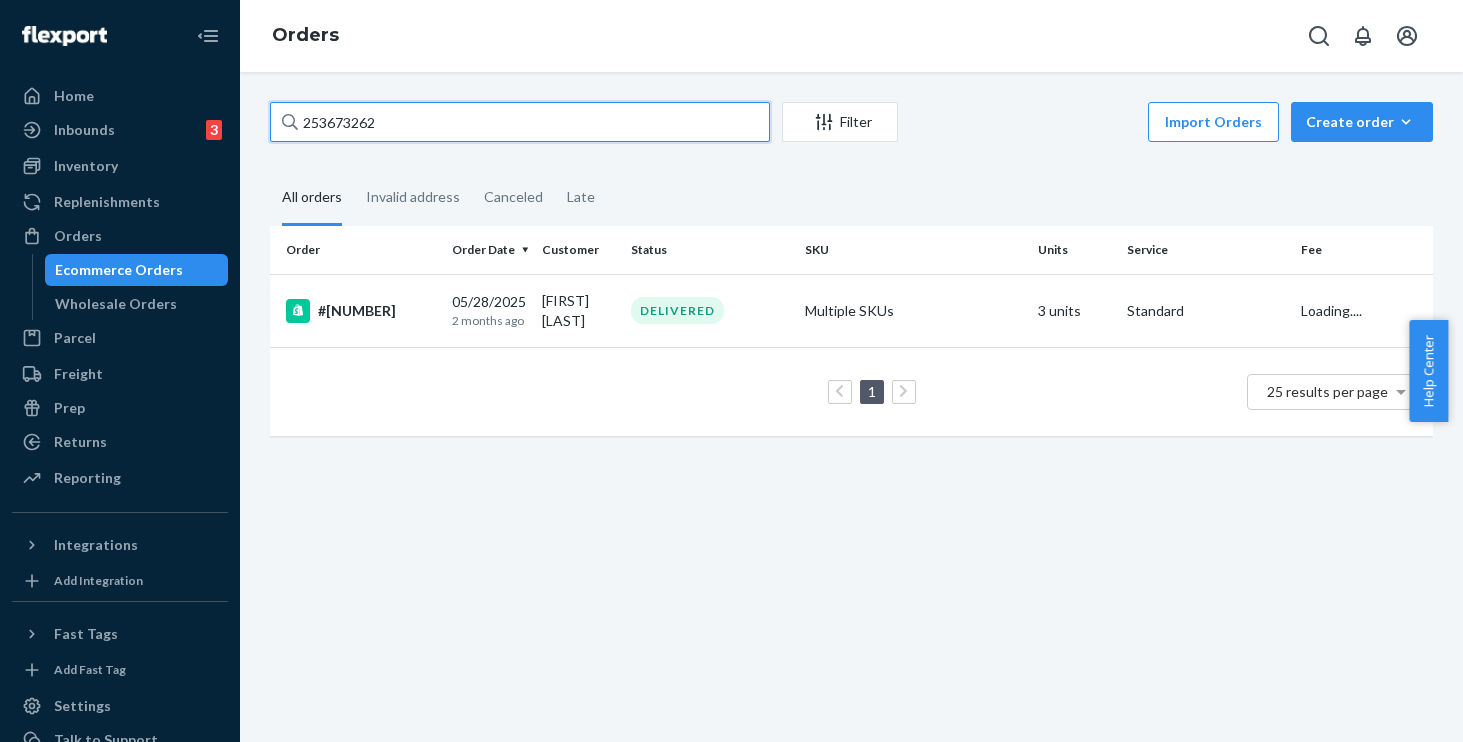 paste on "4250745" 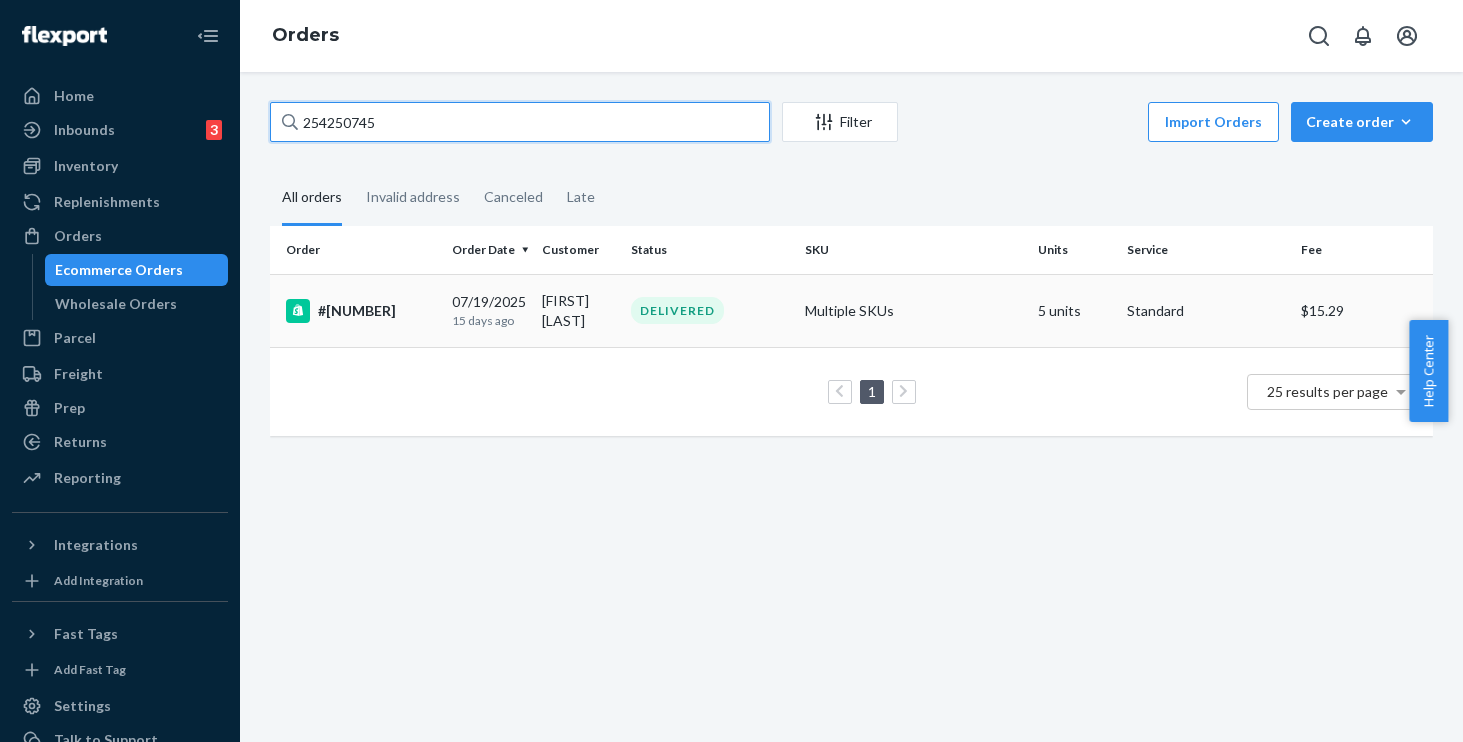 type on "254250745" 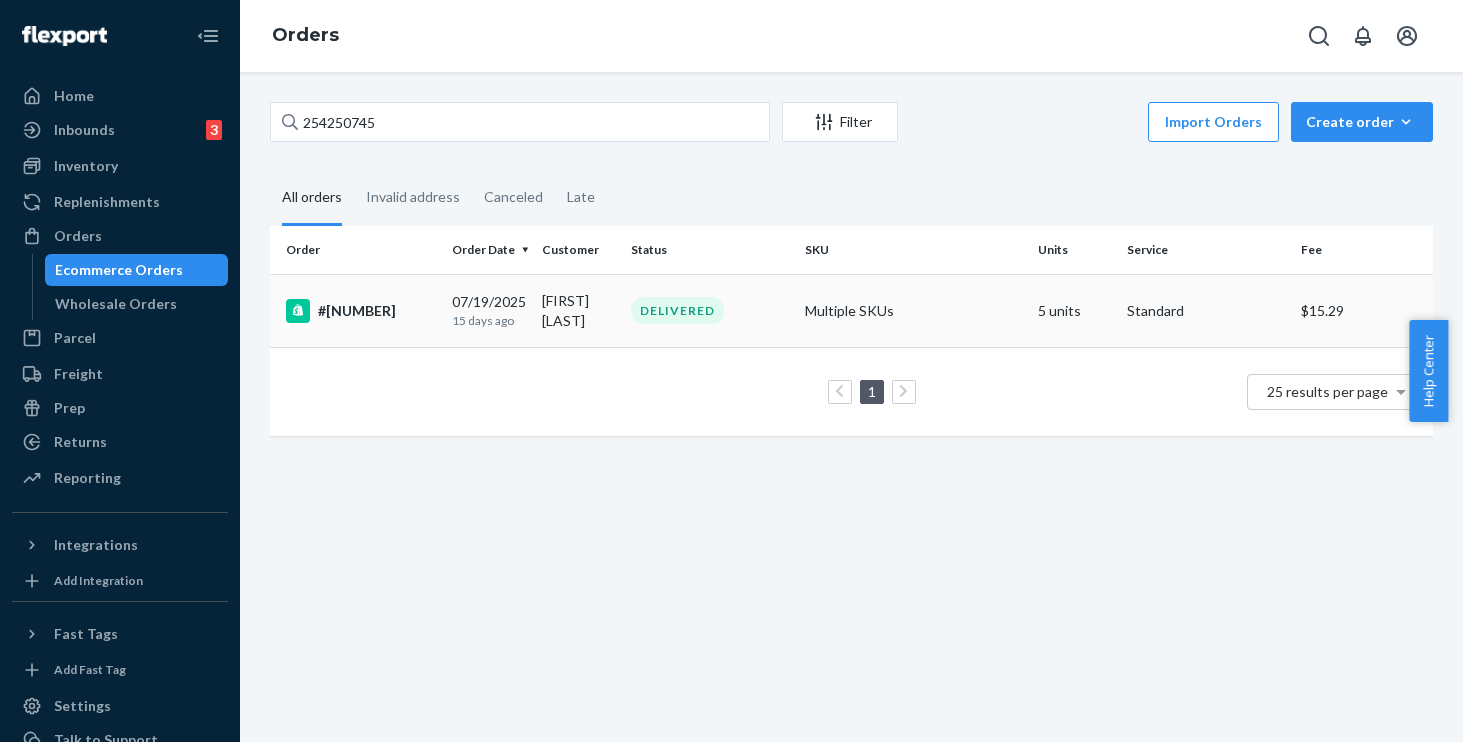 click on "#254250745" at bounding box center (357, 310) 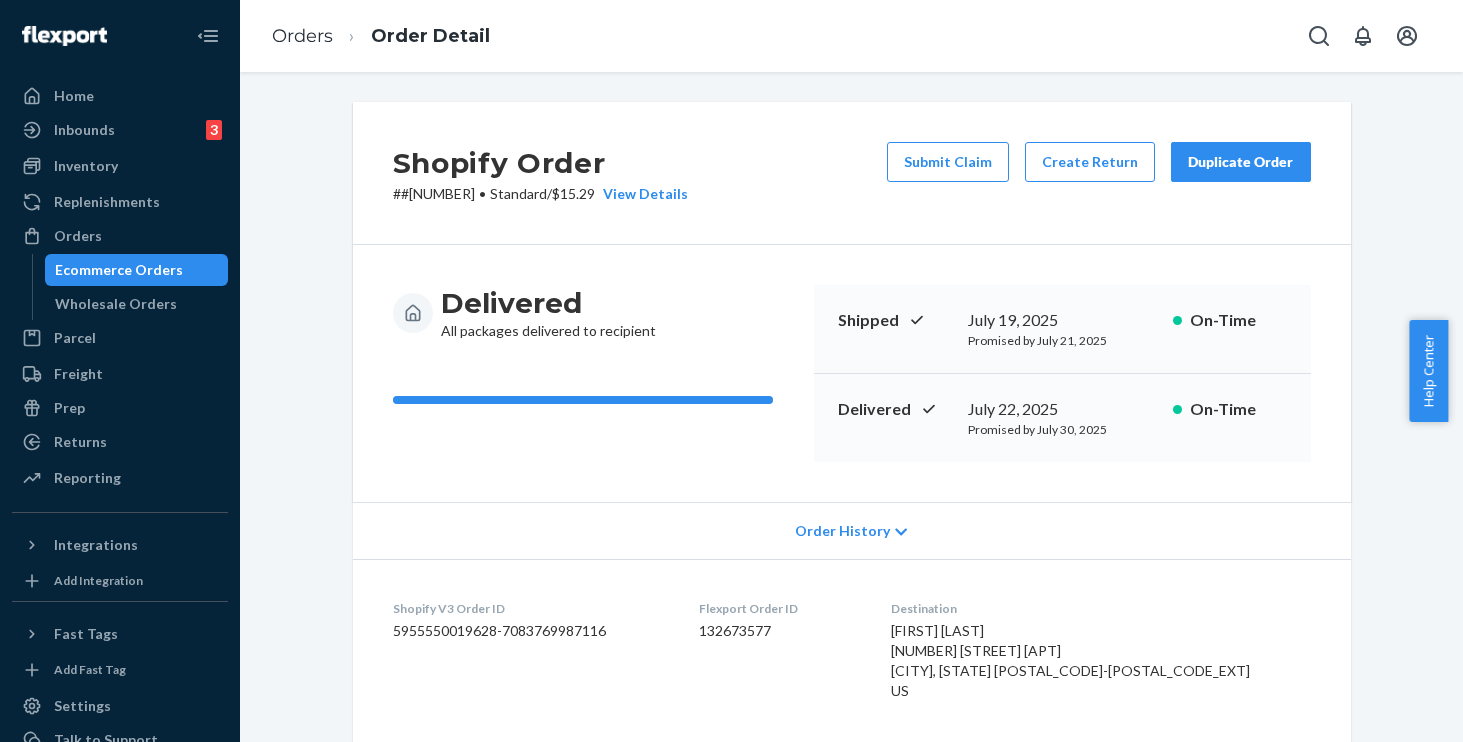 click on "Duplicate Order" at bounding box center (1241, 162) 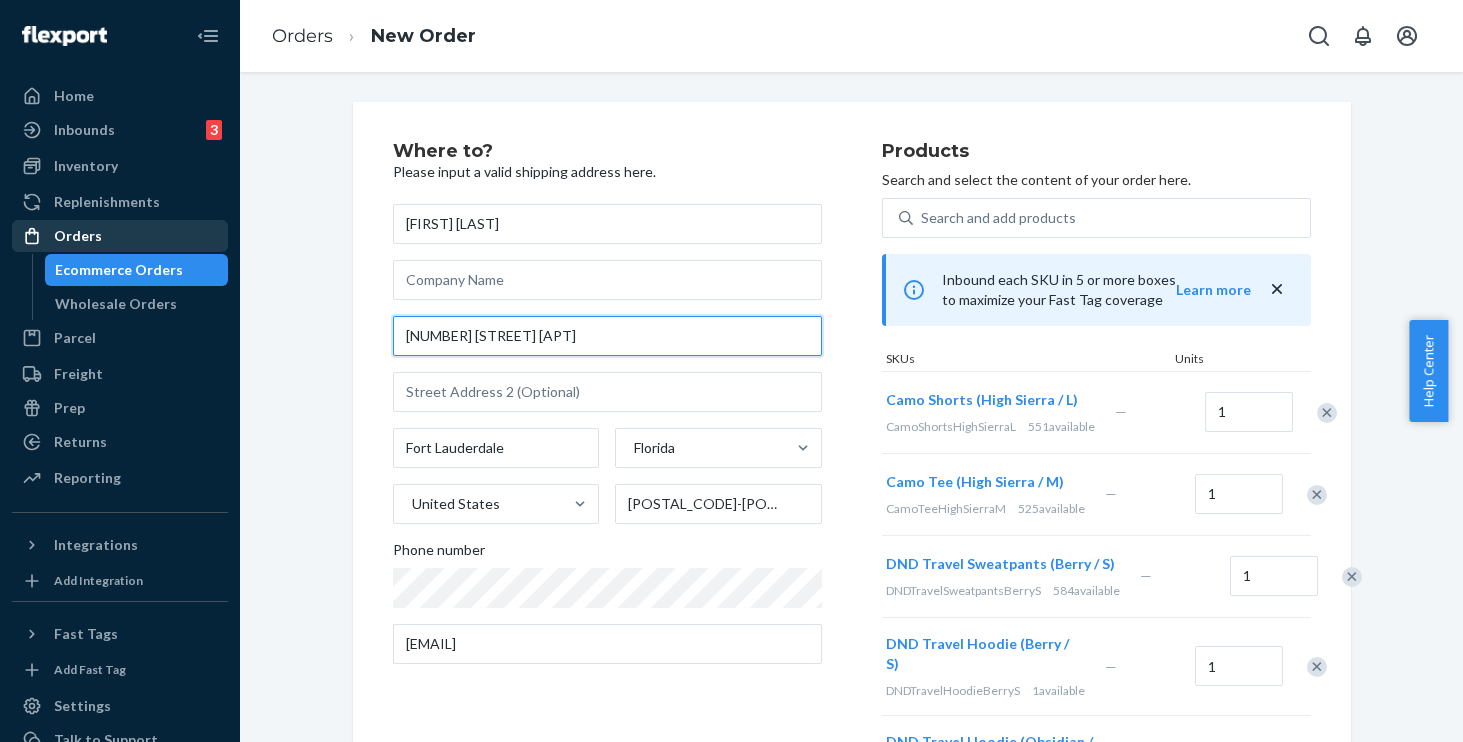 drag, startPoint x: 593, startPoint y: 336, endPoint x: 128, endPoint y: 244, distance: 474.0137 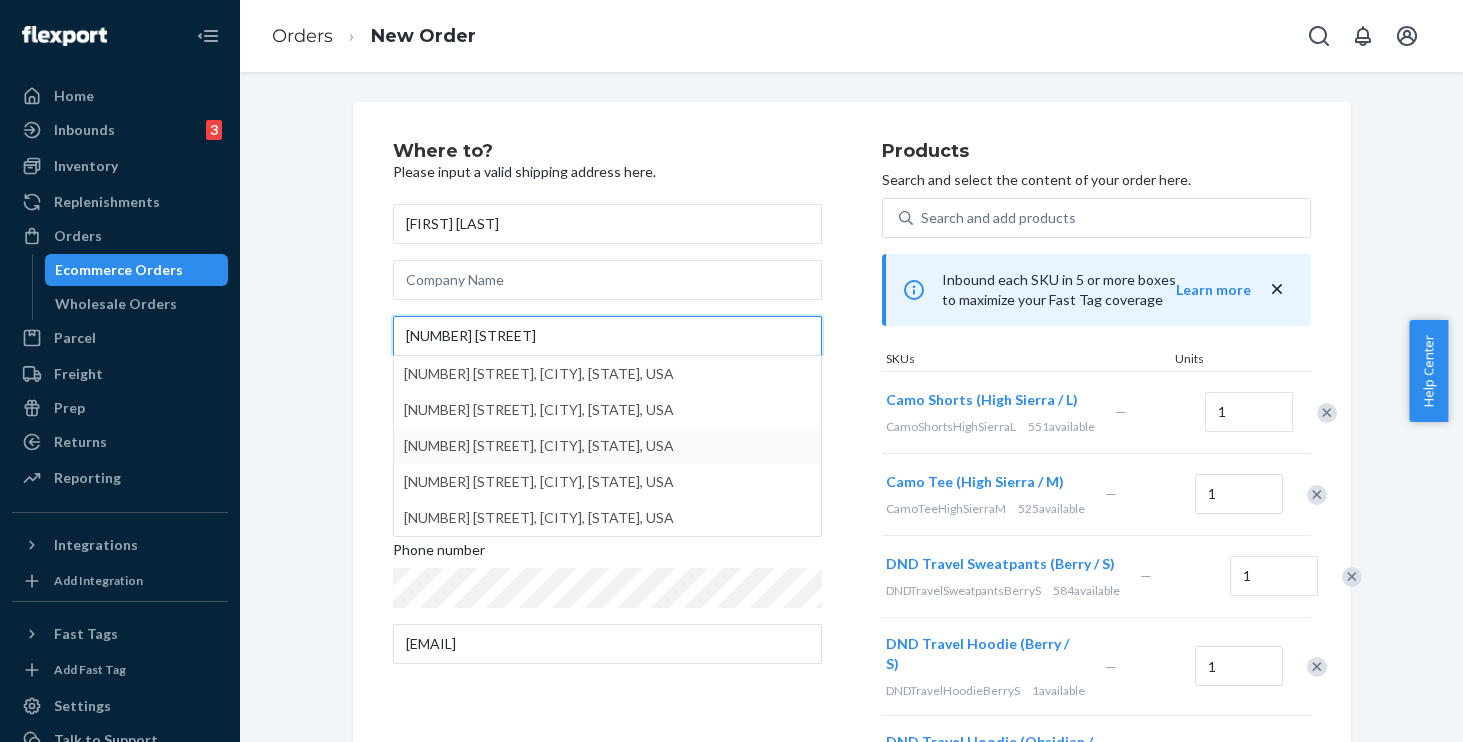 type on "204 NE 13th Ave" 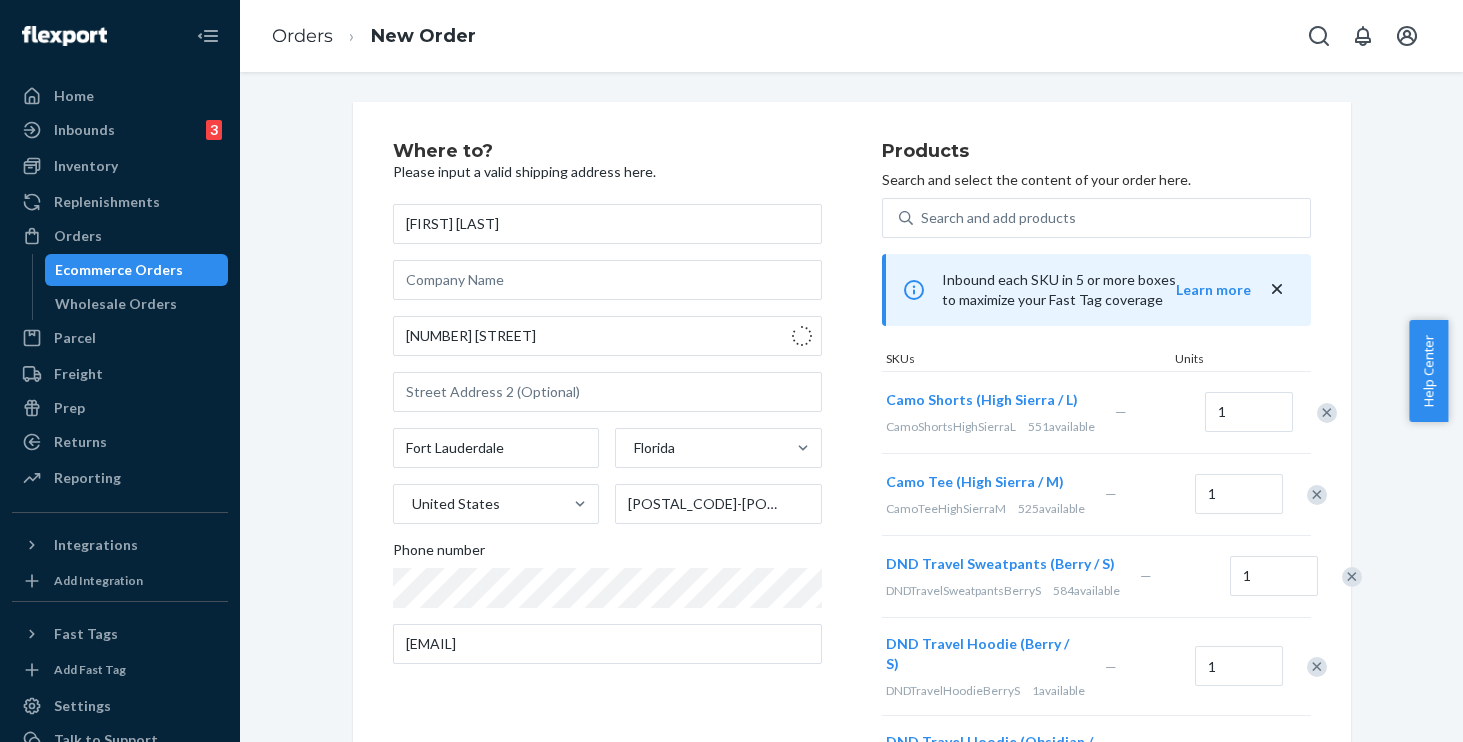 type on "33301" 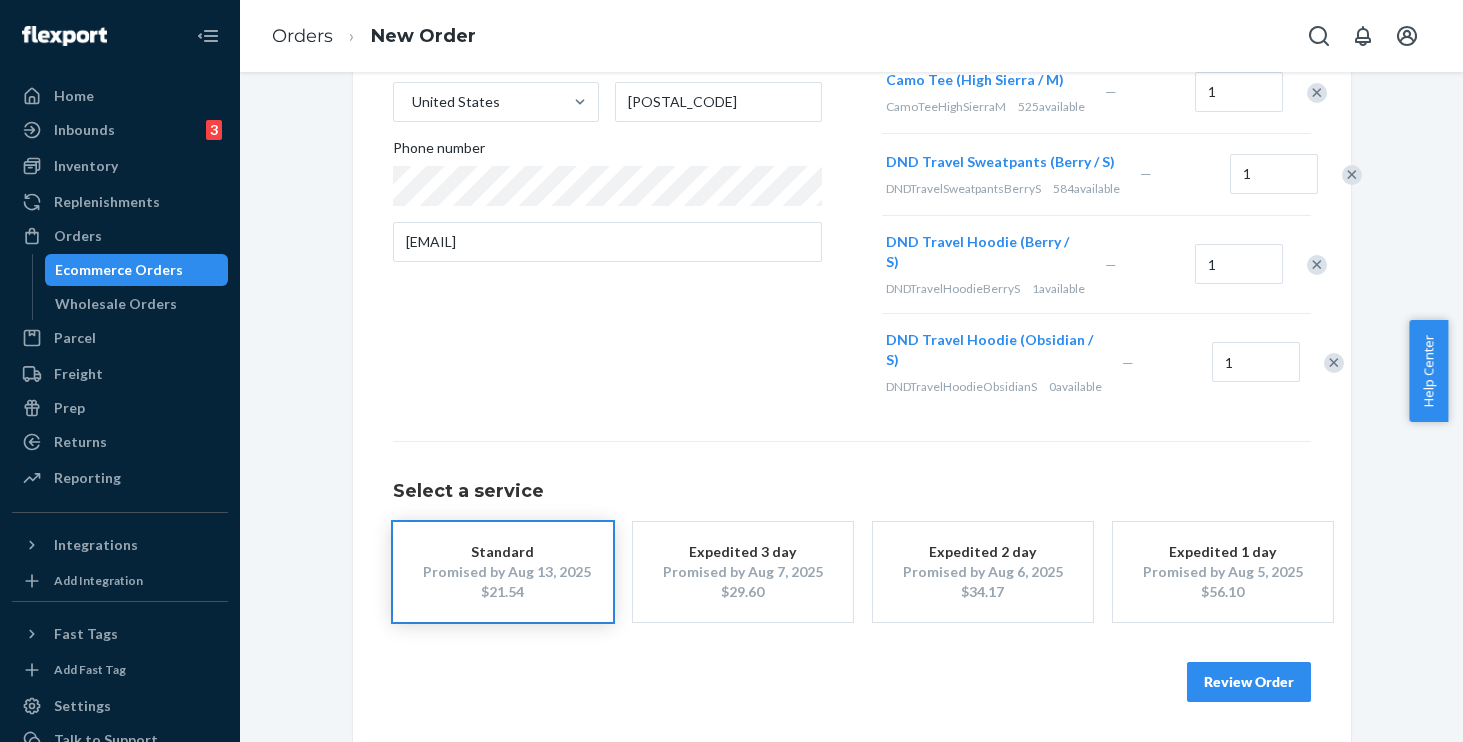 scroll, scrollTop: 516, scrollLeft: 0, axis: vertical 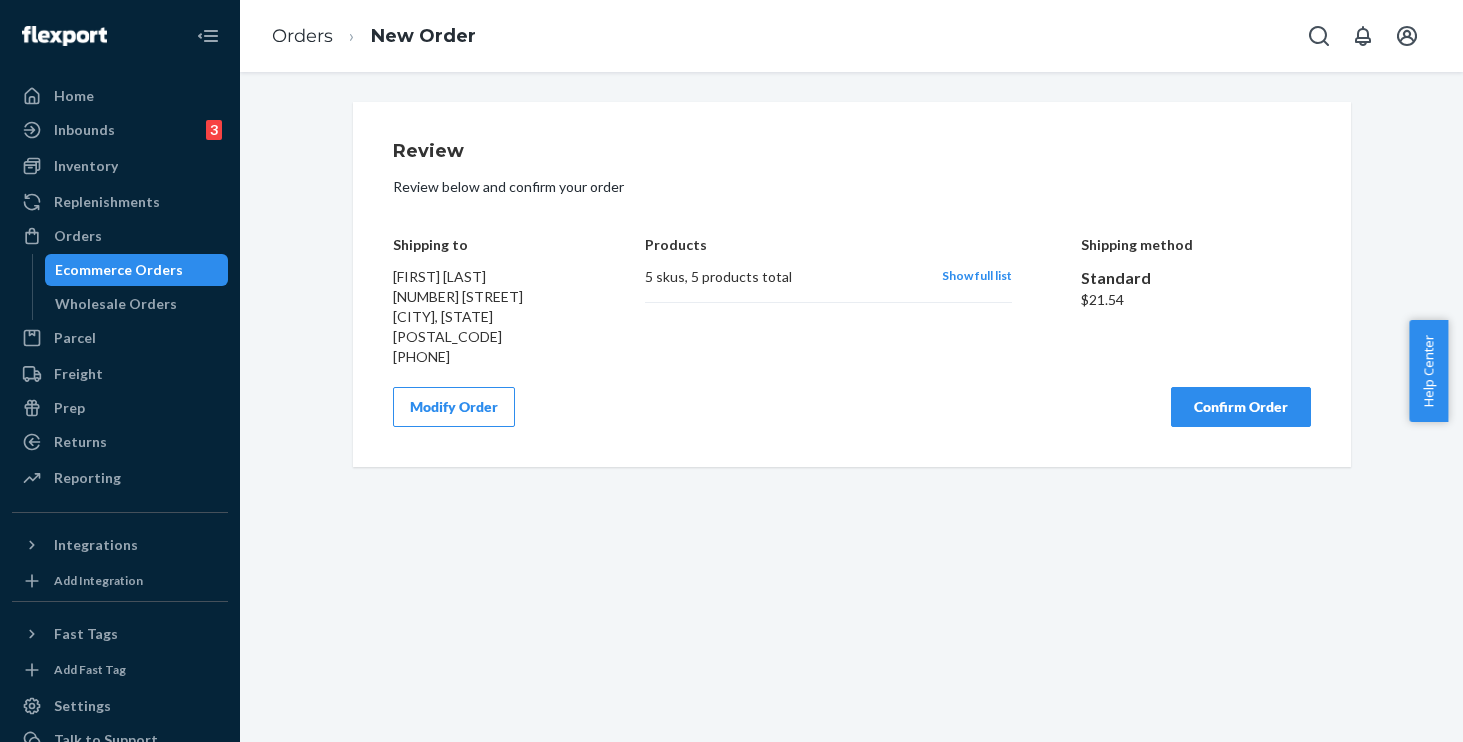 click on "Confirm Order" at bounding box center (1241, 407) 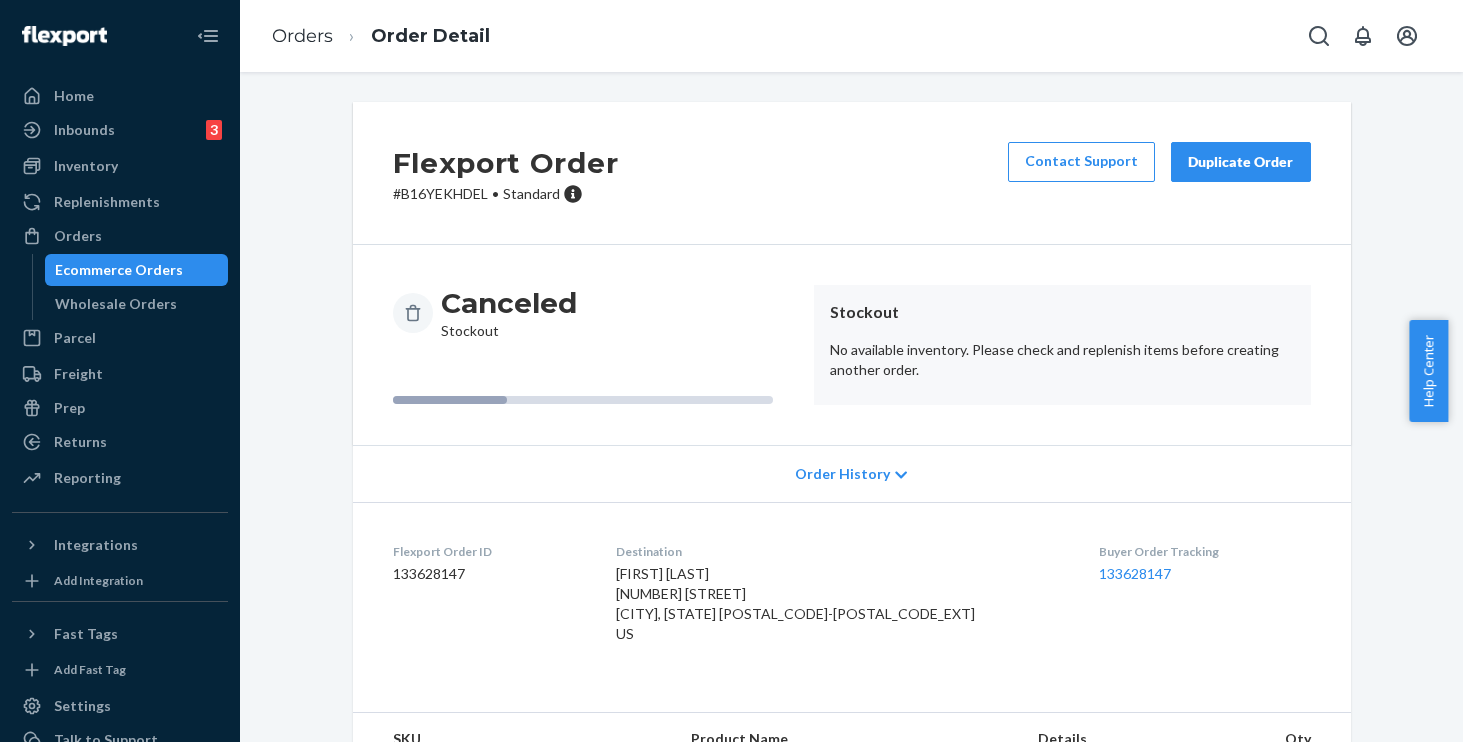 click on "Duplicate Order" at bounding box center [1241, 162] 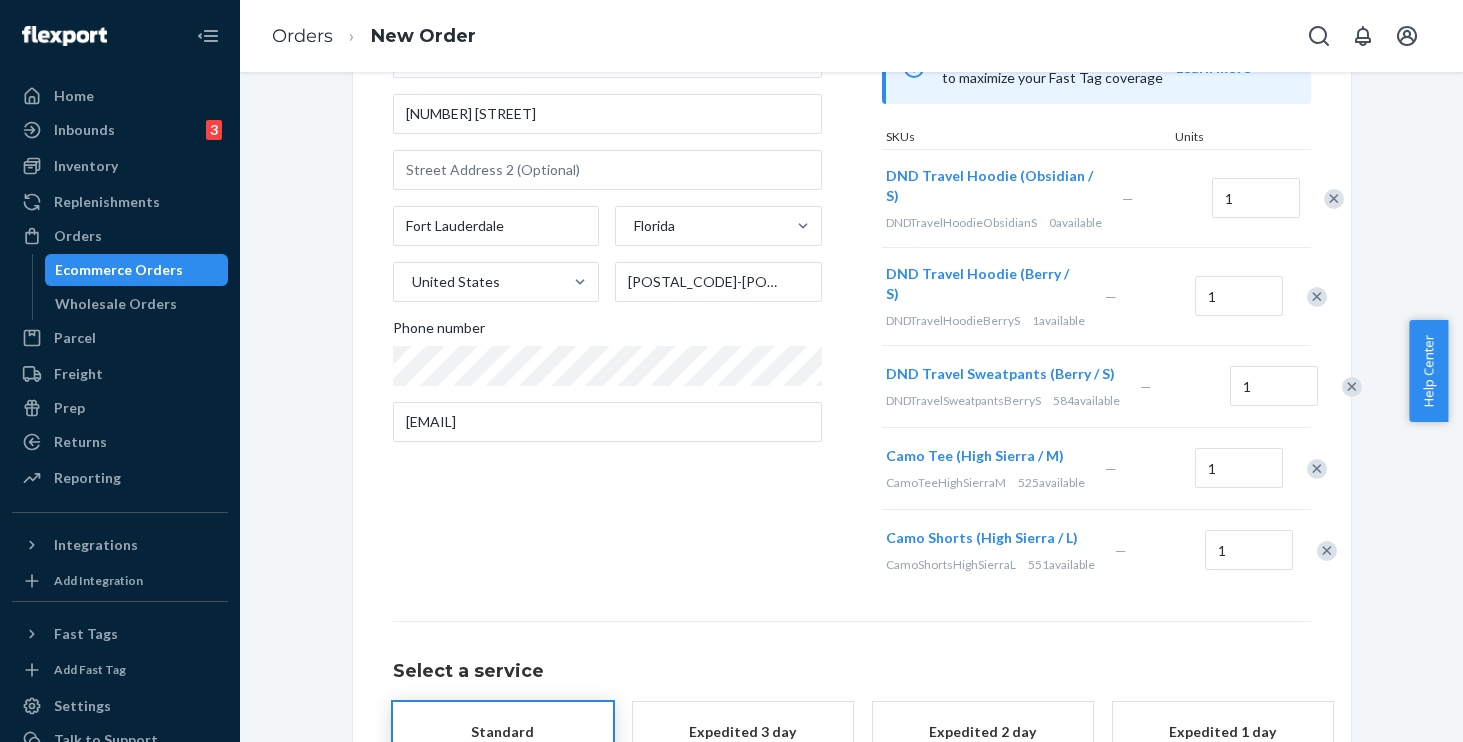 scroll, scrollTop: 167, scrollLeft: 0, axis: vertical 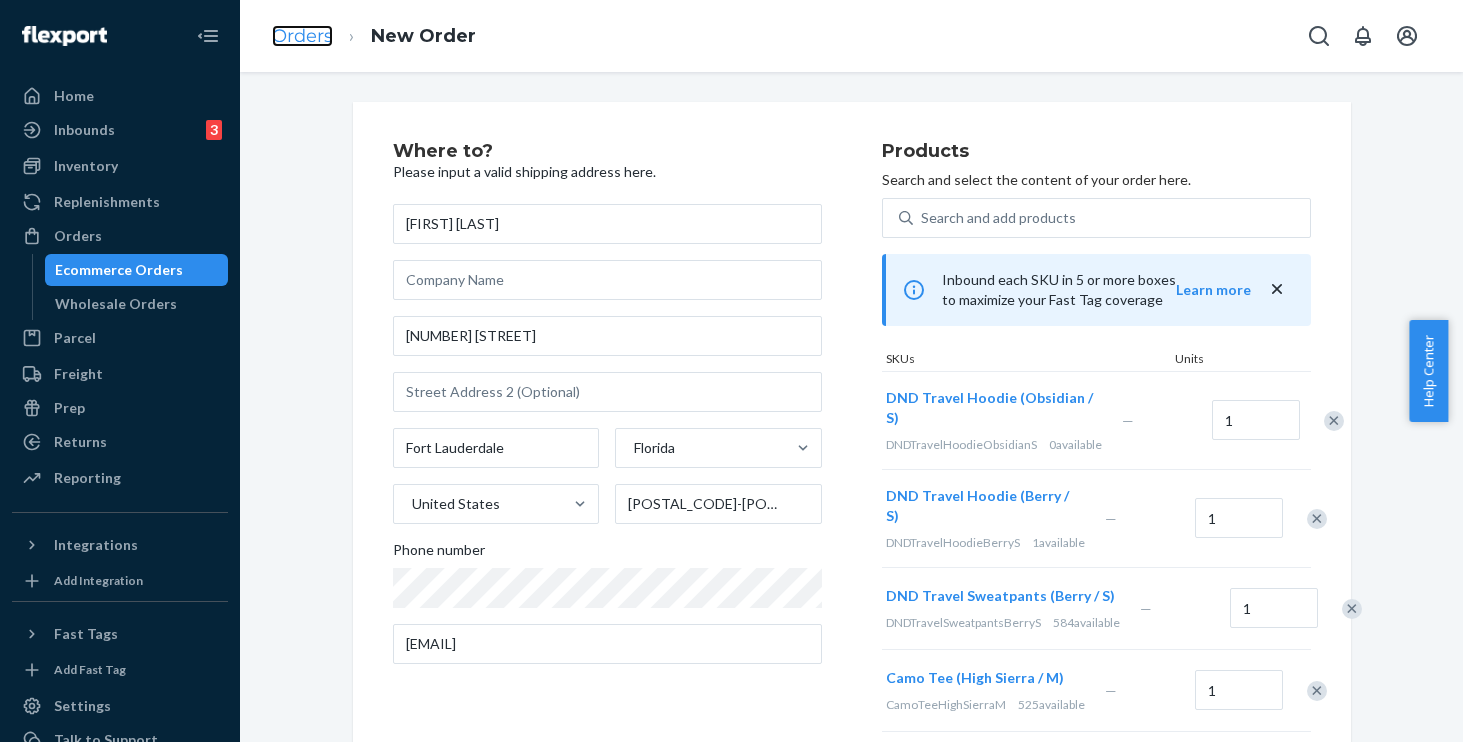 click on "Orders" at bounding box center [302, 36] 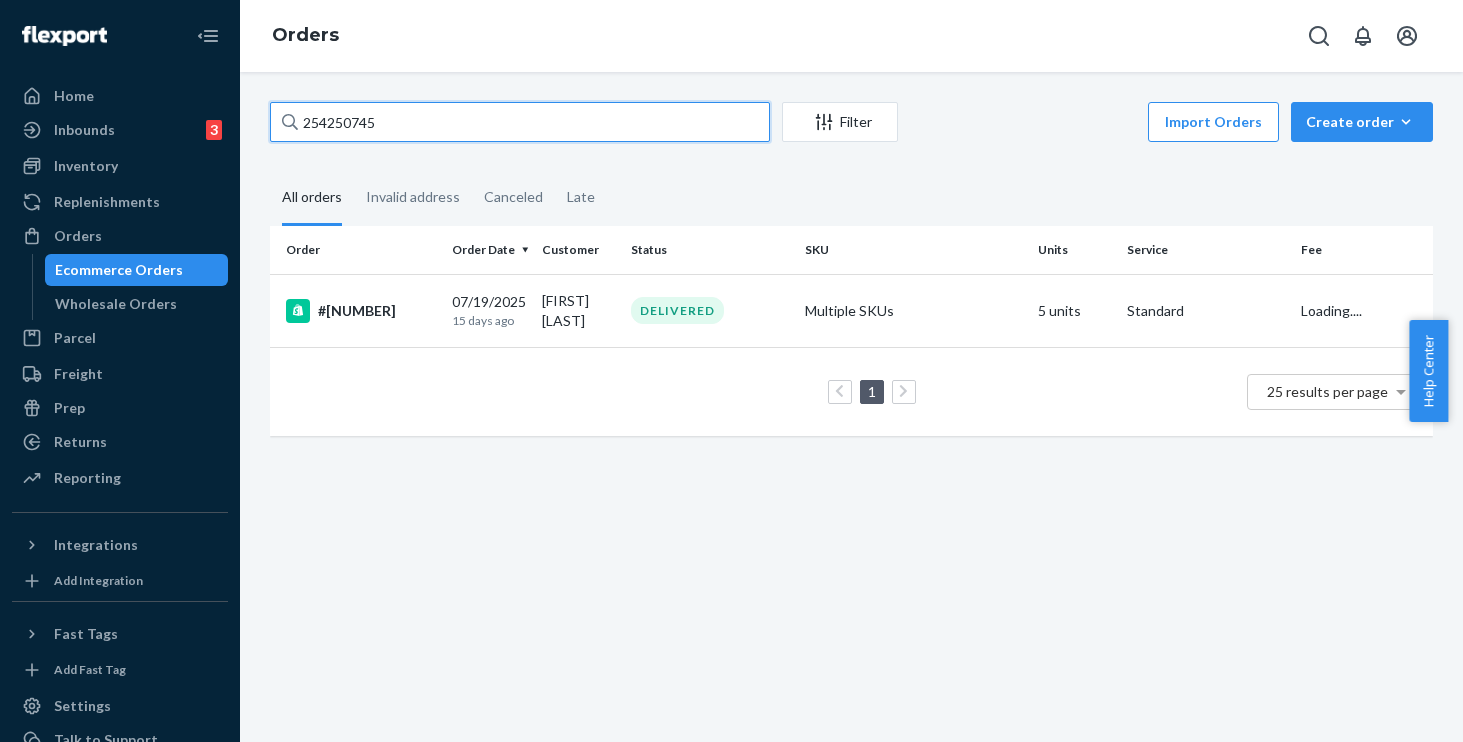 click on "254250745" at bounding box center [520, 122] 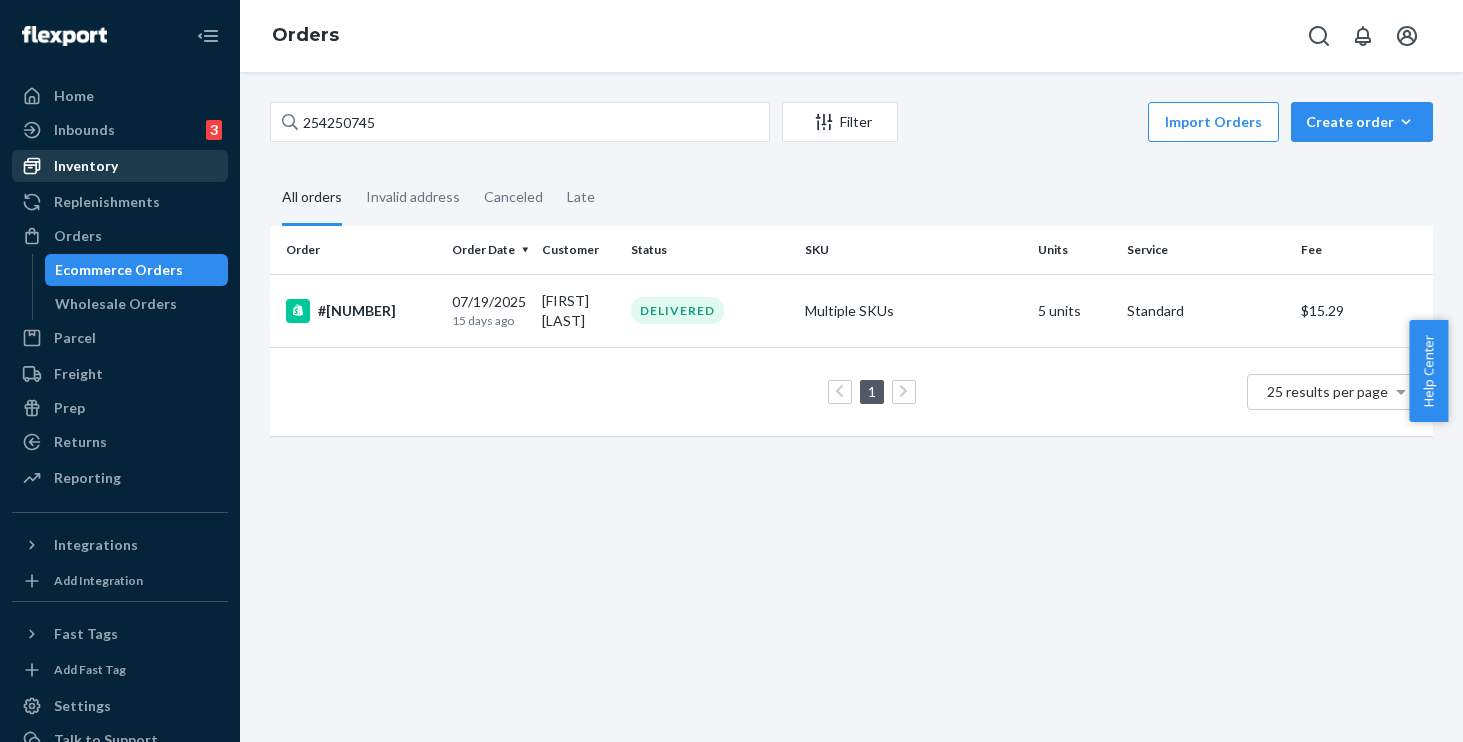 click on "Inventory" at bounding box center (86, 166) 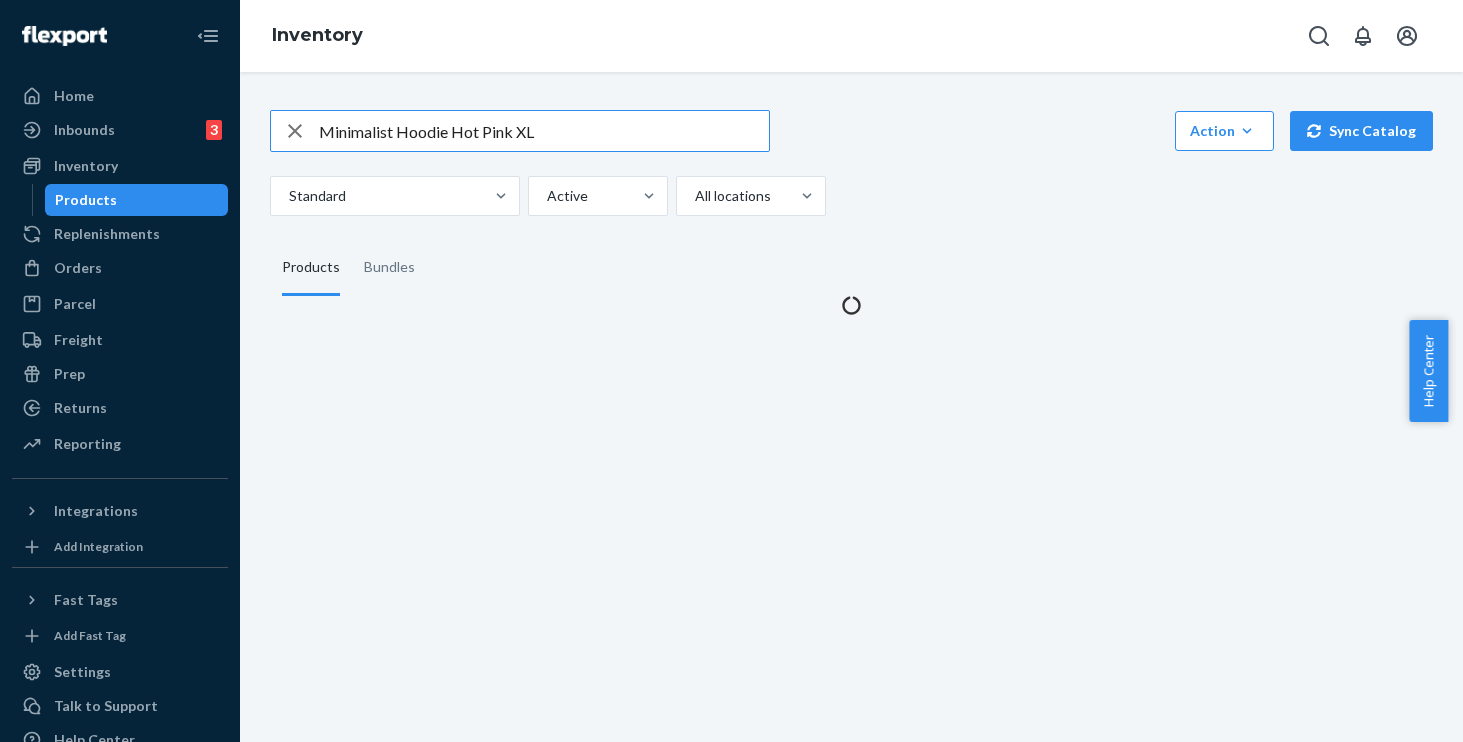 click on "Minimalist Hoodie Hot Pink XL" at bounding box center (544, 131) 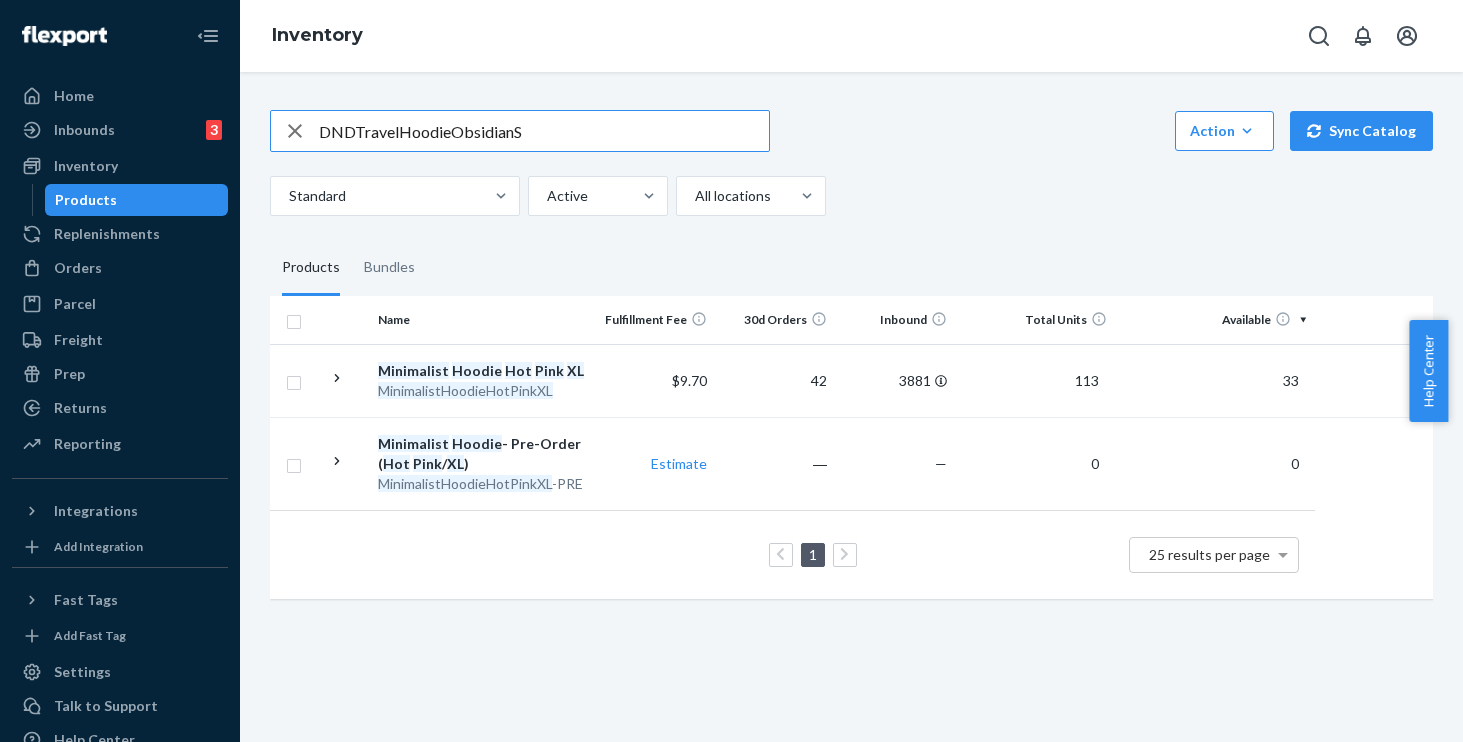 click on "DNDTravelHoodieObsidianS" at bounding box center [544, 131] 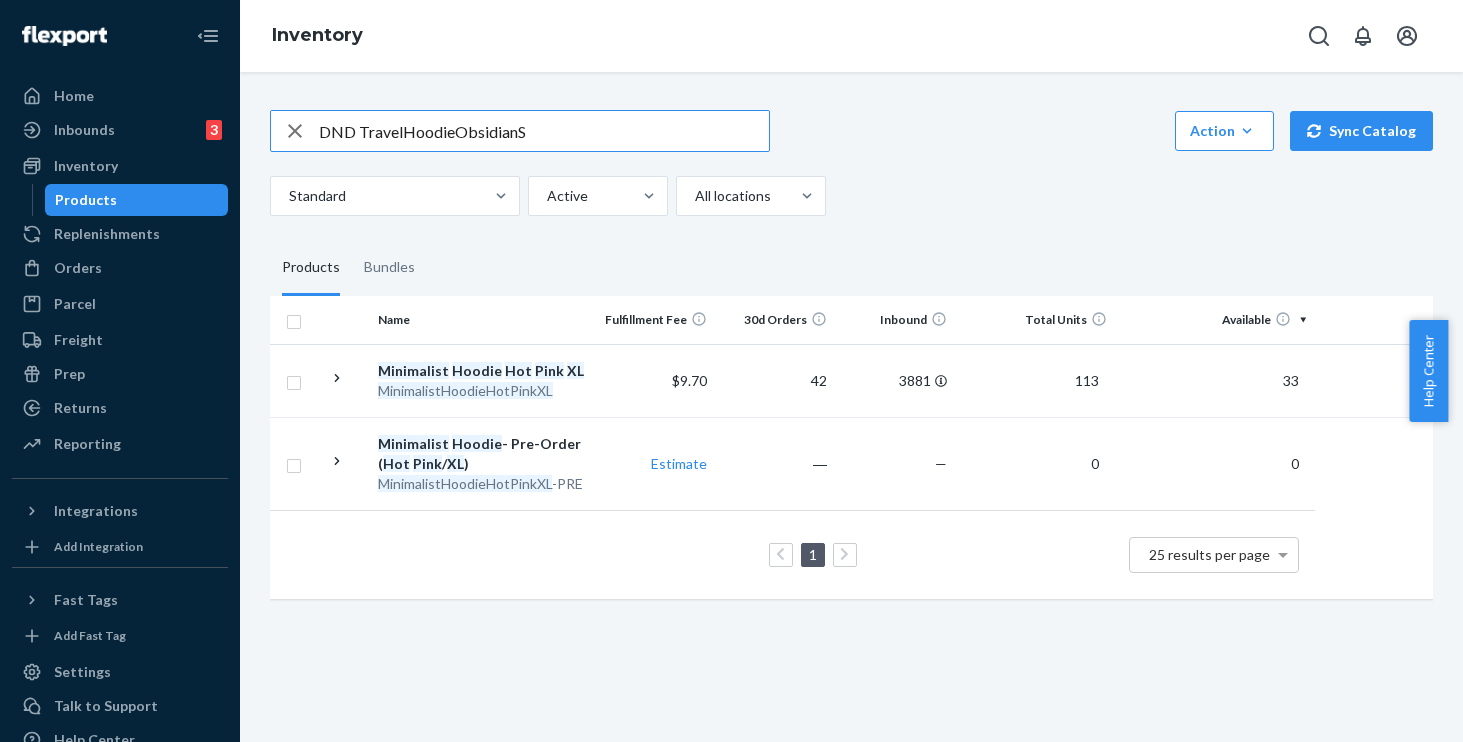 click on "DND TravelHoodieObsidianS" at bounding box center (544, 131) 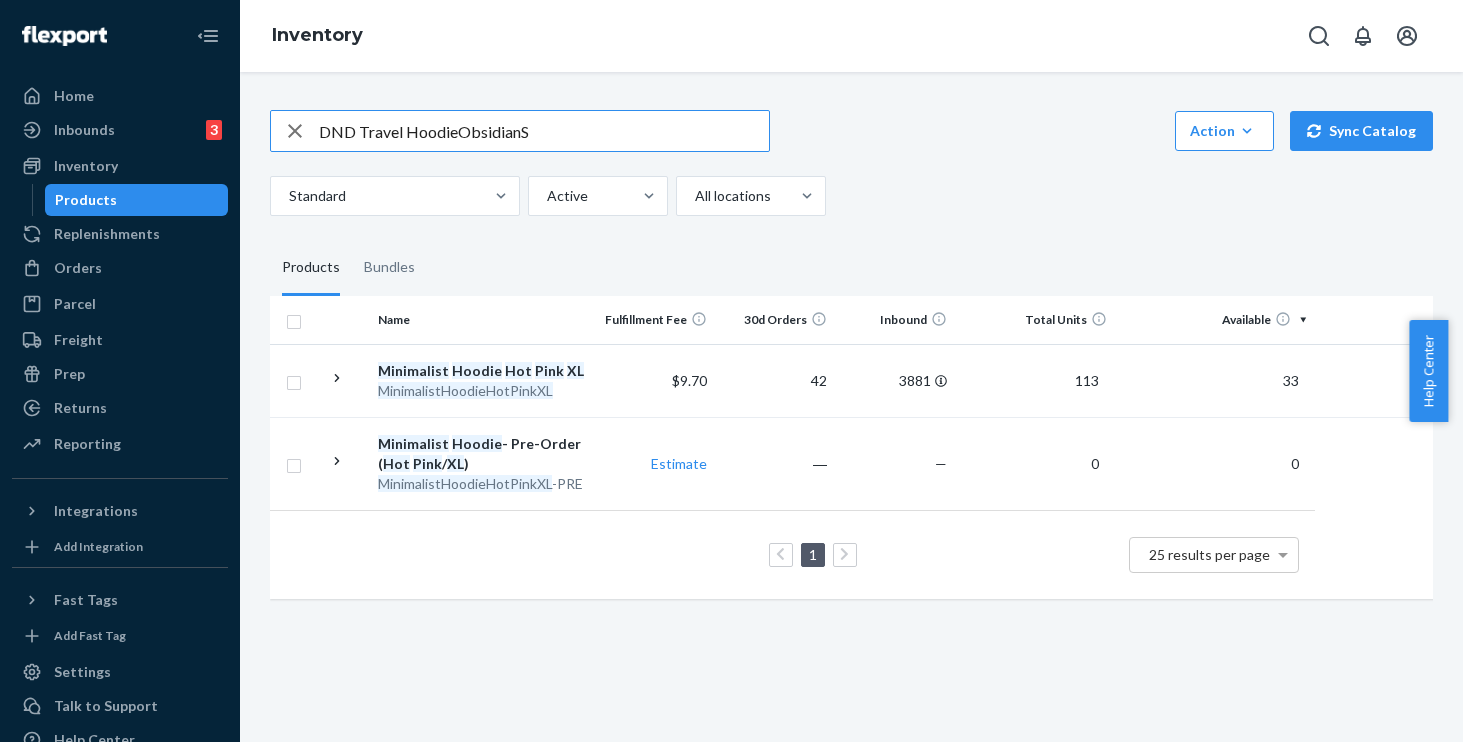 click on "DND Travel HoodieObsidianS" at bounding box center (544, 131) 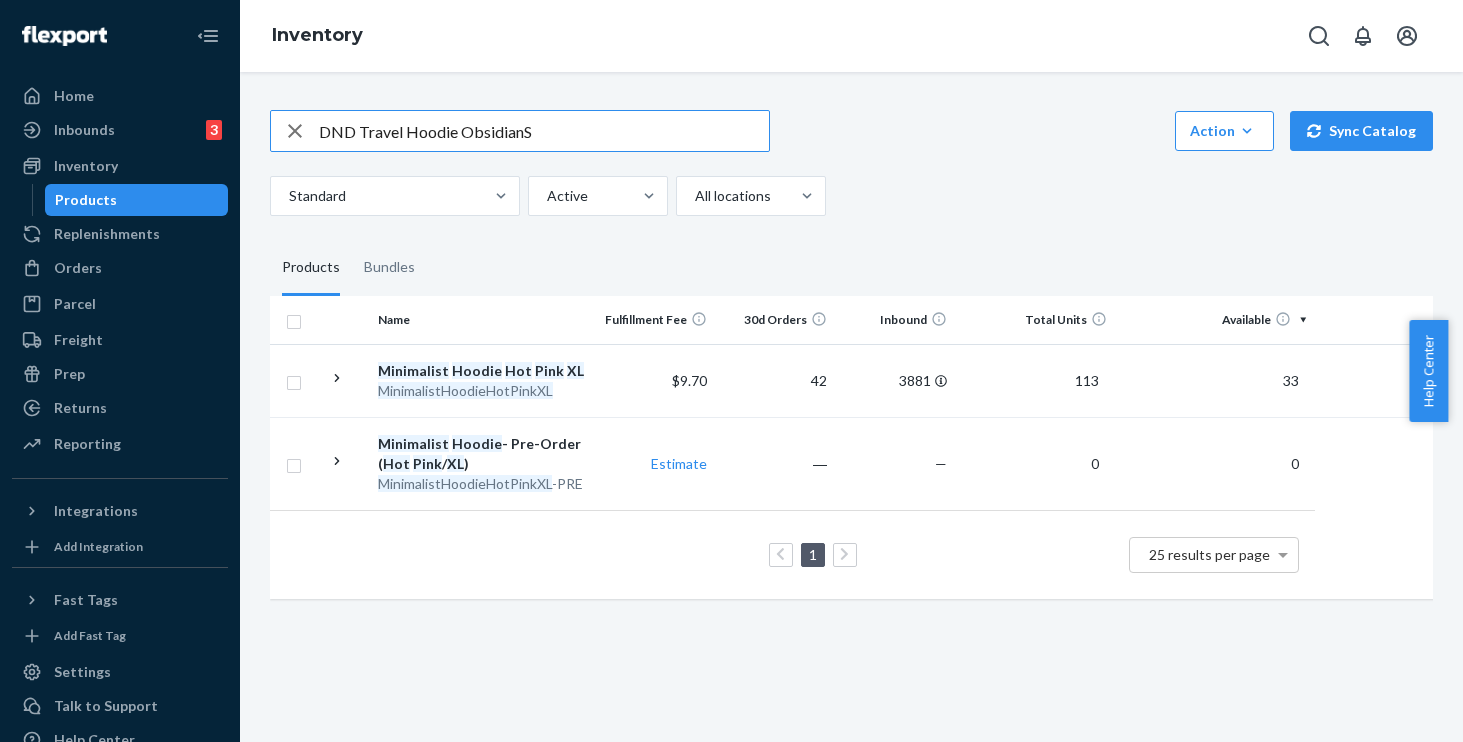drag, startPoint x: 517, startPoint y: 132, endPoint x: 462, endPoint y: 135, distance: 55.081757 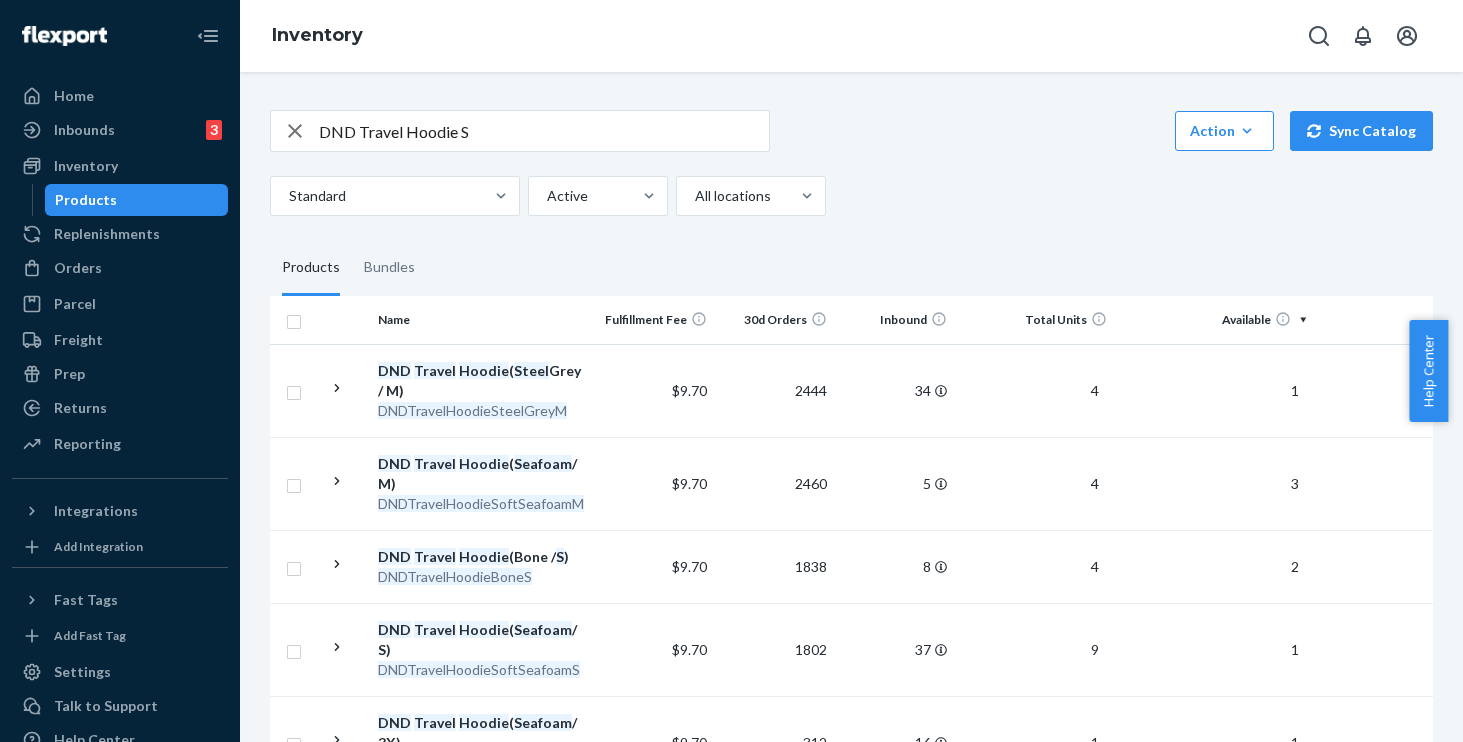 click on "DND Travel Hoodie S" at bounding box center [544, 131] 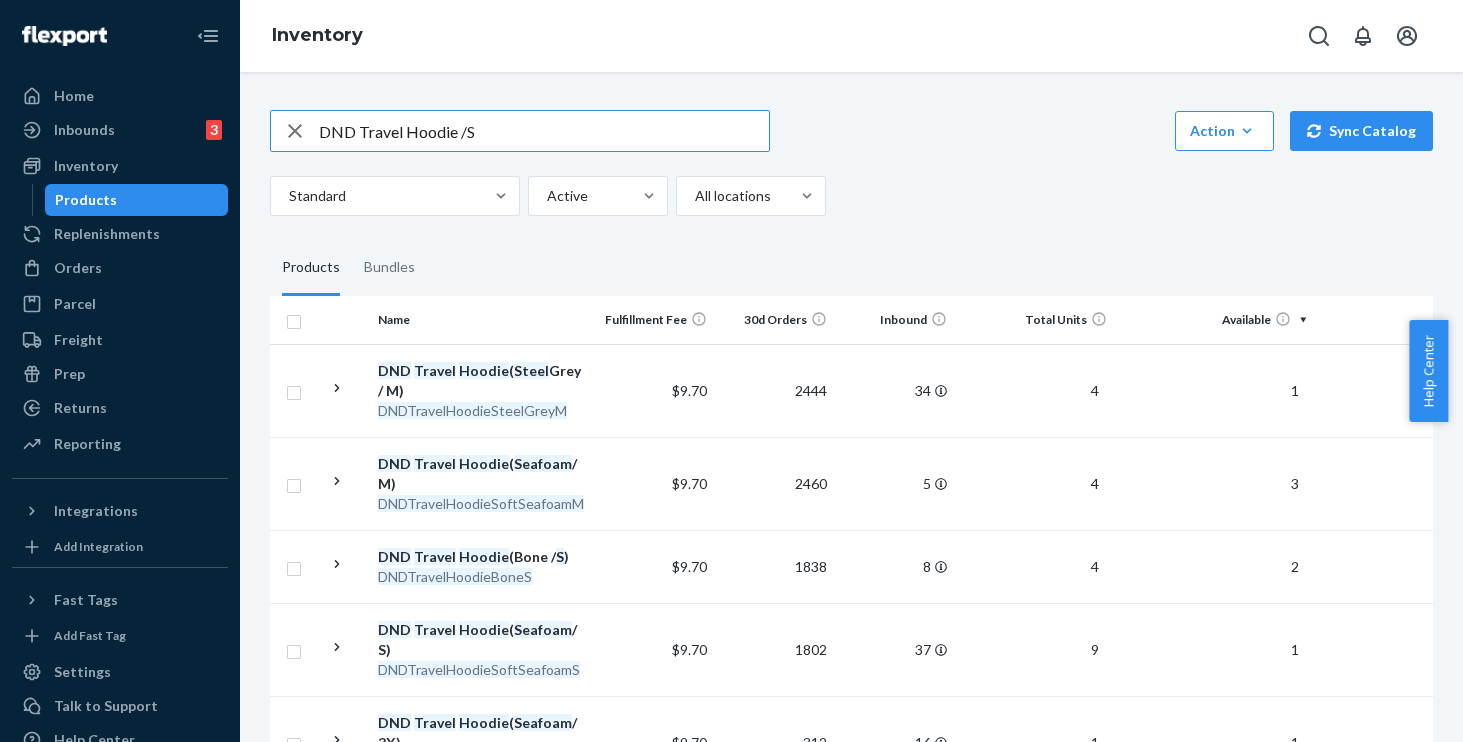 type on "DND Travel Hoodie /S" 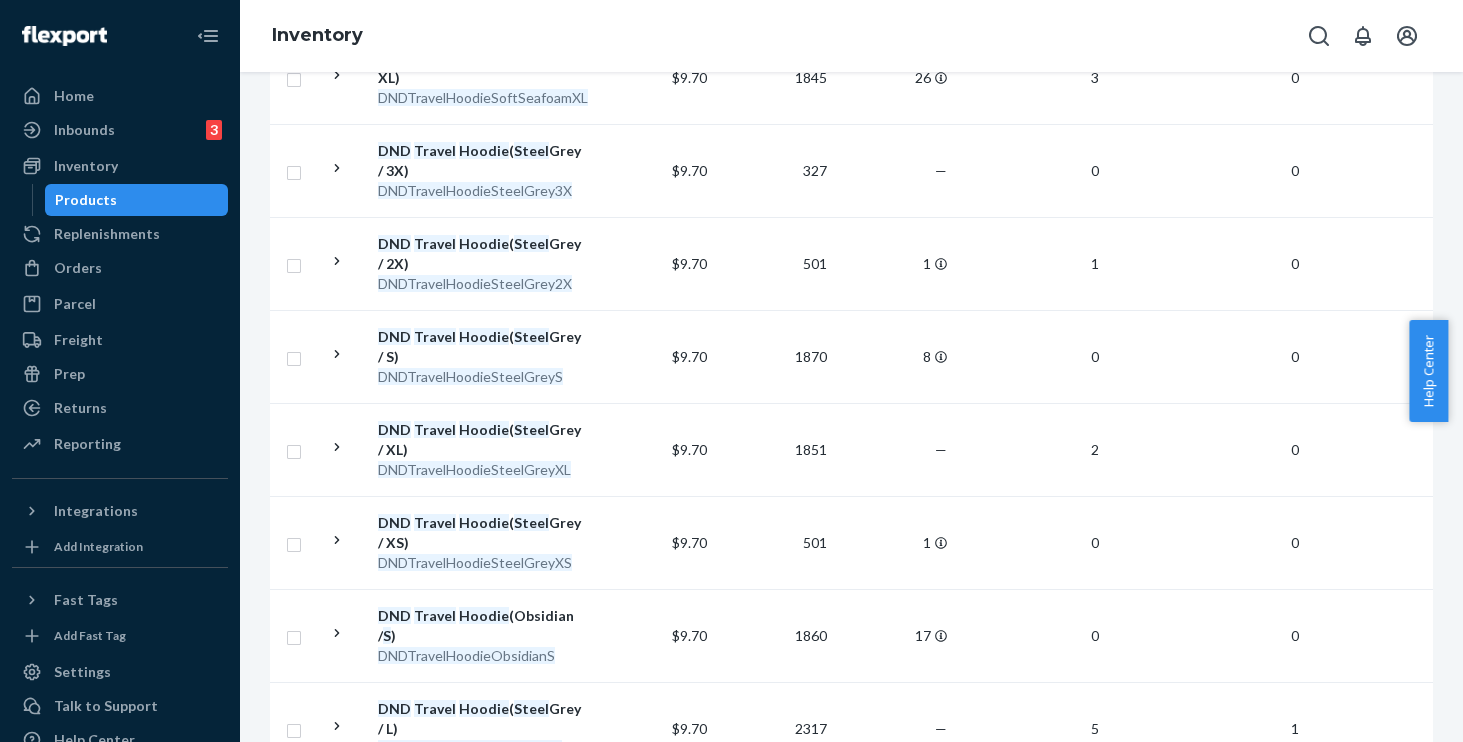 scroll, scrollTop: 1279, scrollLeft: 0, axis: vertical 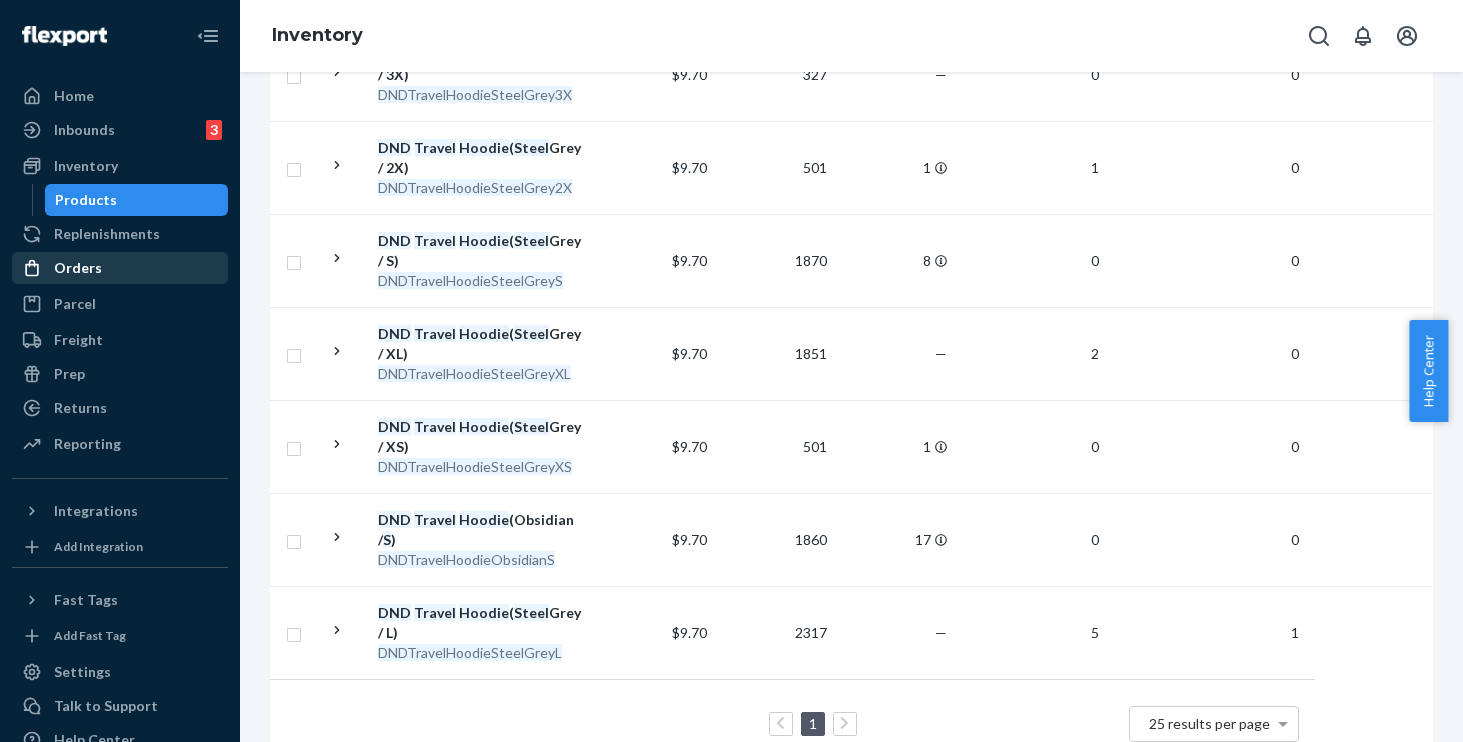 click on "Orders" at bounding box center (78, 268) 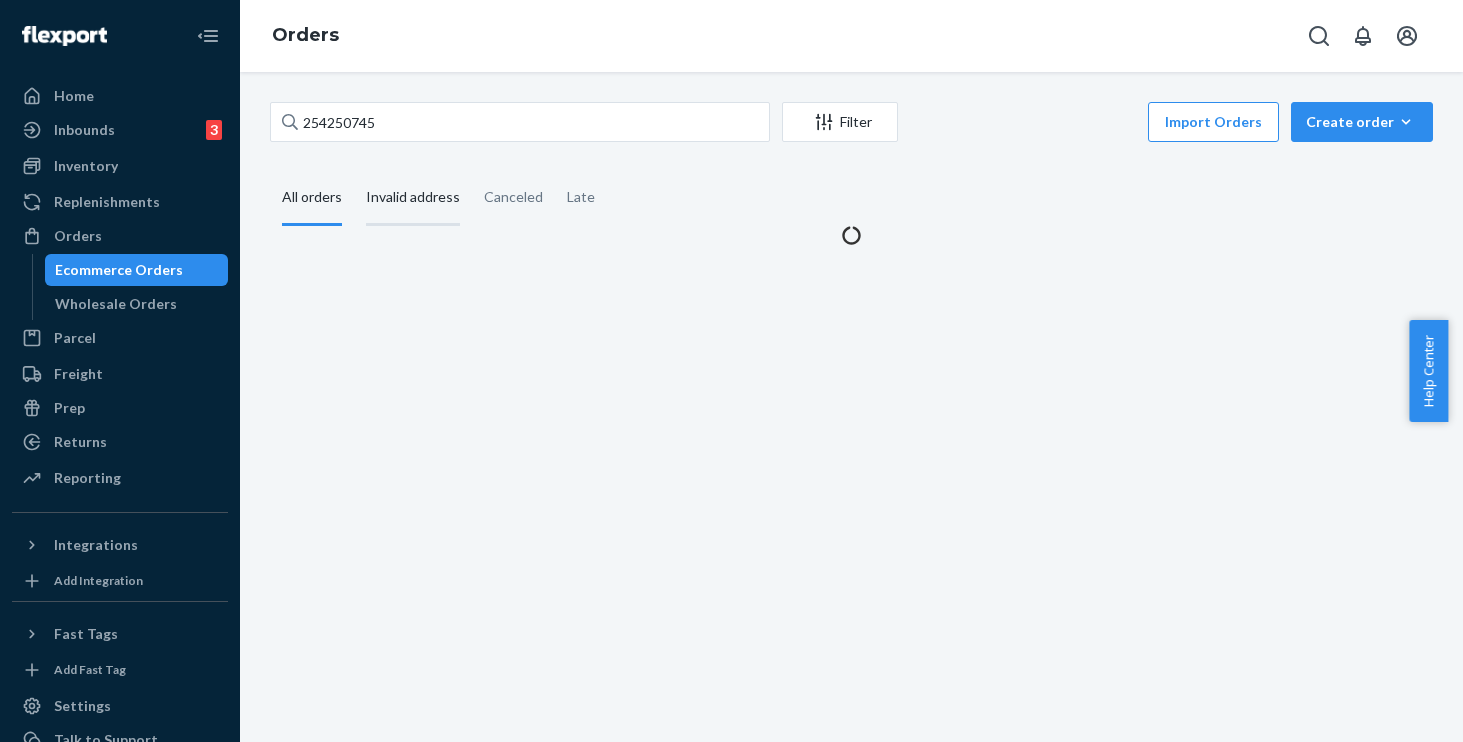 scroll, scrollTop: 0, scrollLeft: 0, axis: both 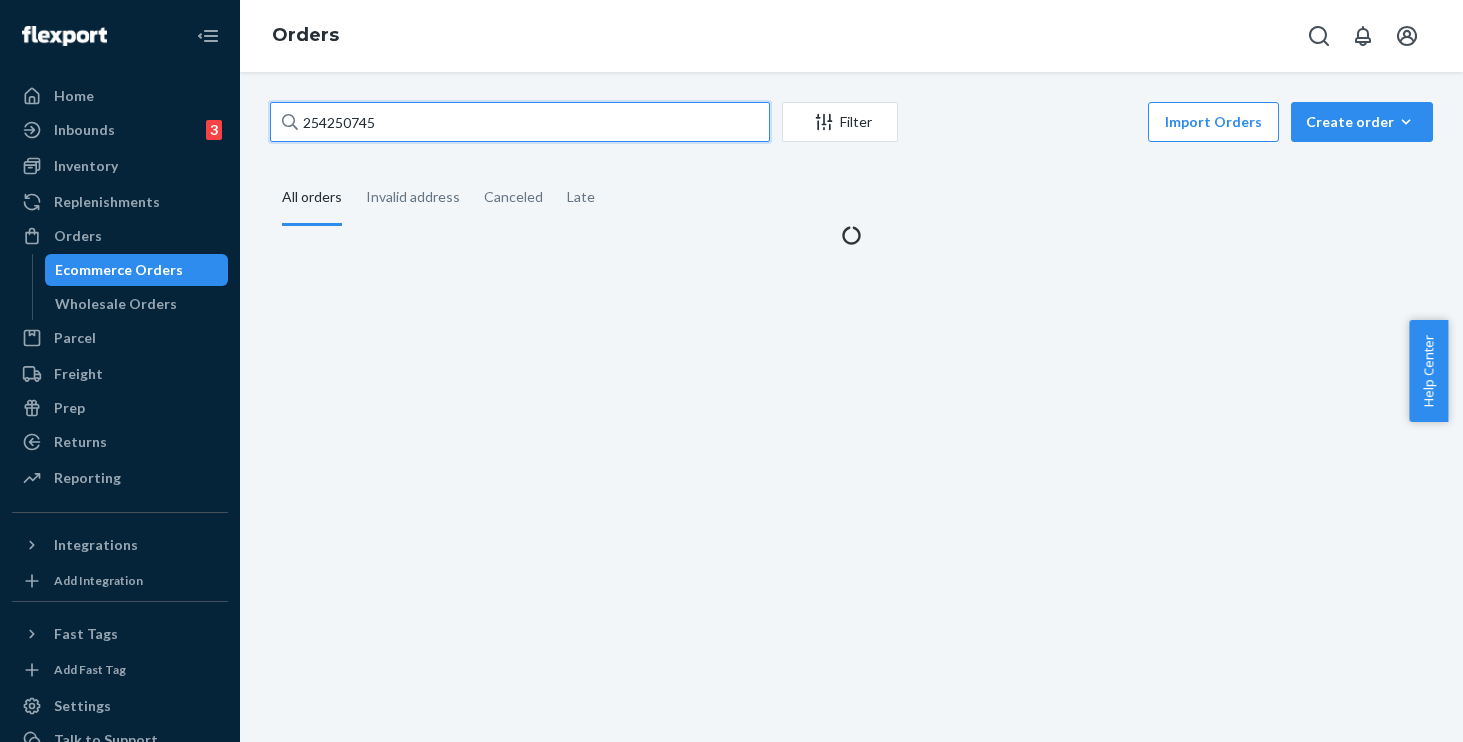 click on "254250745" at bounding box center [520, 122] 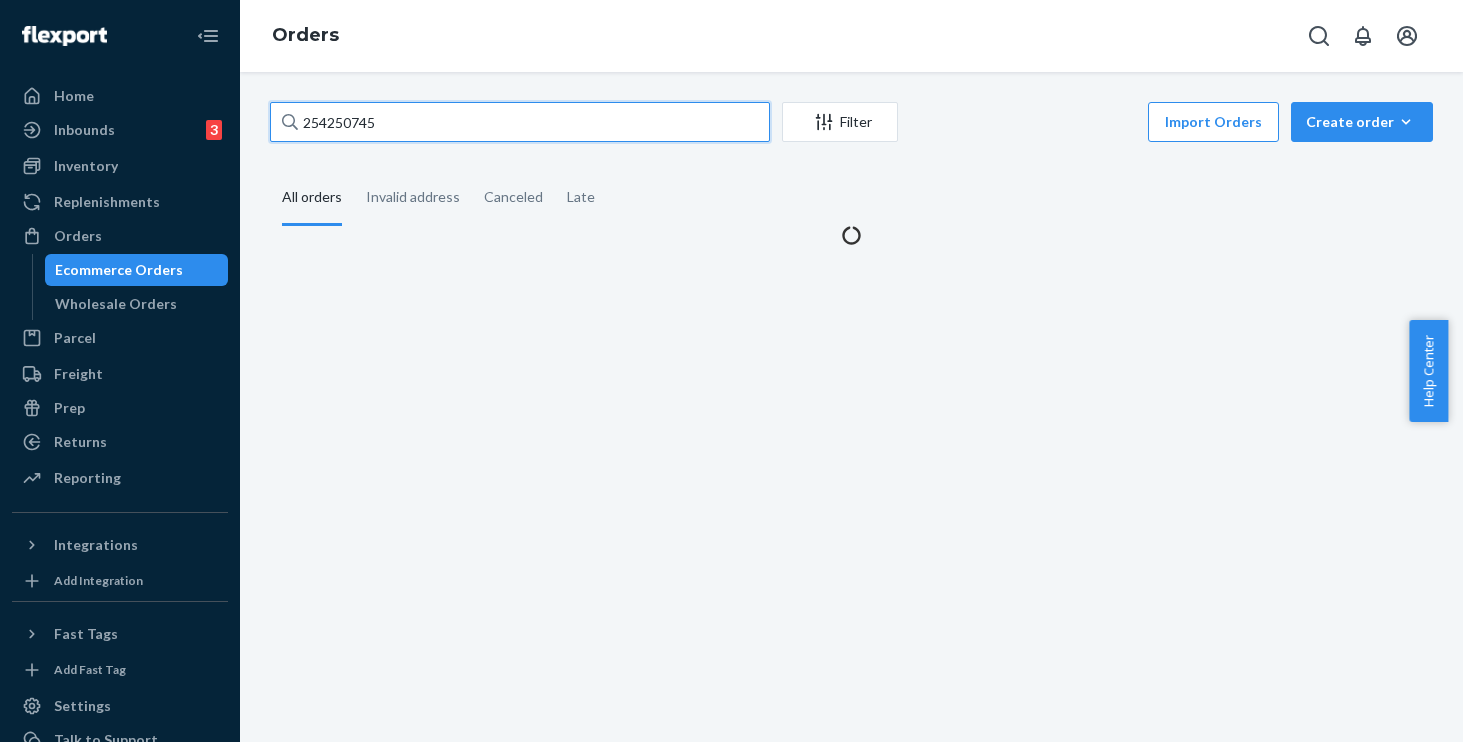 click on "254250745 Filter Import Orders Create order Ecommerce order Removal order All orders Invalid address Canceled Late" at bounding box center (851, 407) 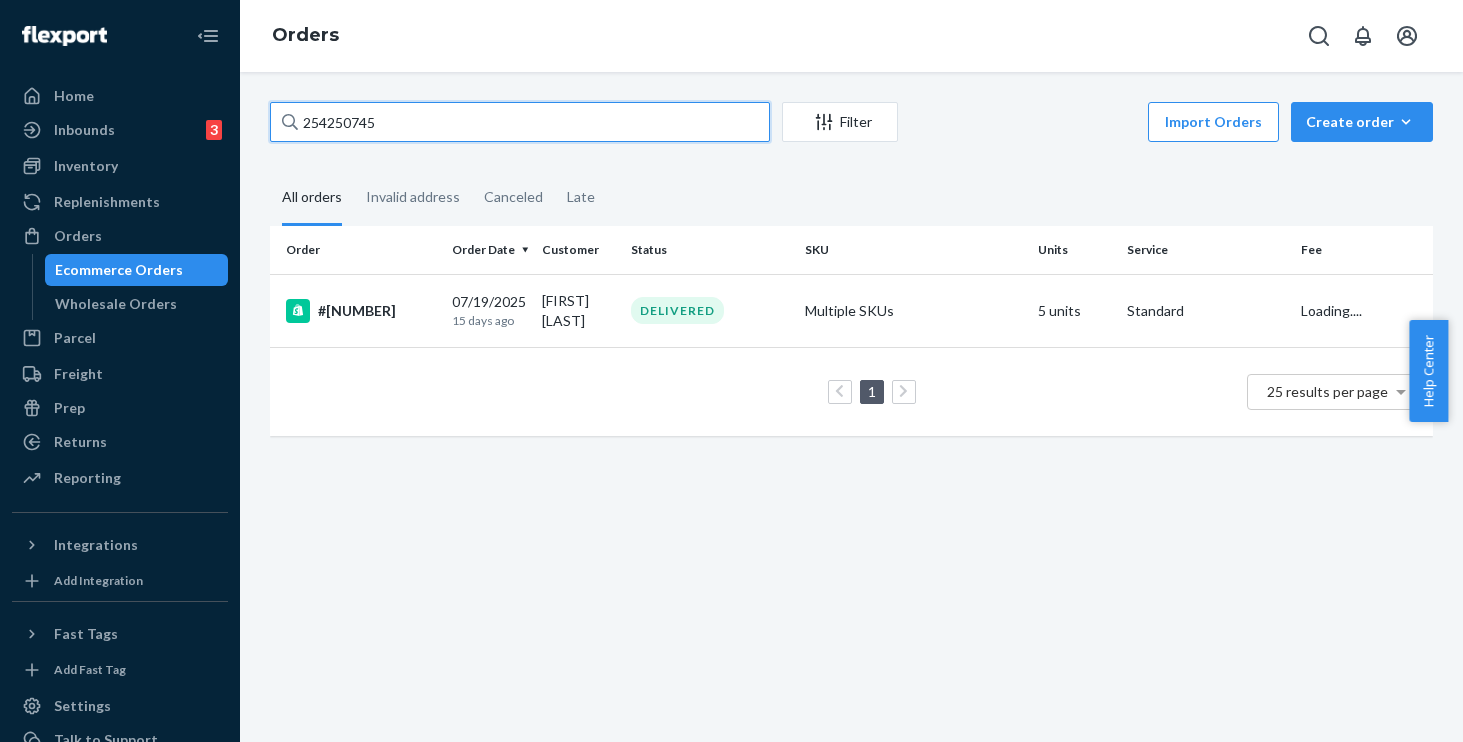 paste on "349301" 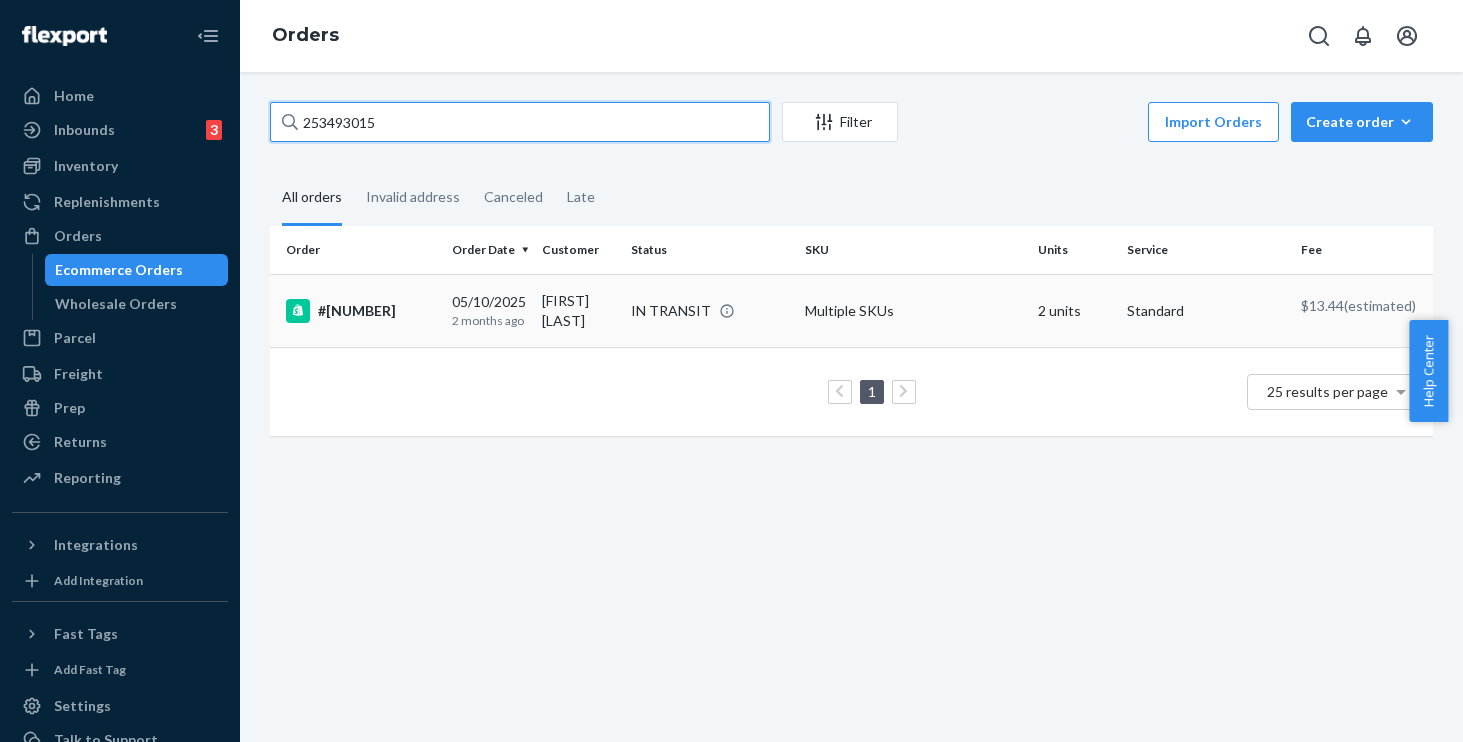 type on "253493015" 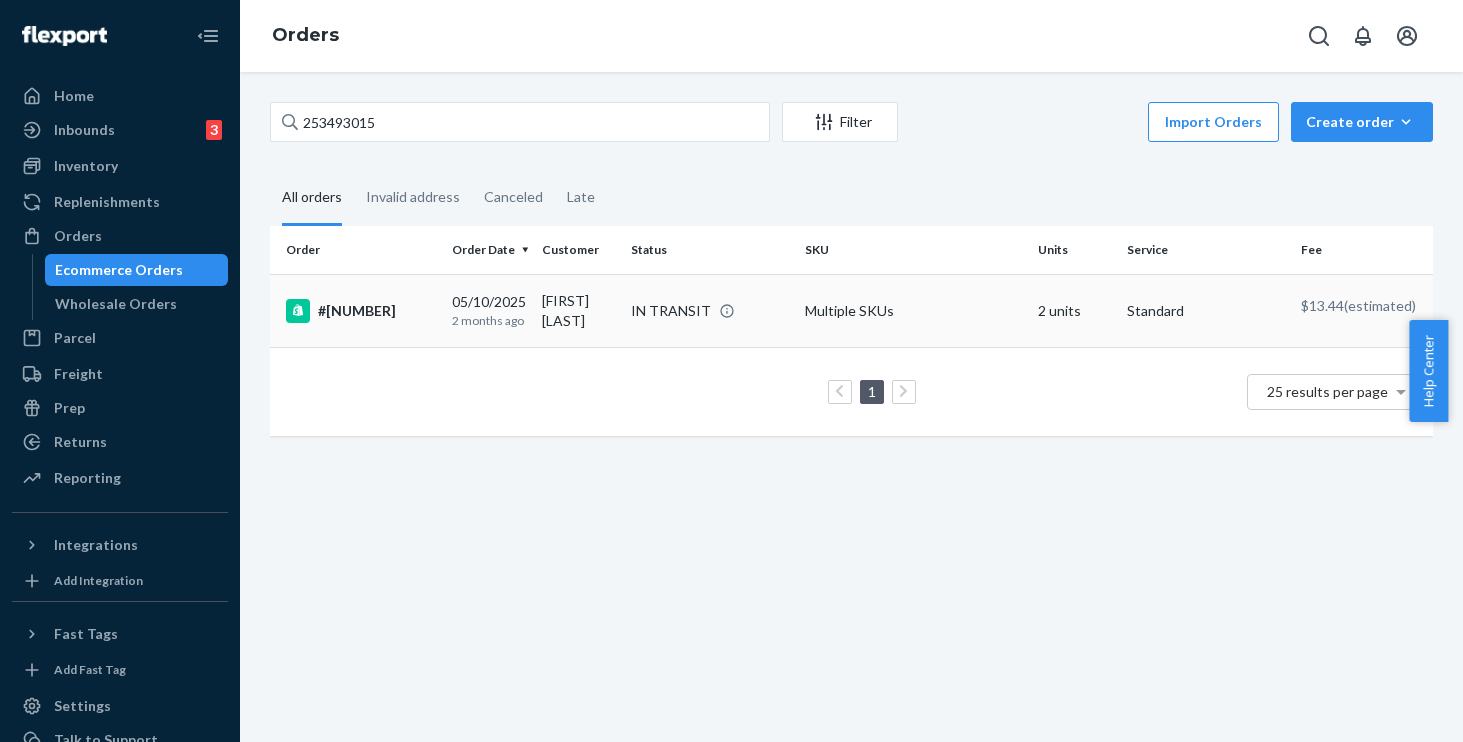 click on "#253493015" at bounding box center (361, 311) 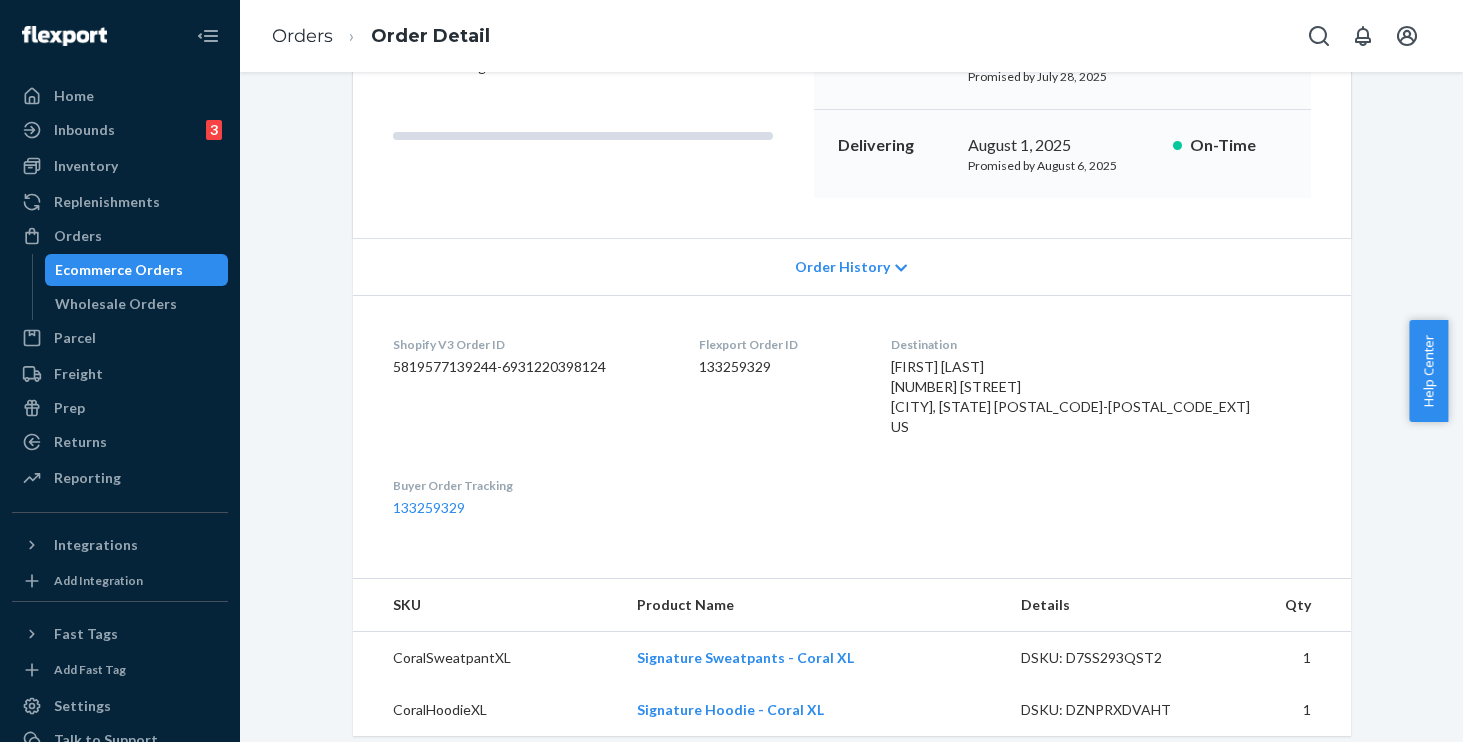scroll, scrollTop: 333, scrollLeft: 0, axis: vertical 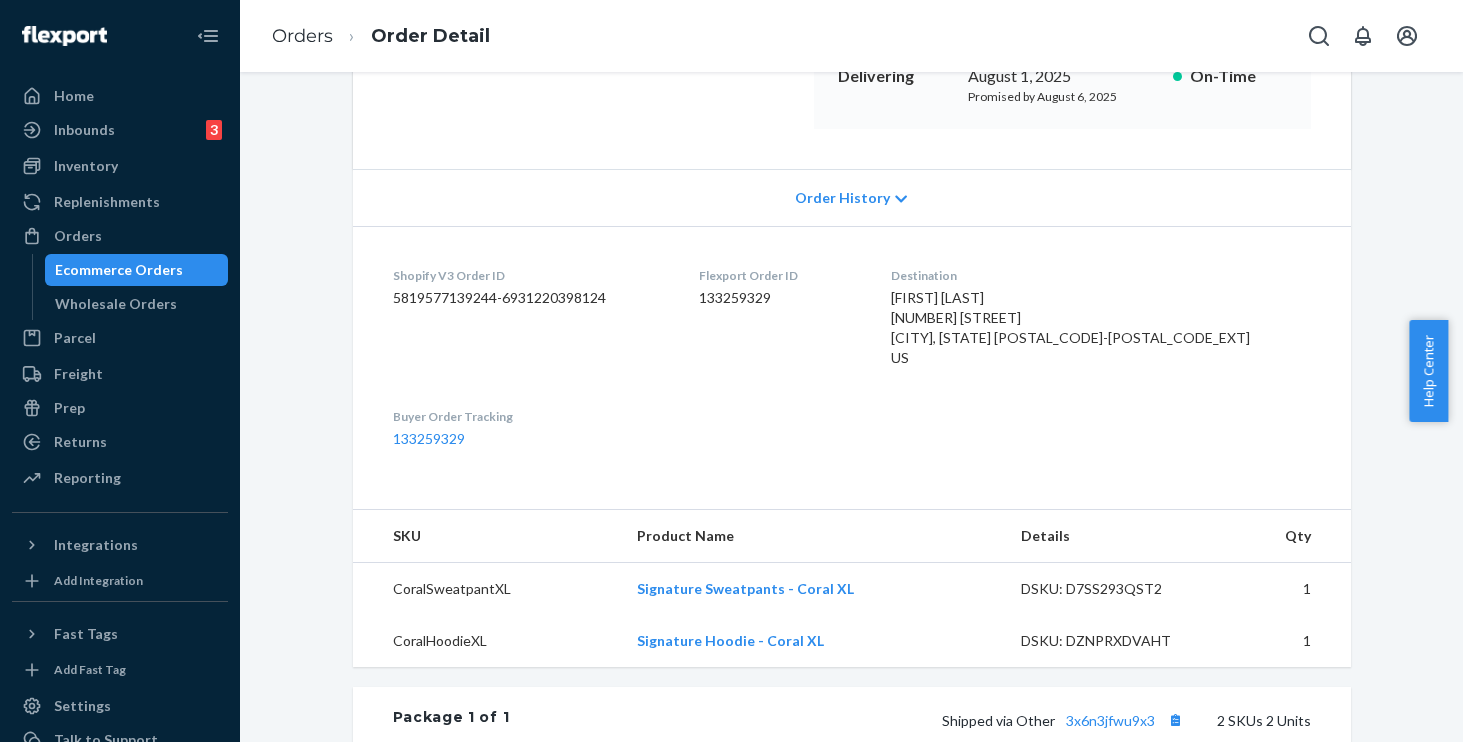 click on "Order History" at bounding box center (842, 198) 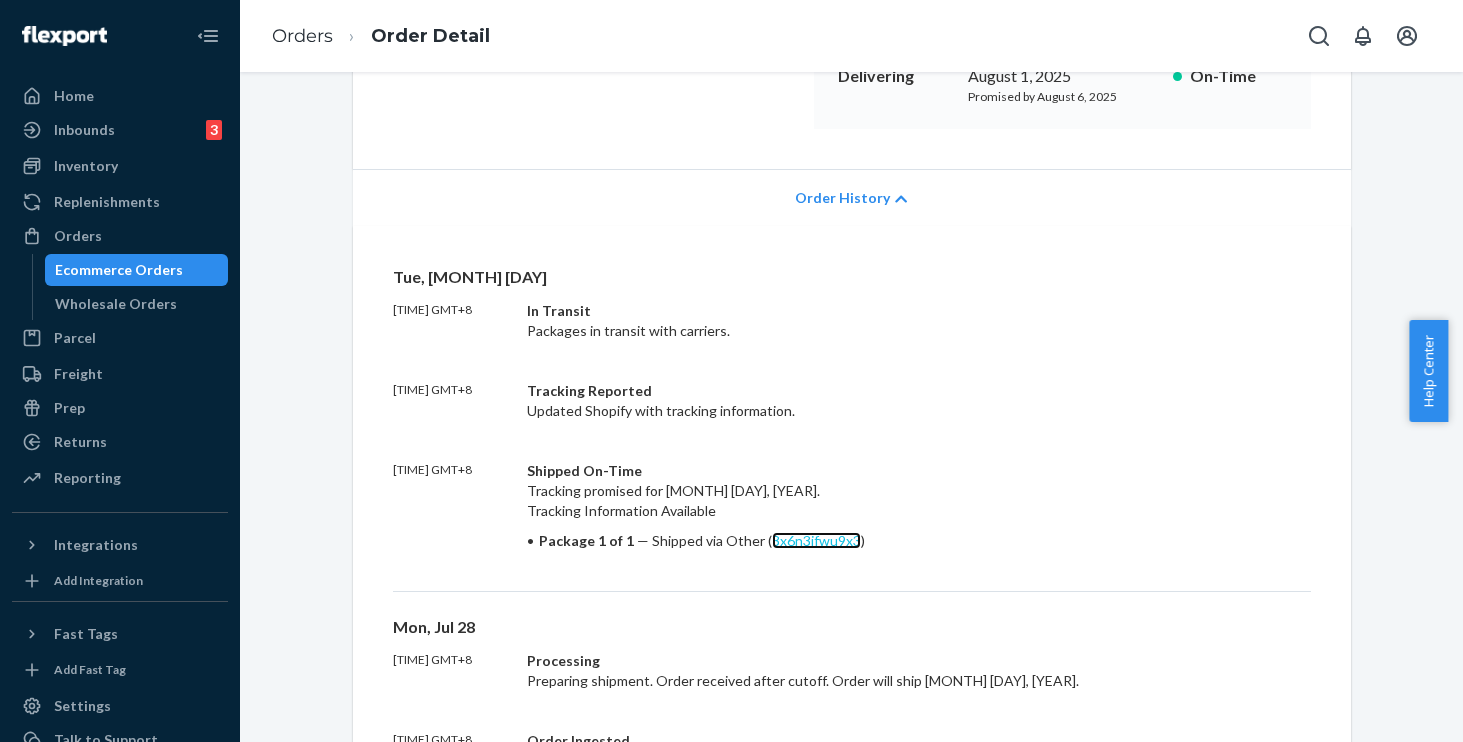 click on "3x6n3jfwu9x3" at bounding box center (816, 540) 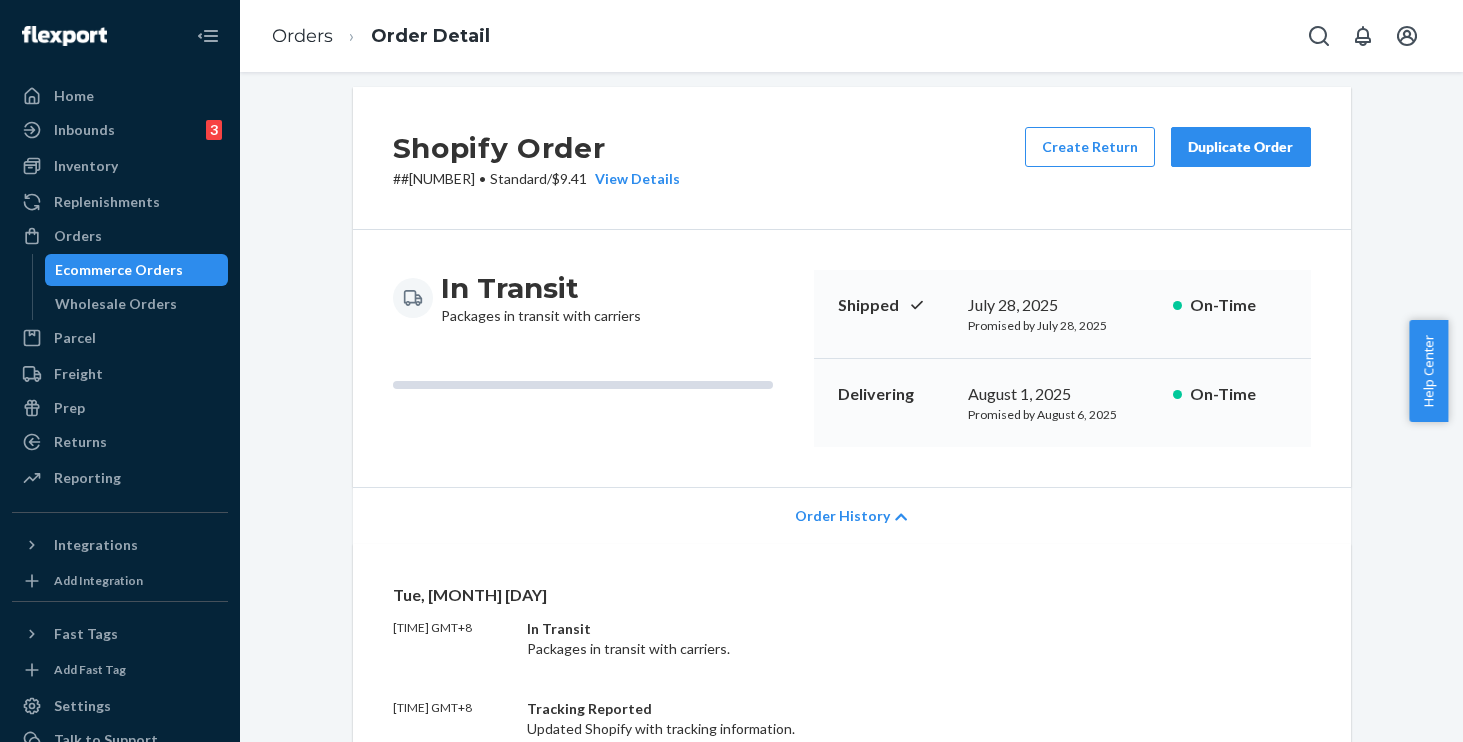 scroll, scrollTop: 0, scrollLeft: 0, axis: both 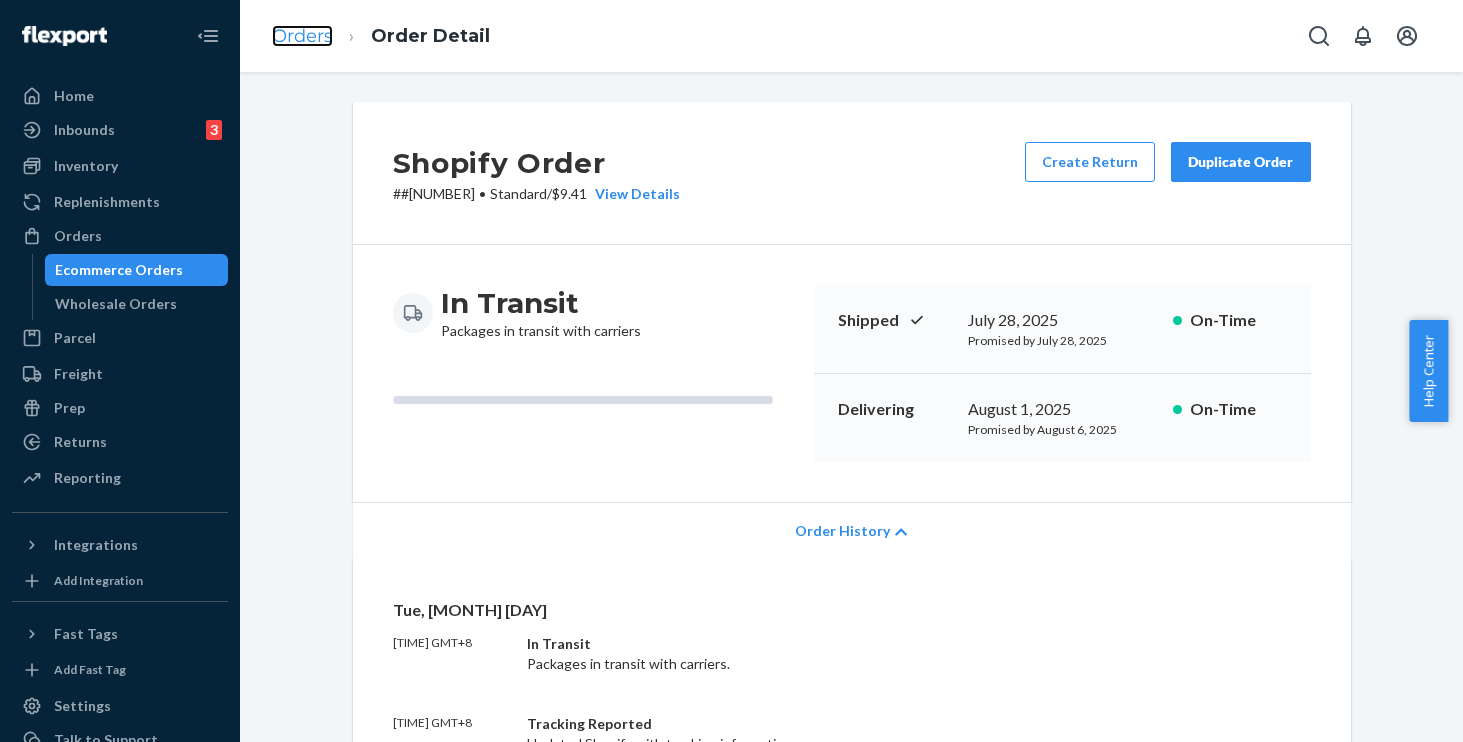 click on "Orders" at bounding box center [302, 36] 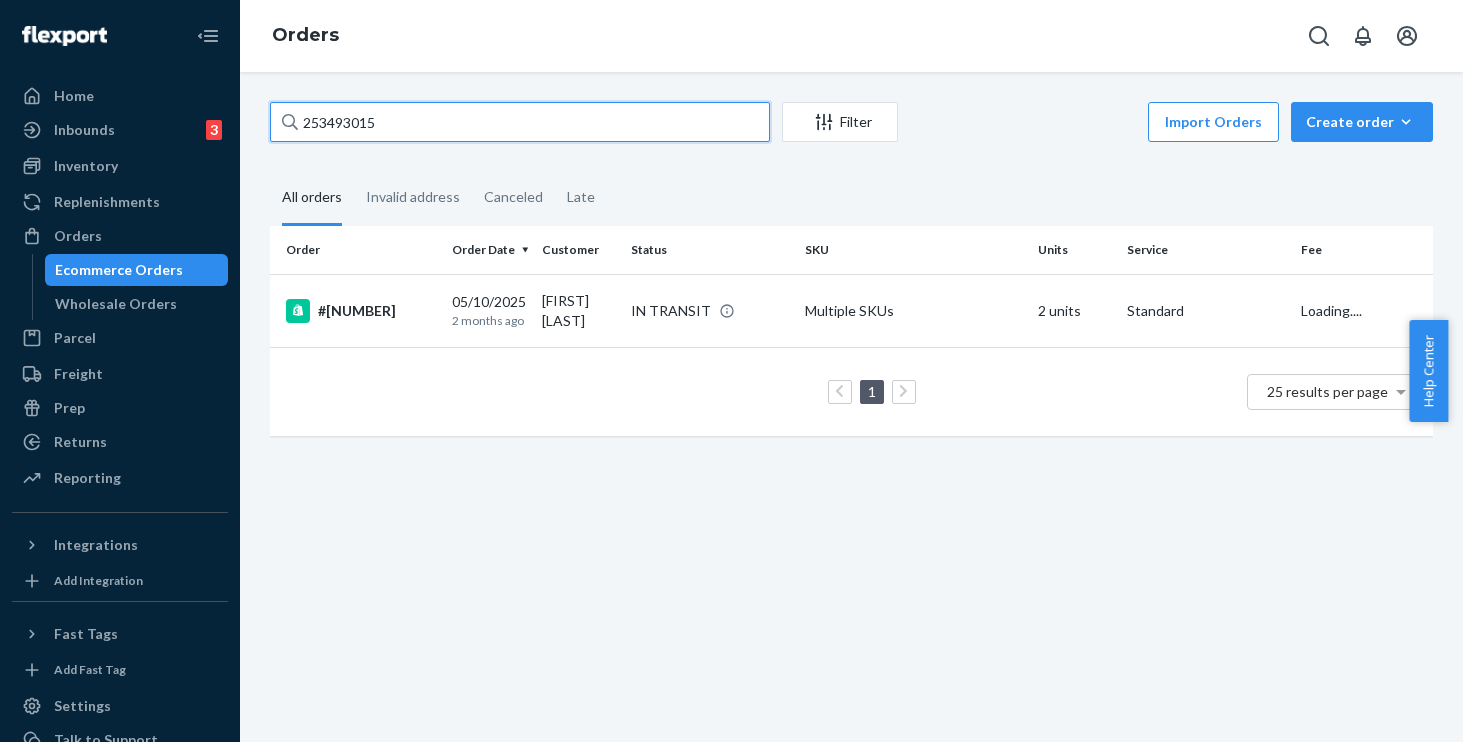 click on "253493015" at bounding box center (520, 122) 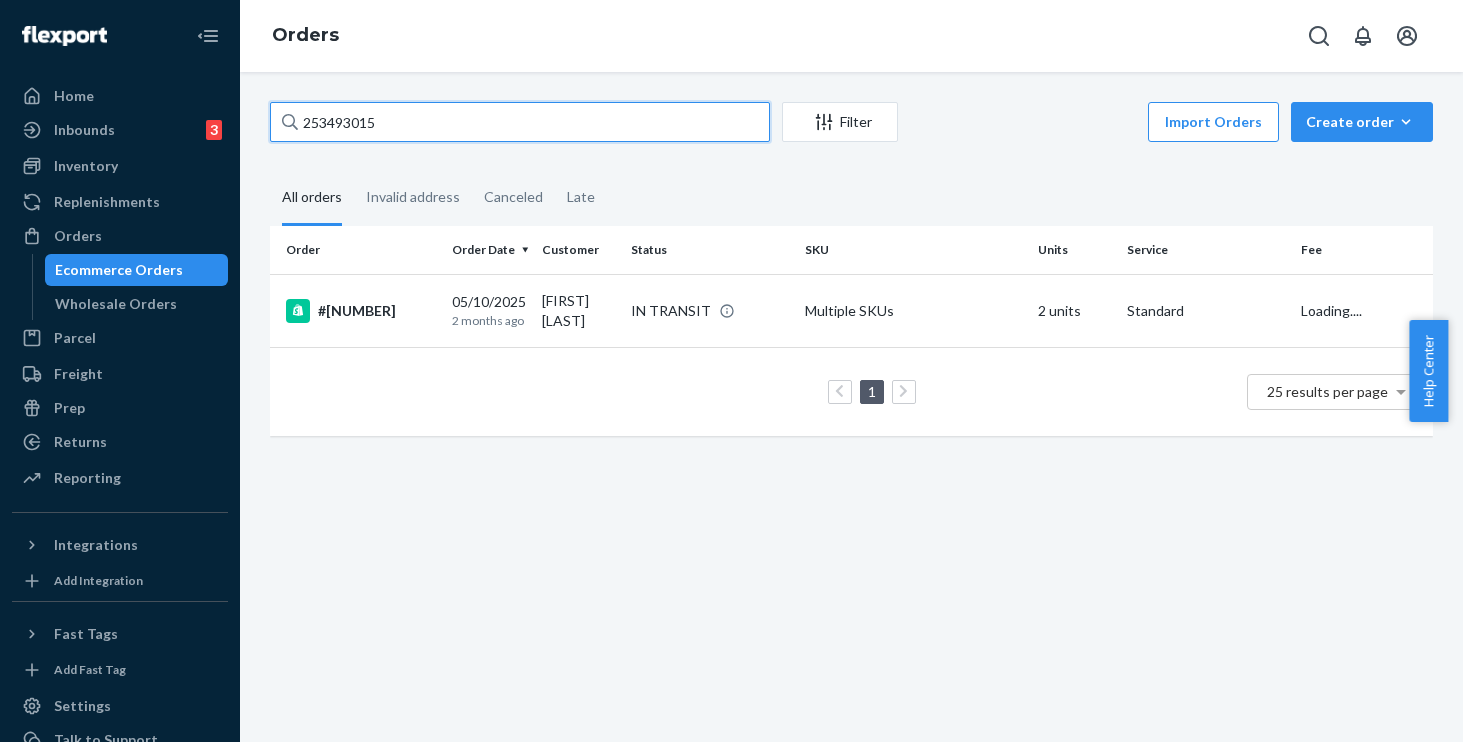drag, startPoint x: 475, startPoint y: 109, endPoint x: 239, endPoint y: 46, distance: 244.2642 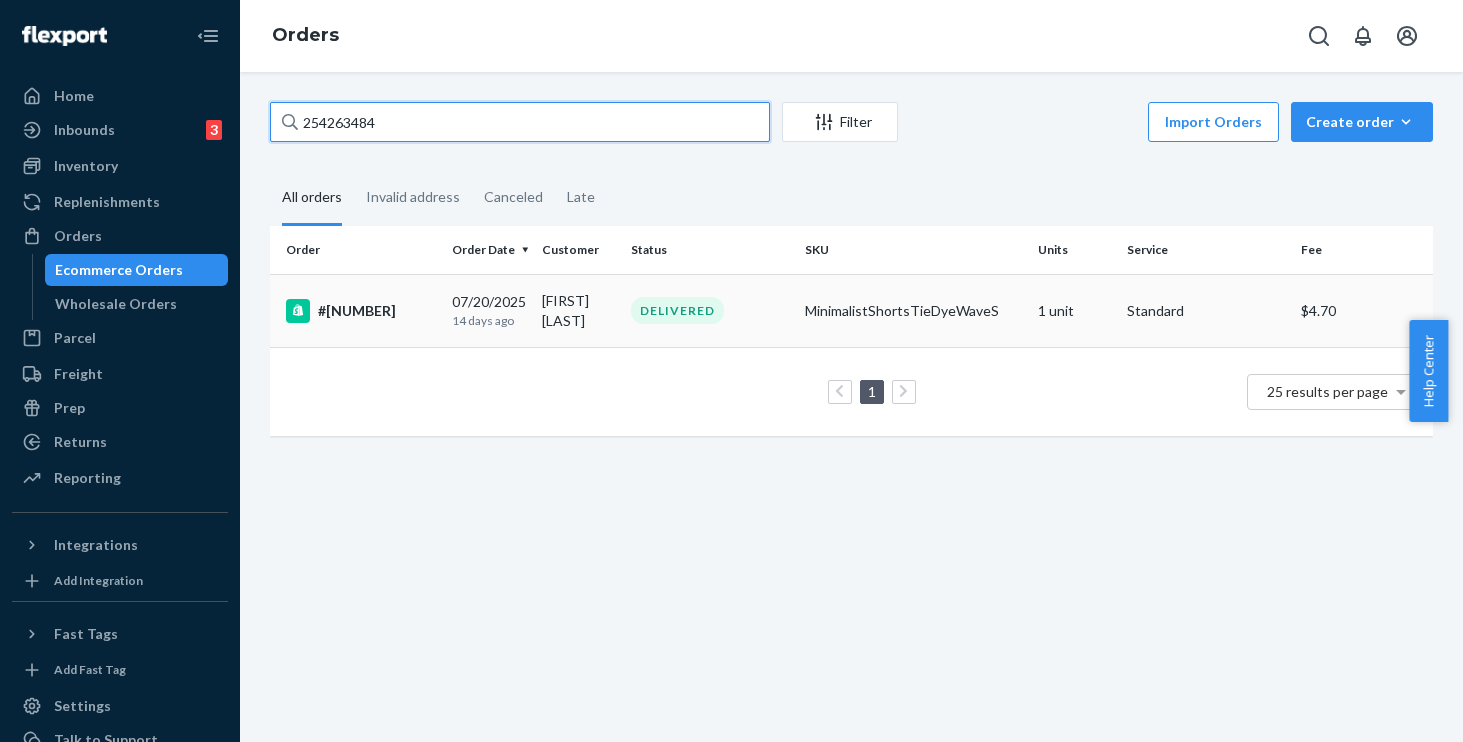 type on "254263484" 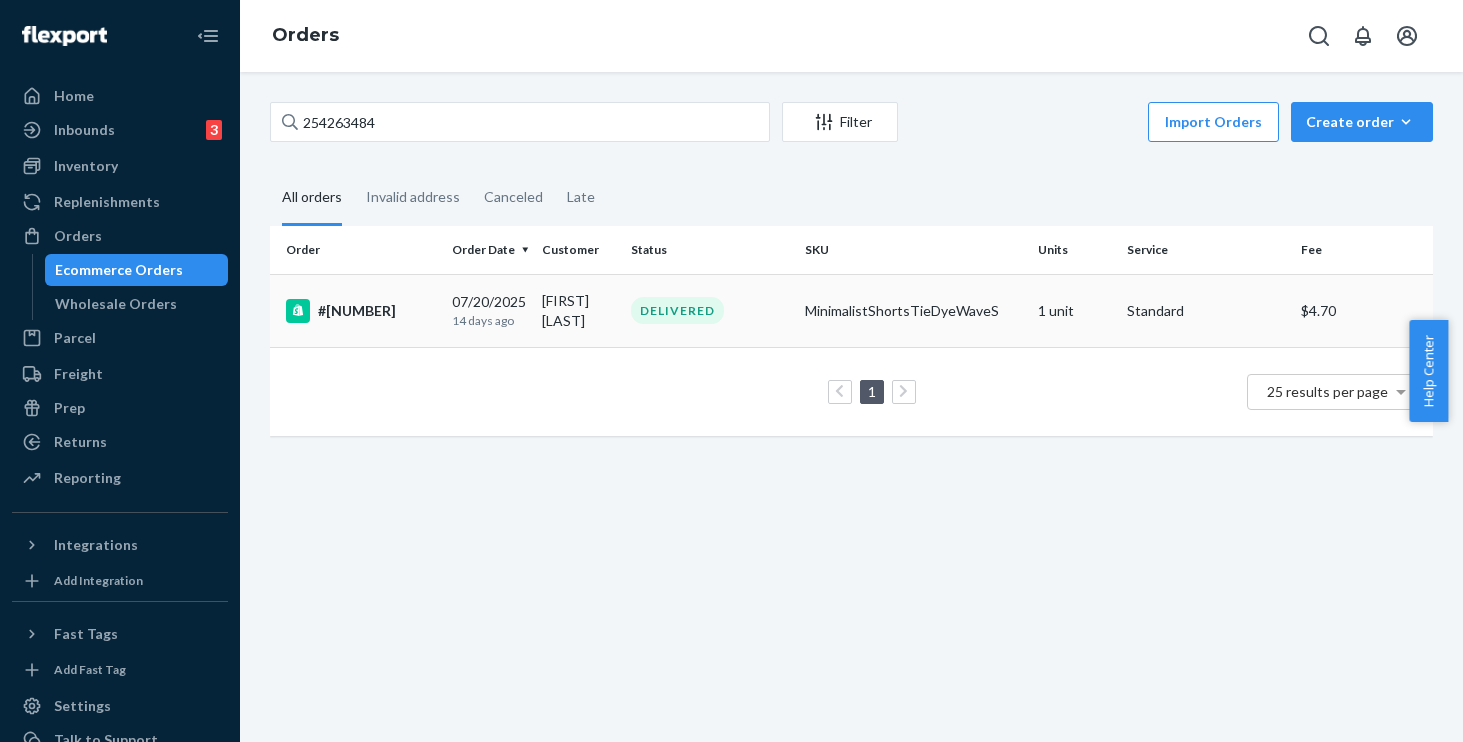 click on "DELIVERED" at bounding box center [710, 310] 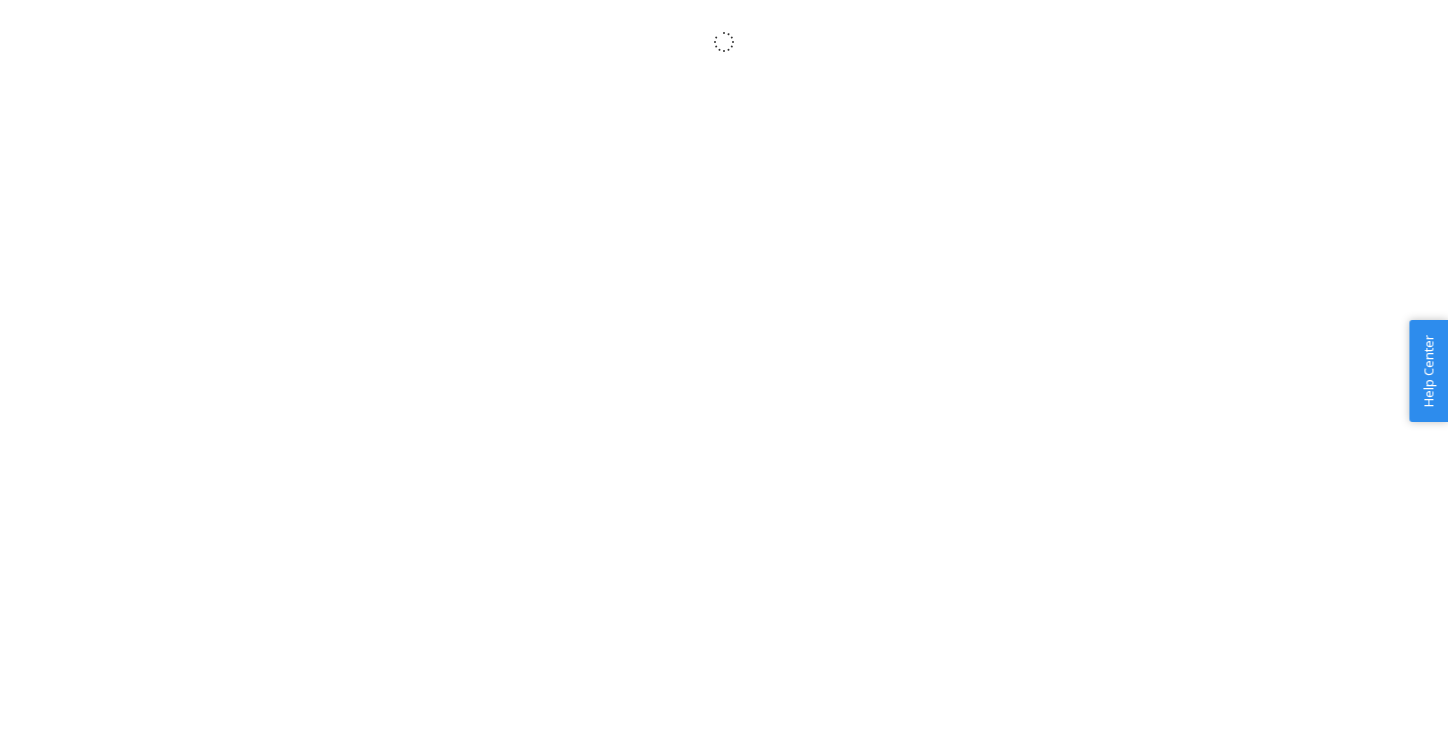 scroll, scrollTop: 0, scrollLeft: 0, axis: both 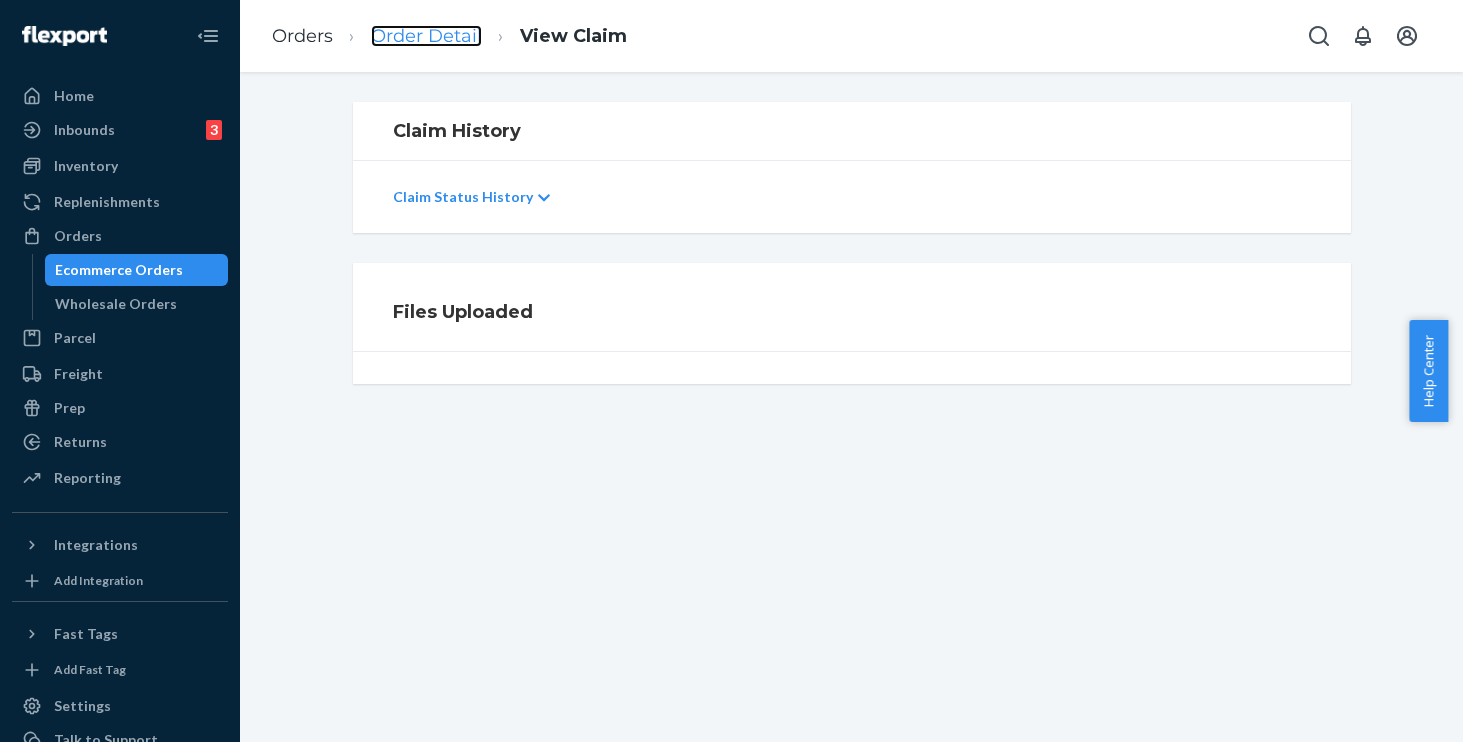 click on "Order Detail" at bounding box center (426, 36) 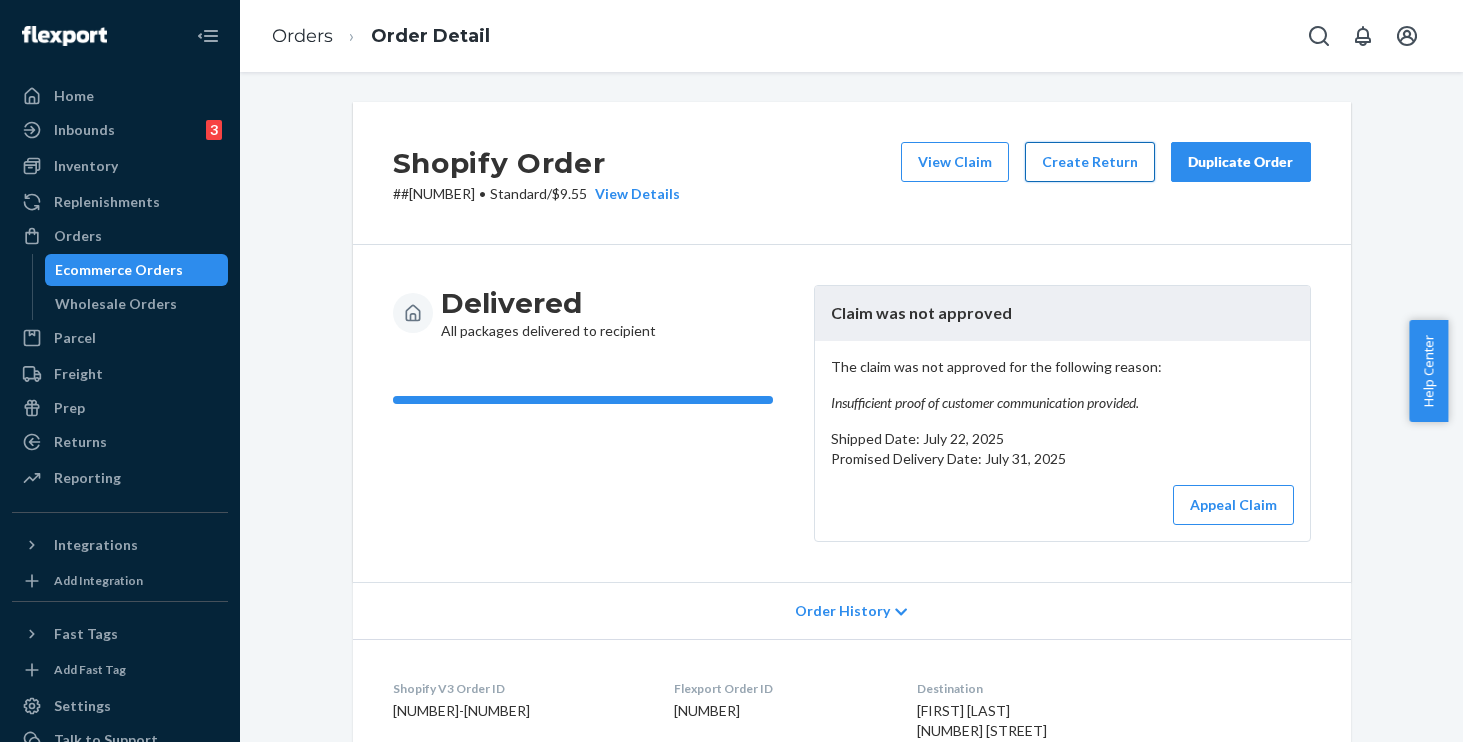 click on "Create Return" at bounding box center [1090, 162] 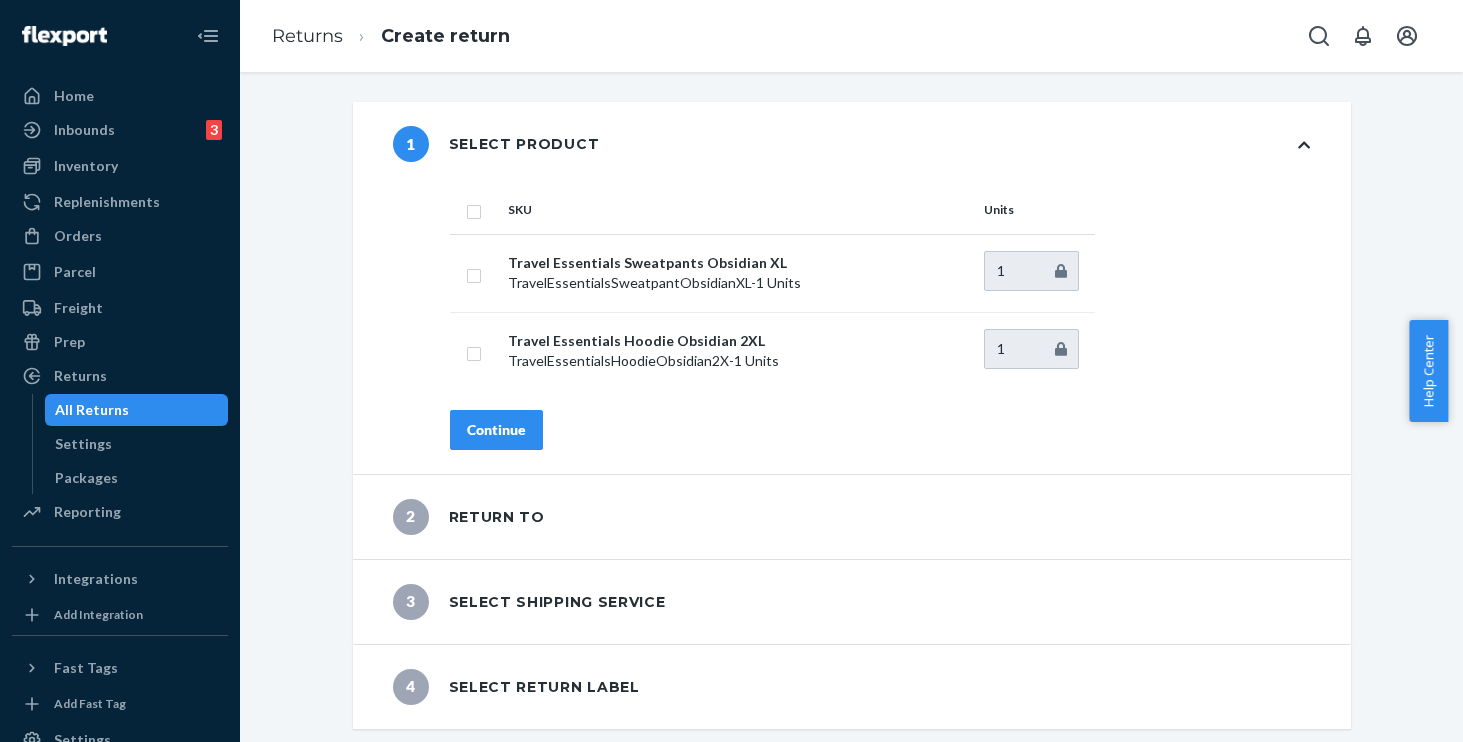 click at bounding box center [474, 209] 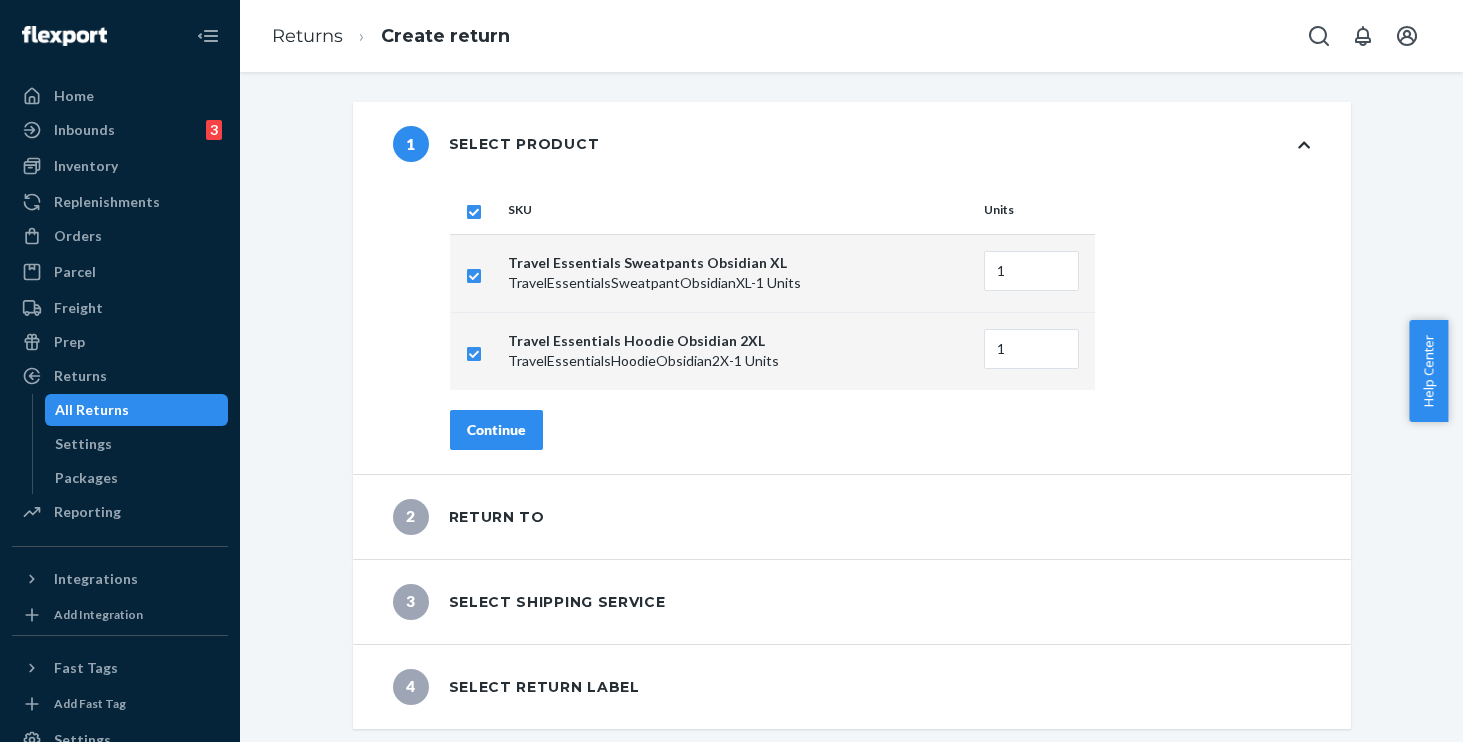 click on "Continue" at bounding box center (496, 430) 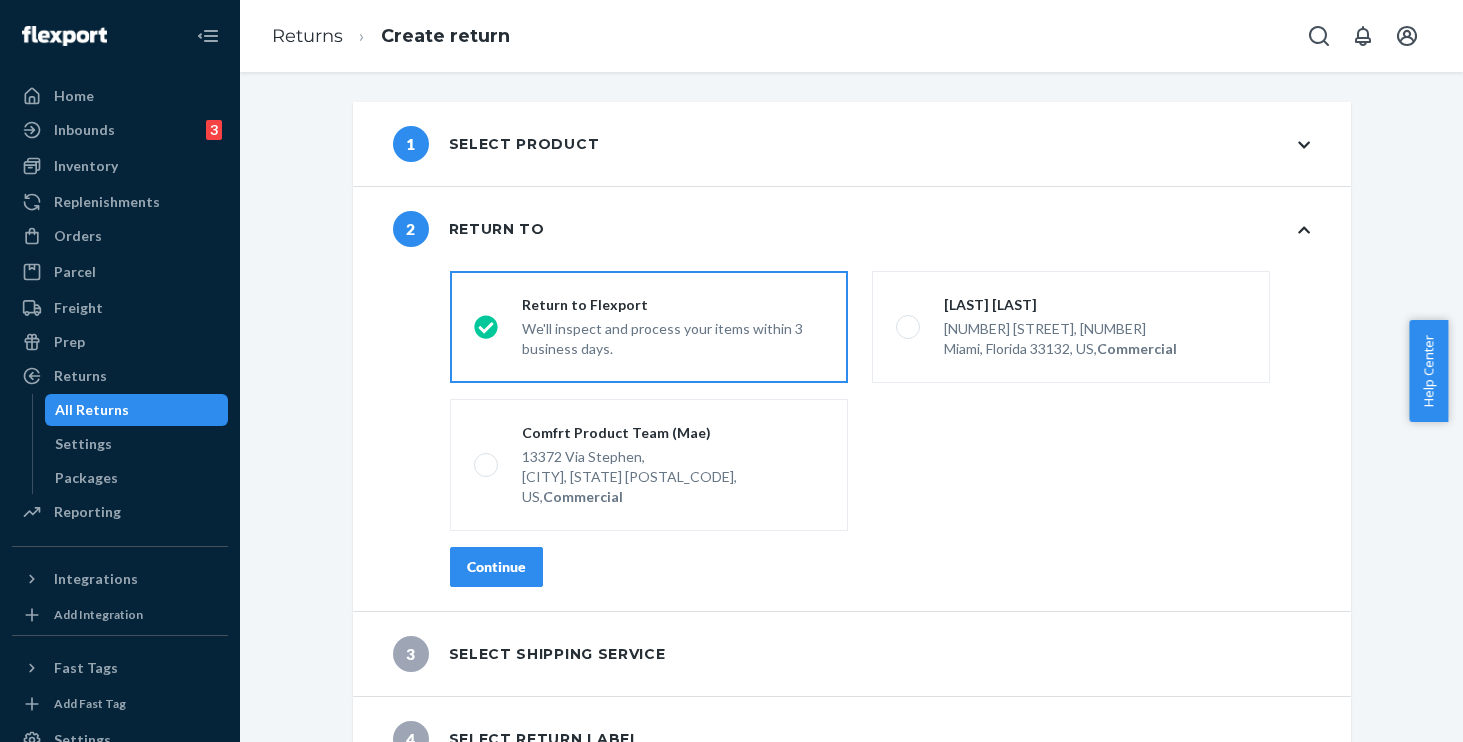 click on "Continue" at bounding box center [496, 567] 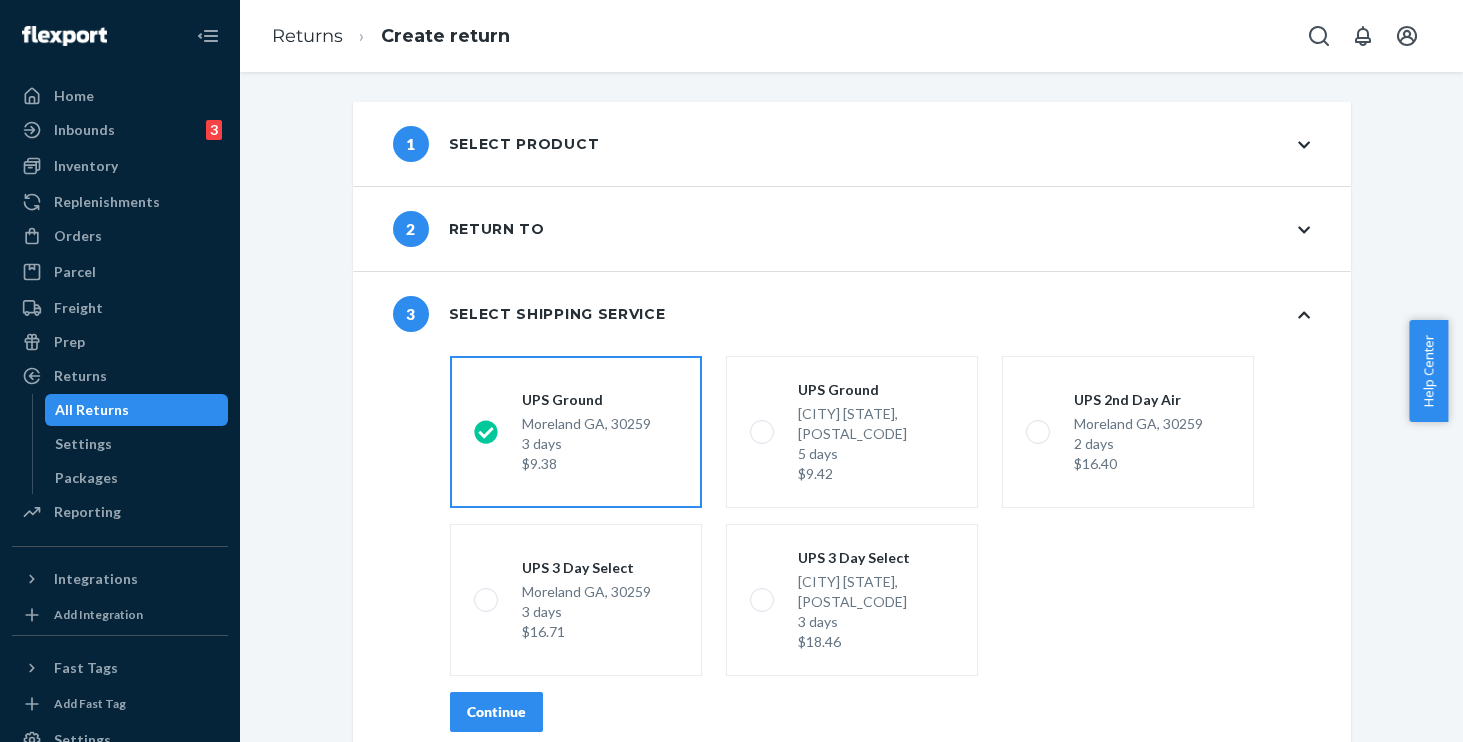click on "Continue" at bounding box center [496, 712] 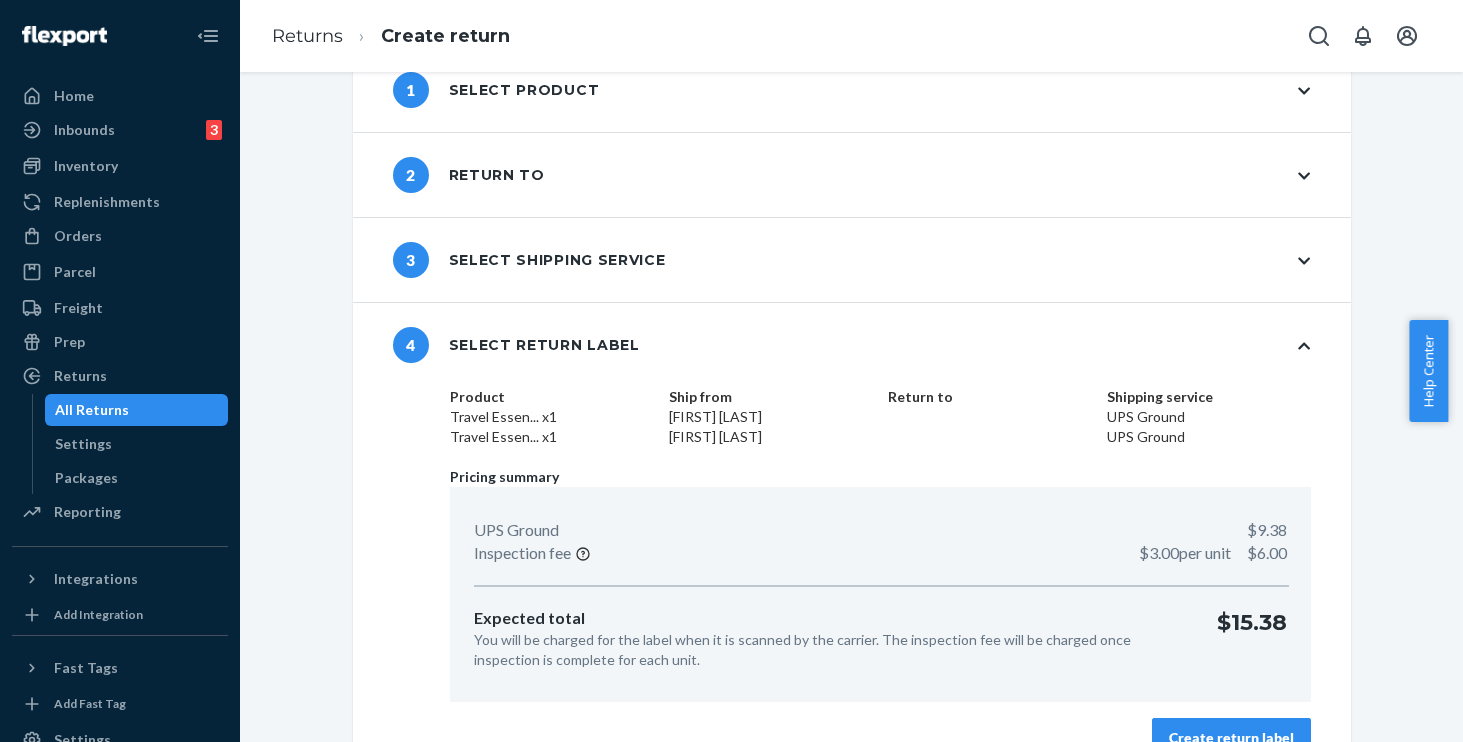 scroll, scrollTop: 93, scrollLeft: 0, axis: vertical 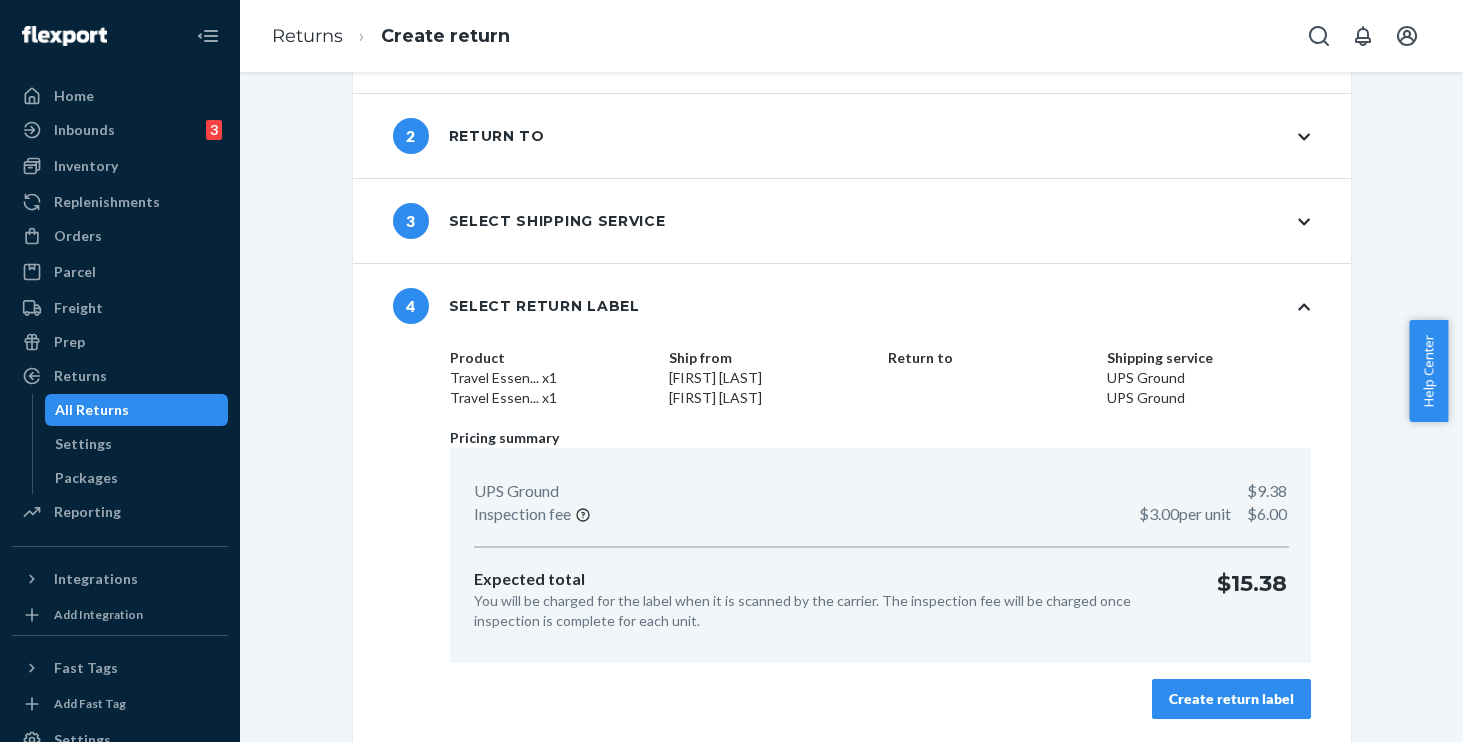 click on "Create return label" at bounding box center (1231, 699) 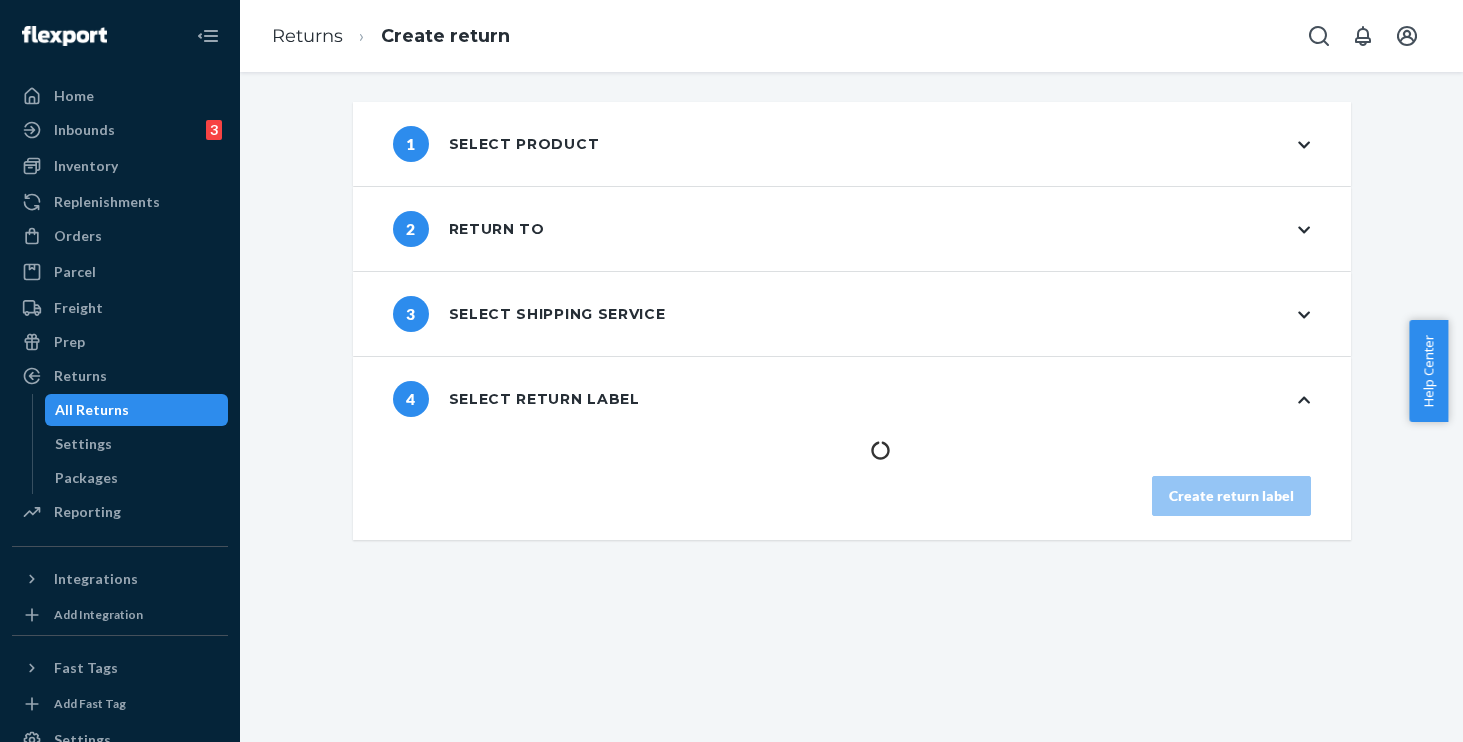 scroll, scrollTop: 0, scrollLeft: 0, axis: both 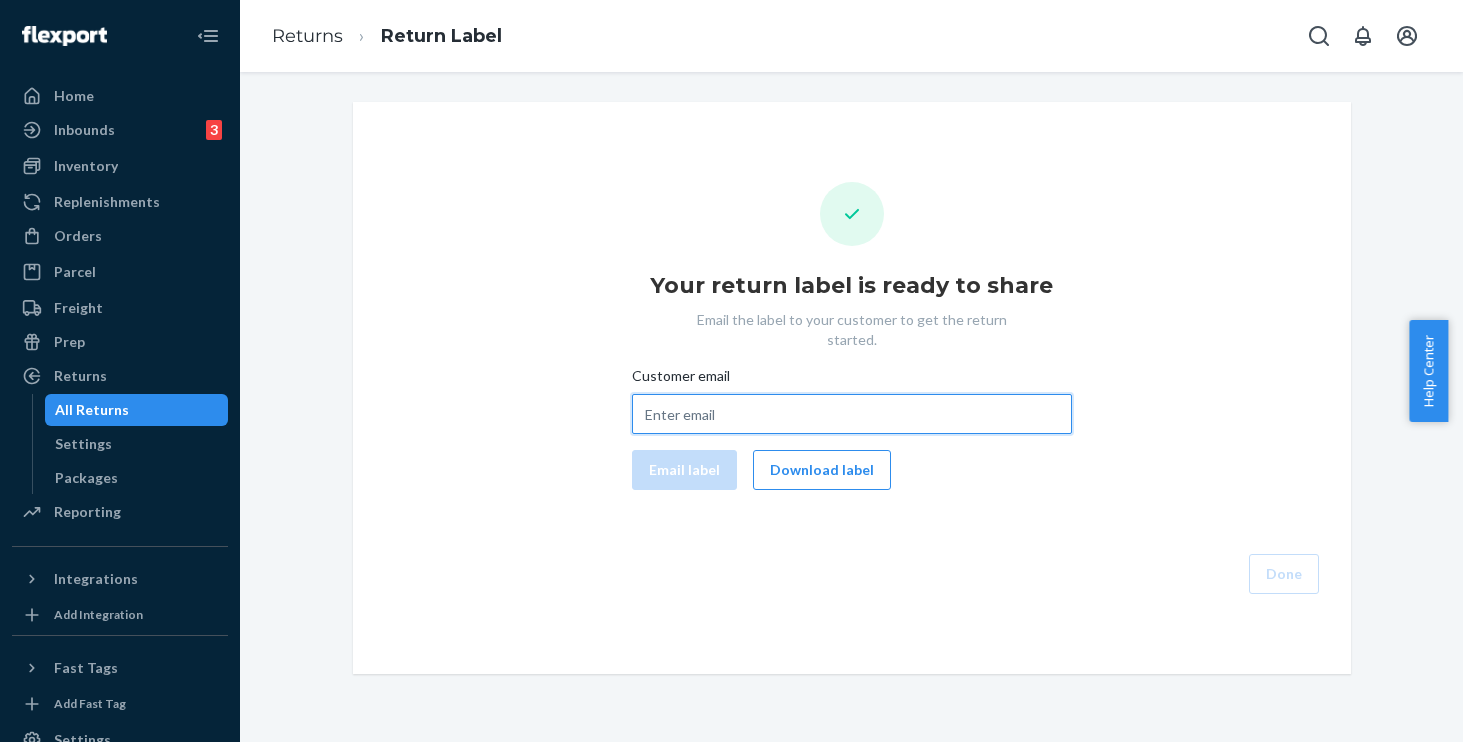 click on "Customer email" at bounding box center (852, 414) 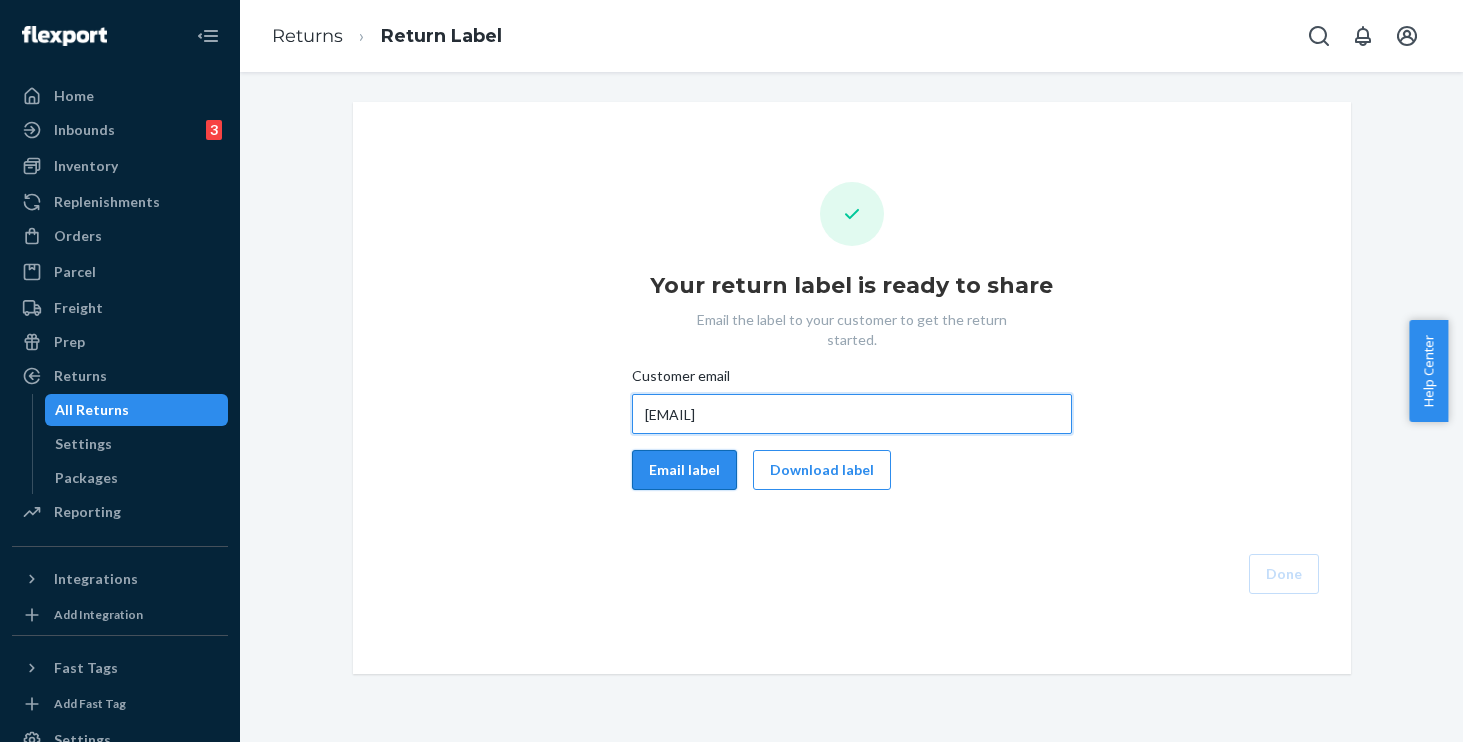 type on "Carrielou23@hotmail.com" 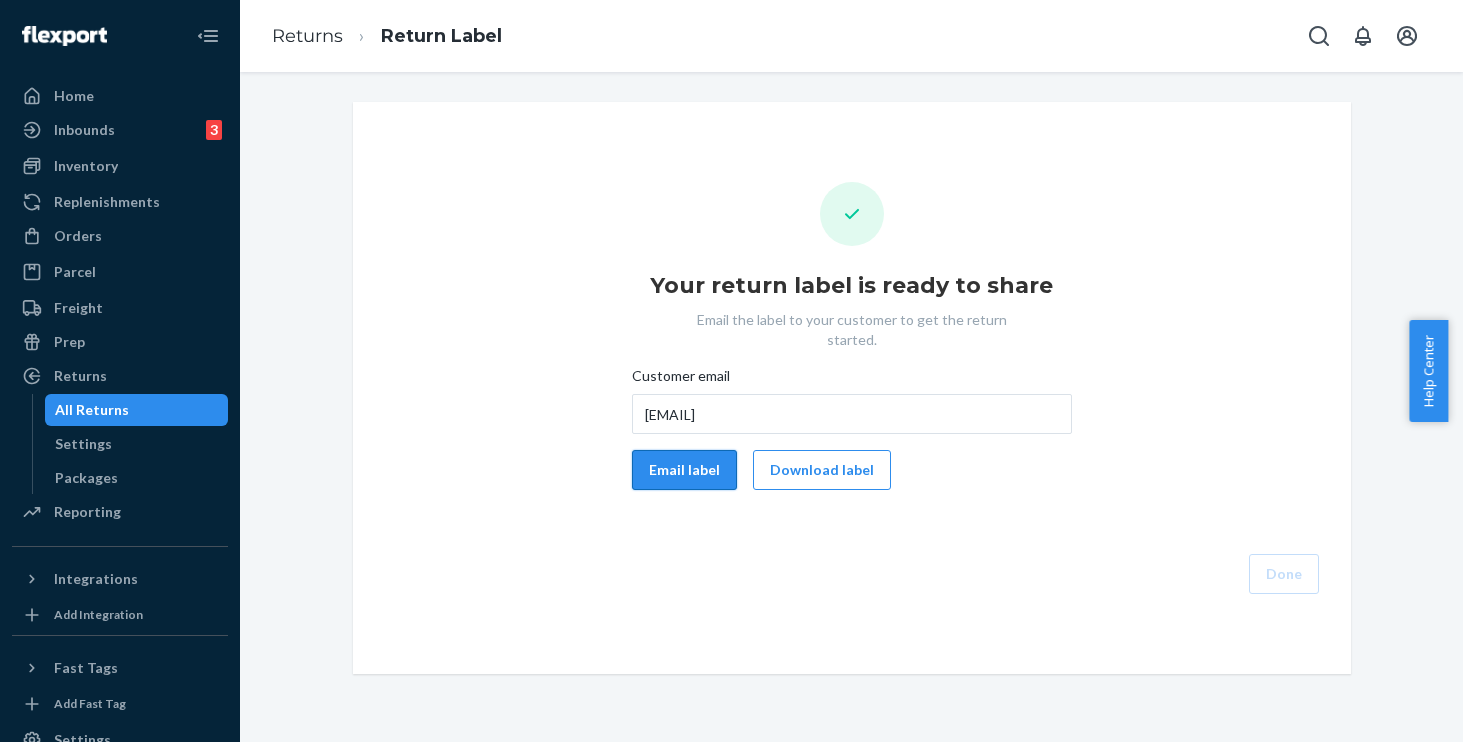 click on "Email label" at bounding box center [684, 470] 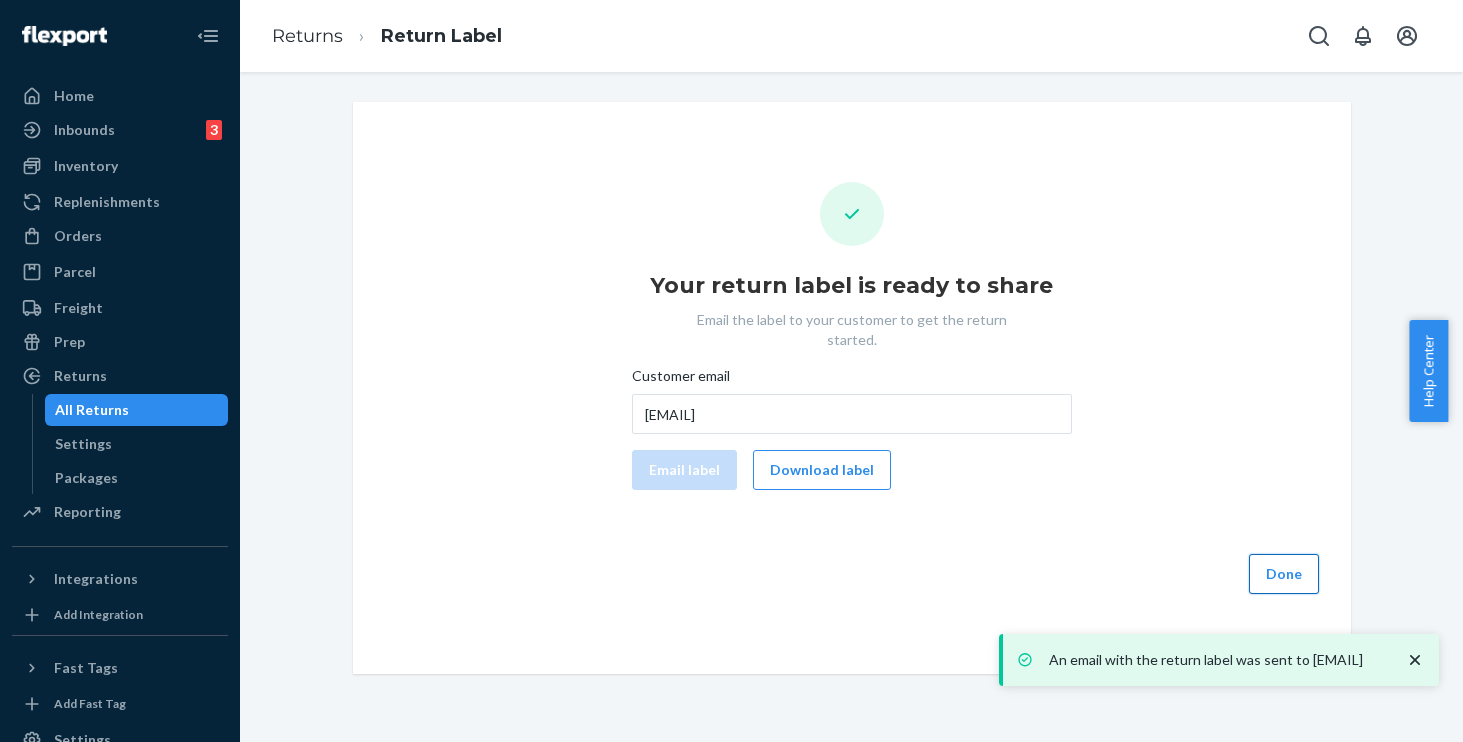 click on "Done" at bounding box center [1284, 574] 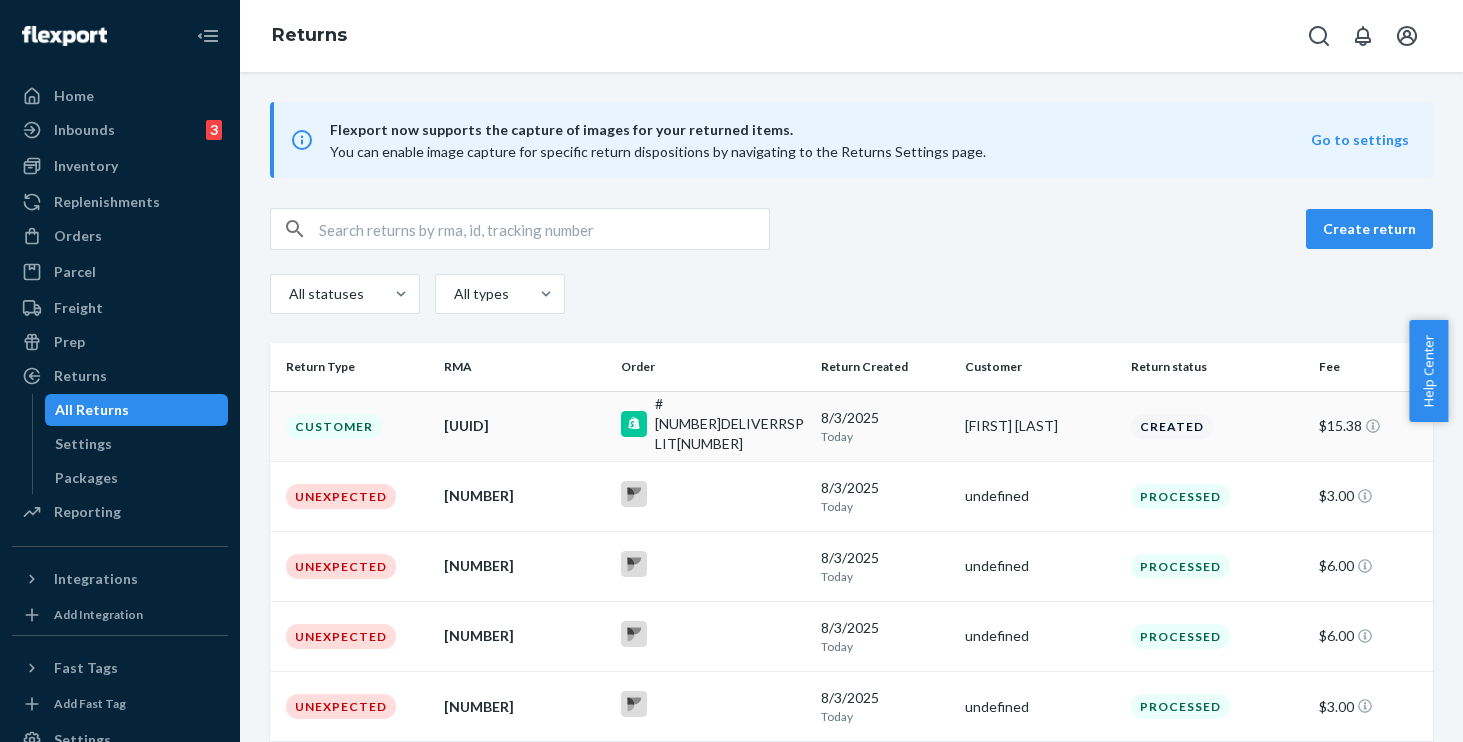 click on "Customer" at bounding box center [353, 426] 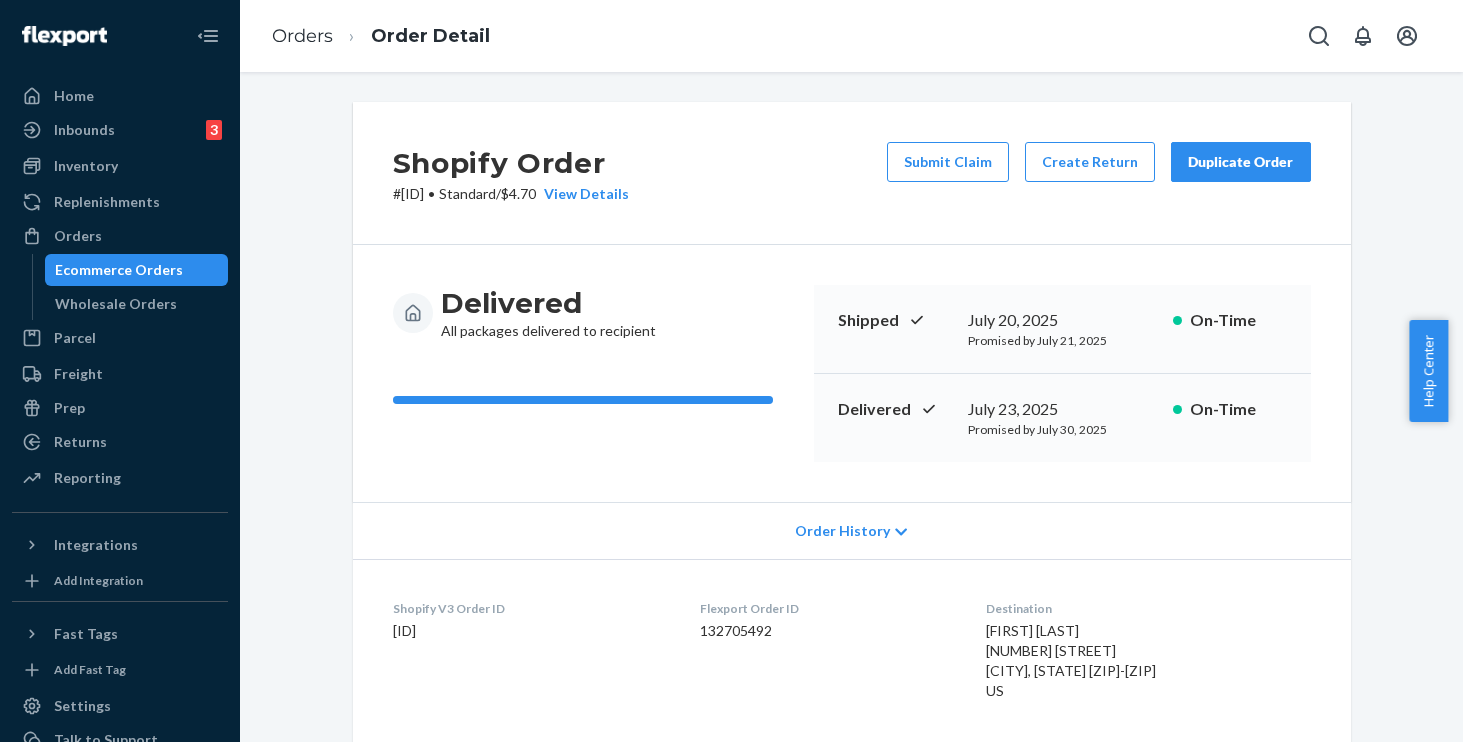 scroll, scrollTop: 0, scrollLeft: 0, axis: both 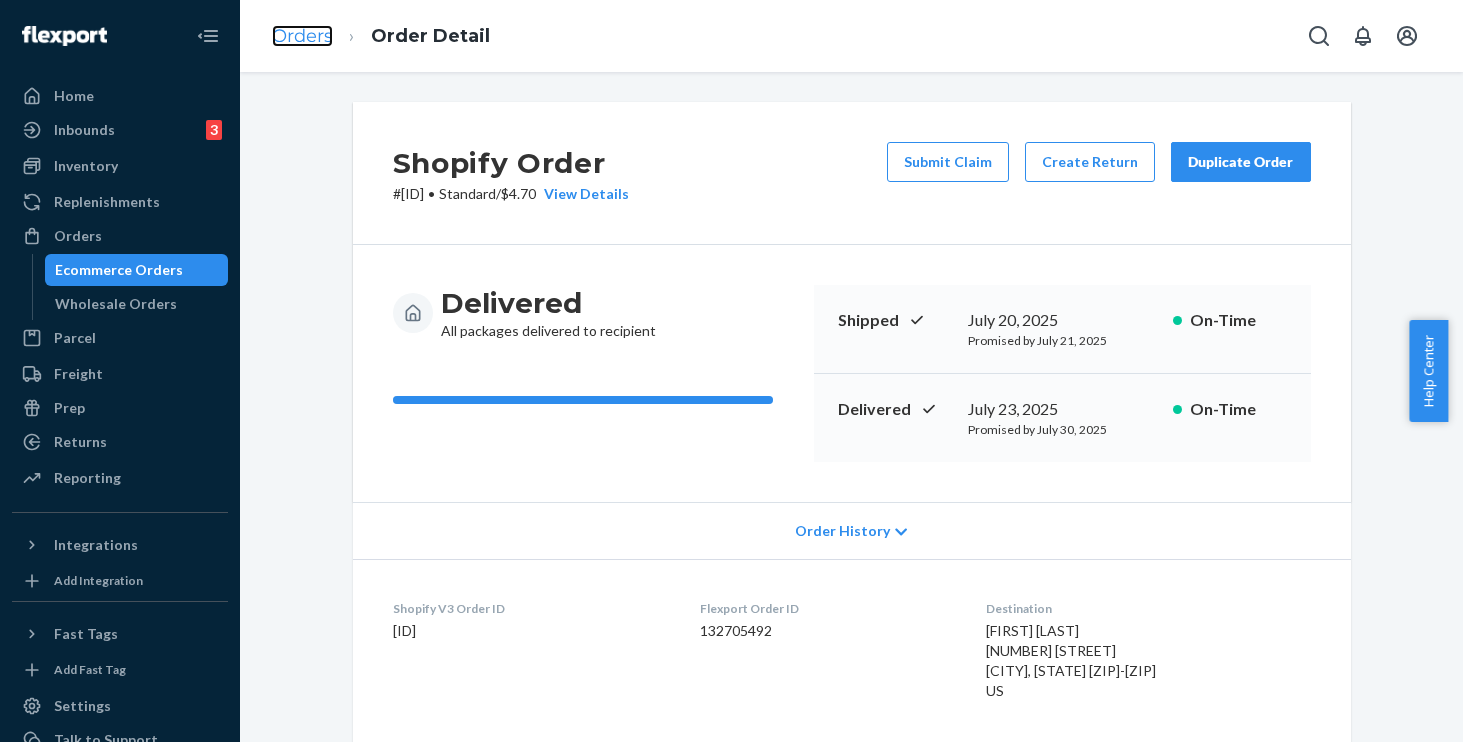 click on "Orders" at bounding box center [302, 36] 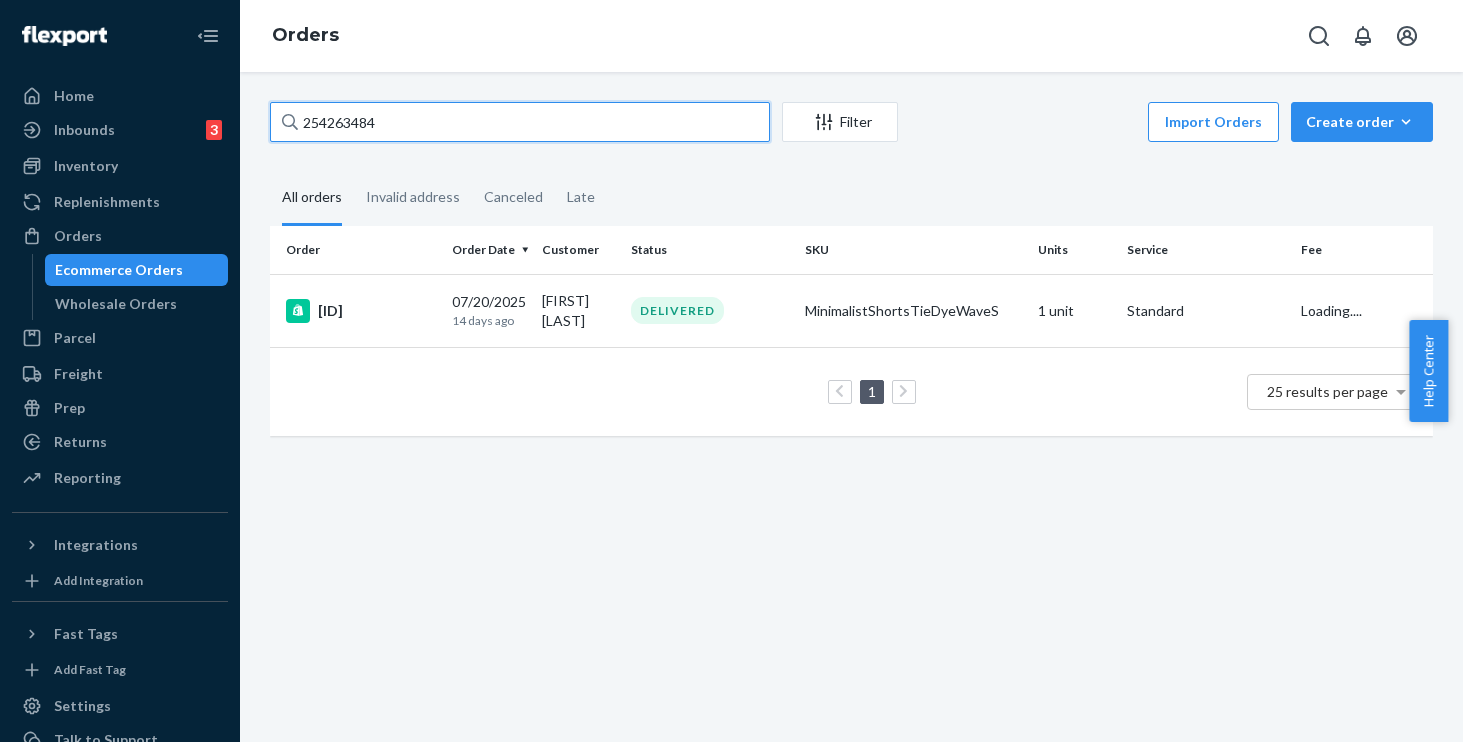 click on "254263484" at bounding box center (520, 122) 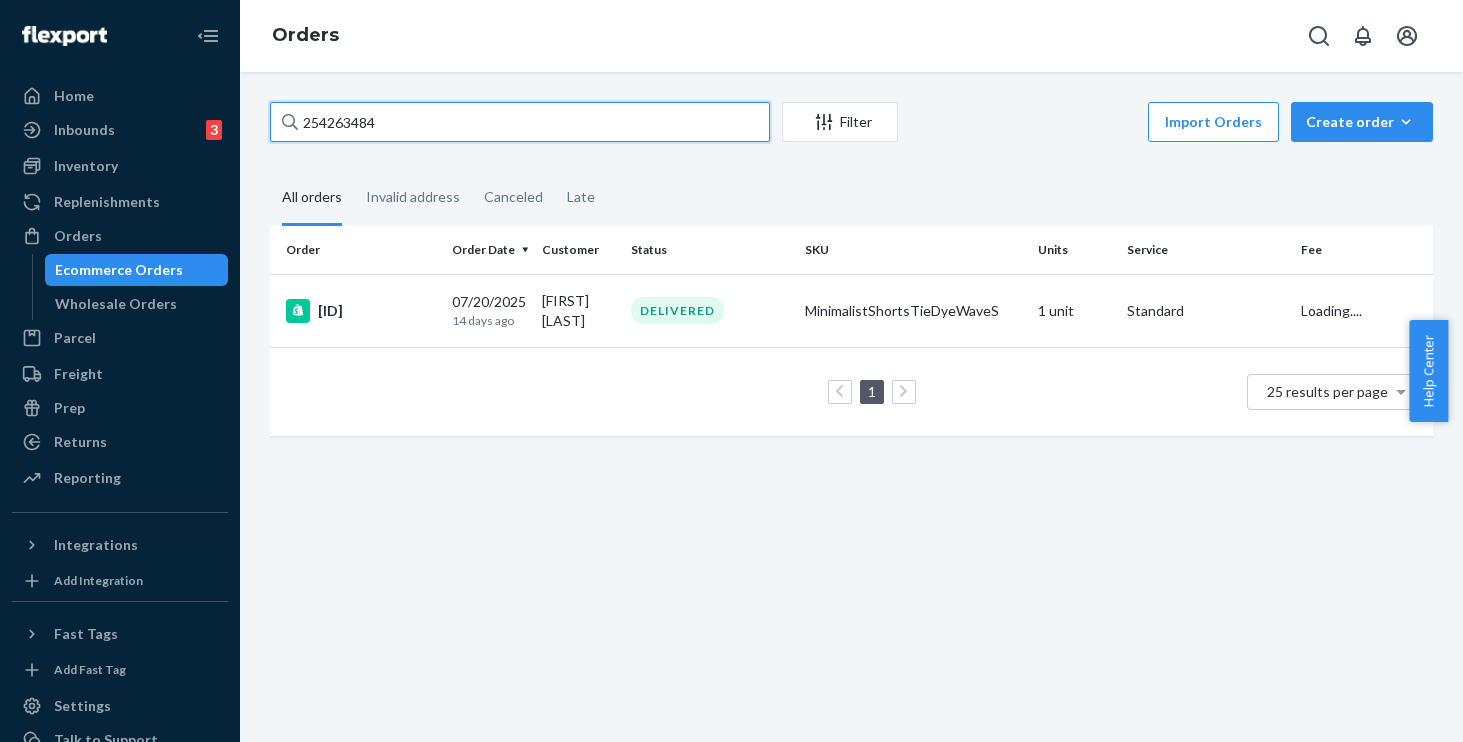 drag, startPoint x: 443, startPoint y: 119, endPoint x: 76, endPoint y: 51, distance: 373.24658 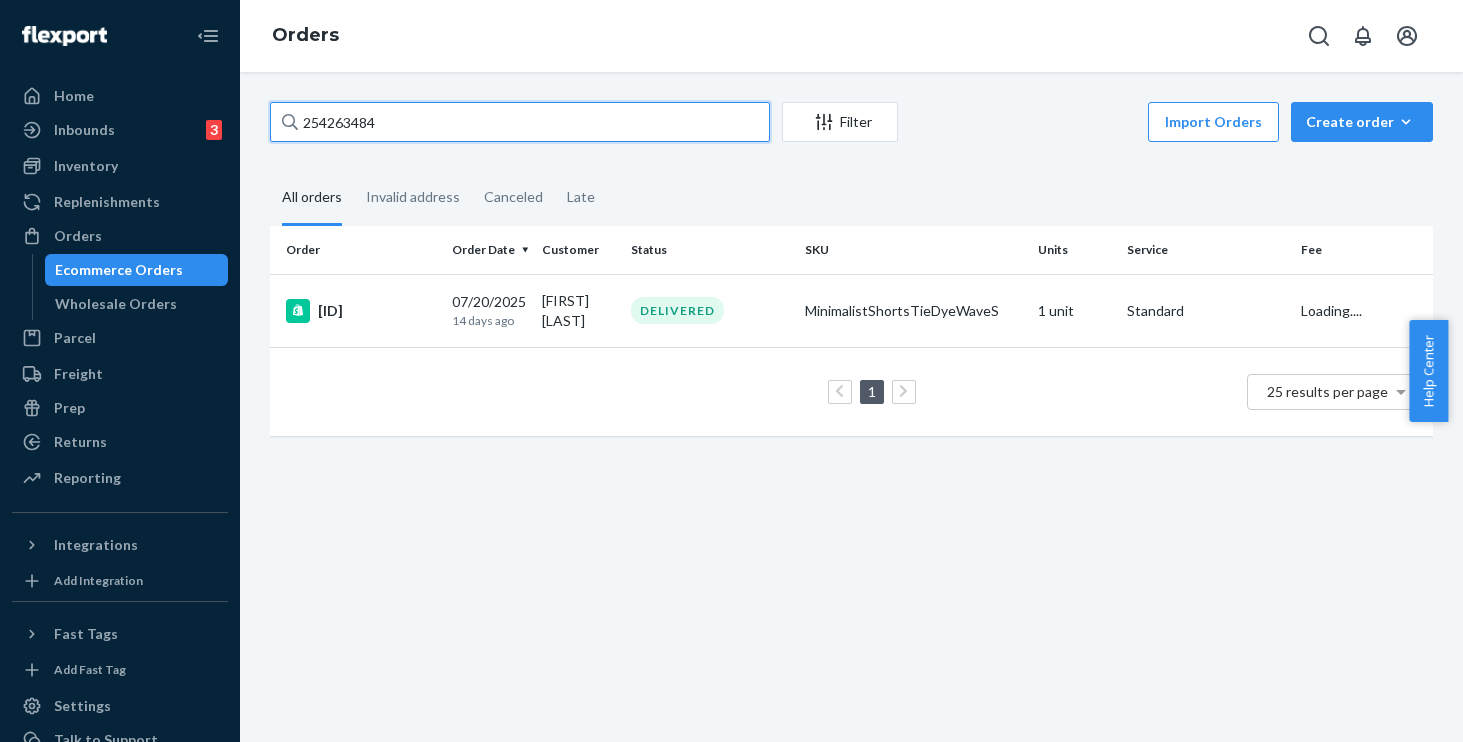 click on "Home Inbounds 3 Shipping Plans Problems 3 Inventory Products Replenishments Orders Ecommerce Orders Wholesale Orders Parcel Parcel orders Integrations Freight Prep Returns All Returns Settings Packages Reporting Reports Analytics Integrations Add Integration Fast Tags Add Fast Tag Settings Talk to Support Help Center Give Feedback Orders 254263484 Filter Import Orders Create order Ecommerce order Removal order All orders Invalid address Canceled Late Order Order Date Customer Status SKU Units Service Fee #254263484 07/20/2025 14 days ago Grace Grace DELIVERED MinimalistShortsTieDyeWaveS 1 unit Standard Loading.... 1 25 results per page" at bounding box center [731, 371] 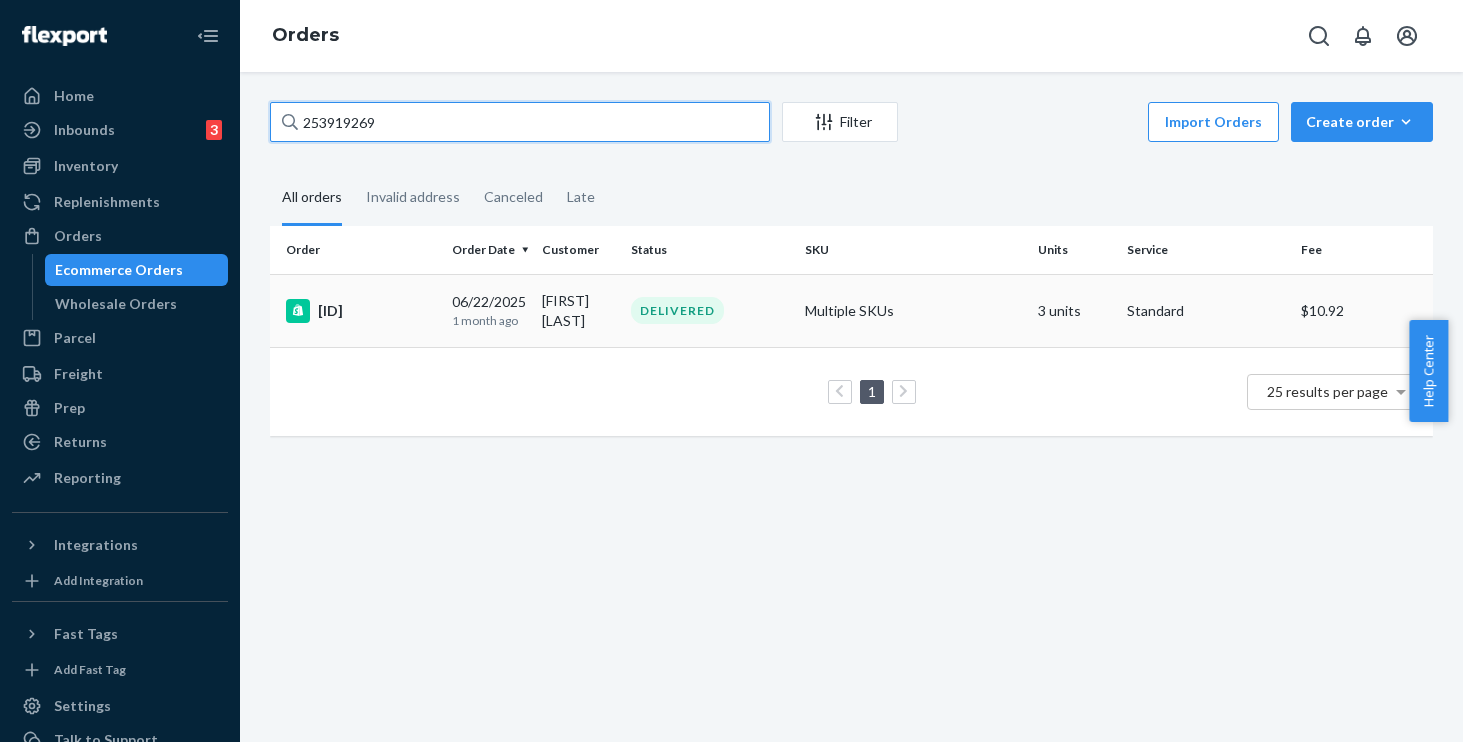 type on "253919269" 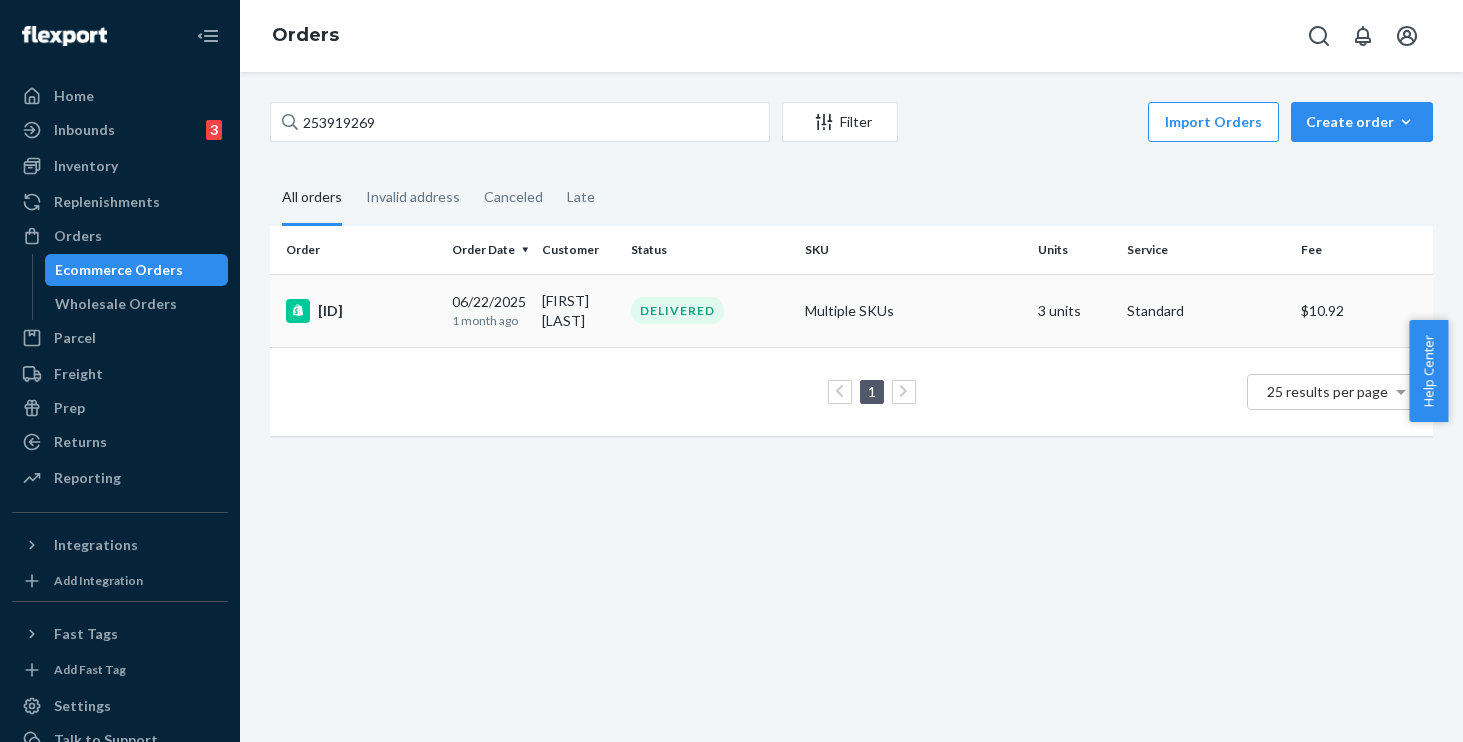 click on "#253919269" at bounding box center [361, 311] 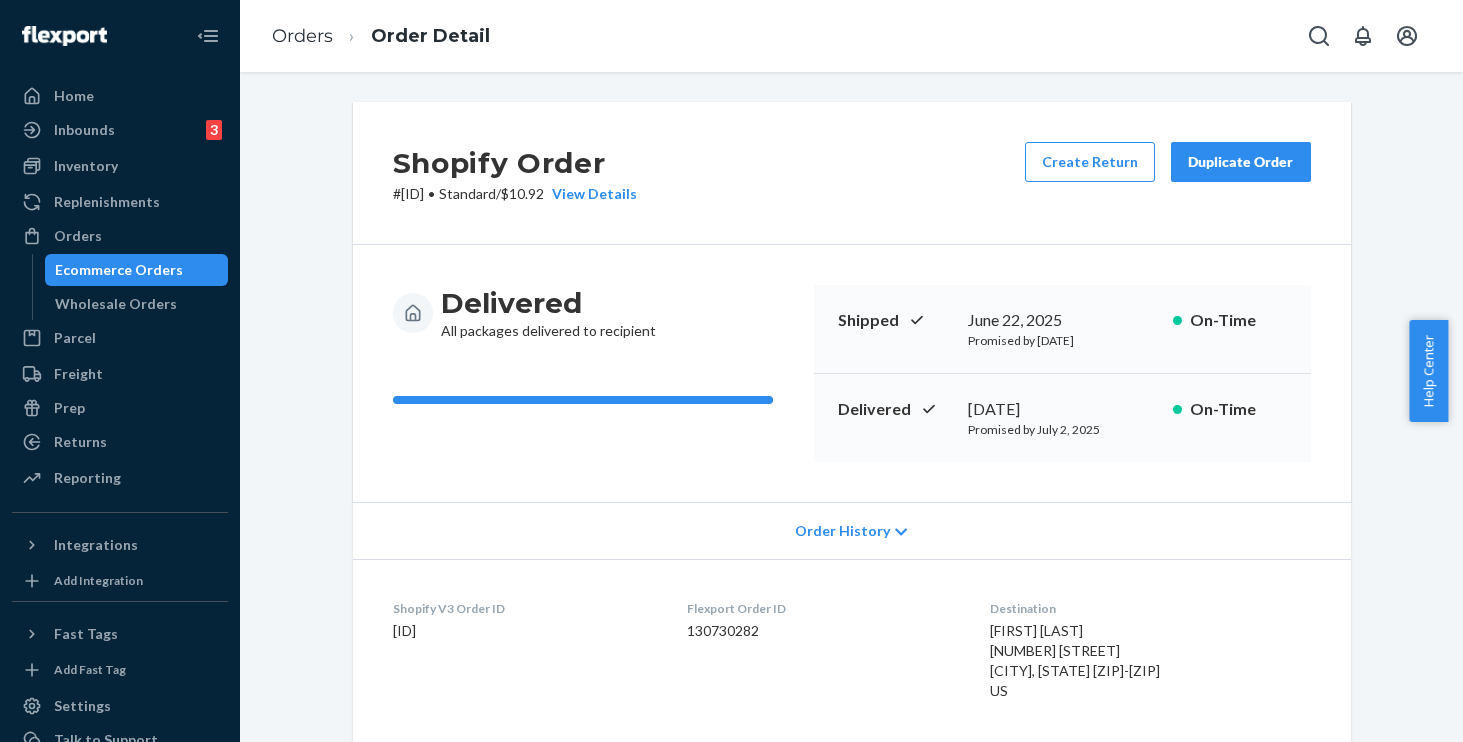 click on "Duplicate Order" at bounding box center (1241, 162) 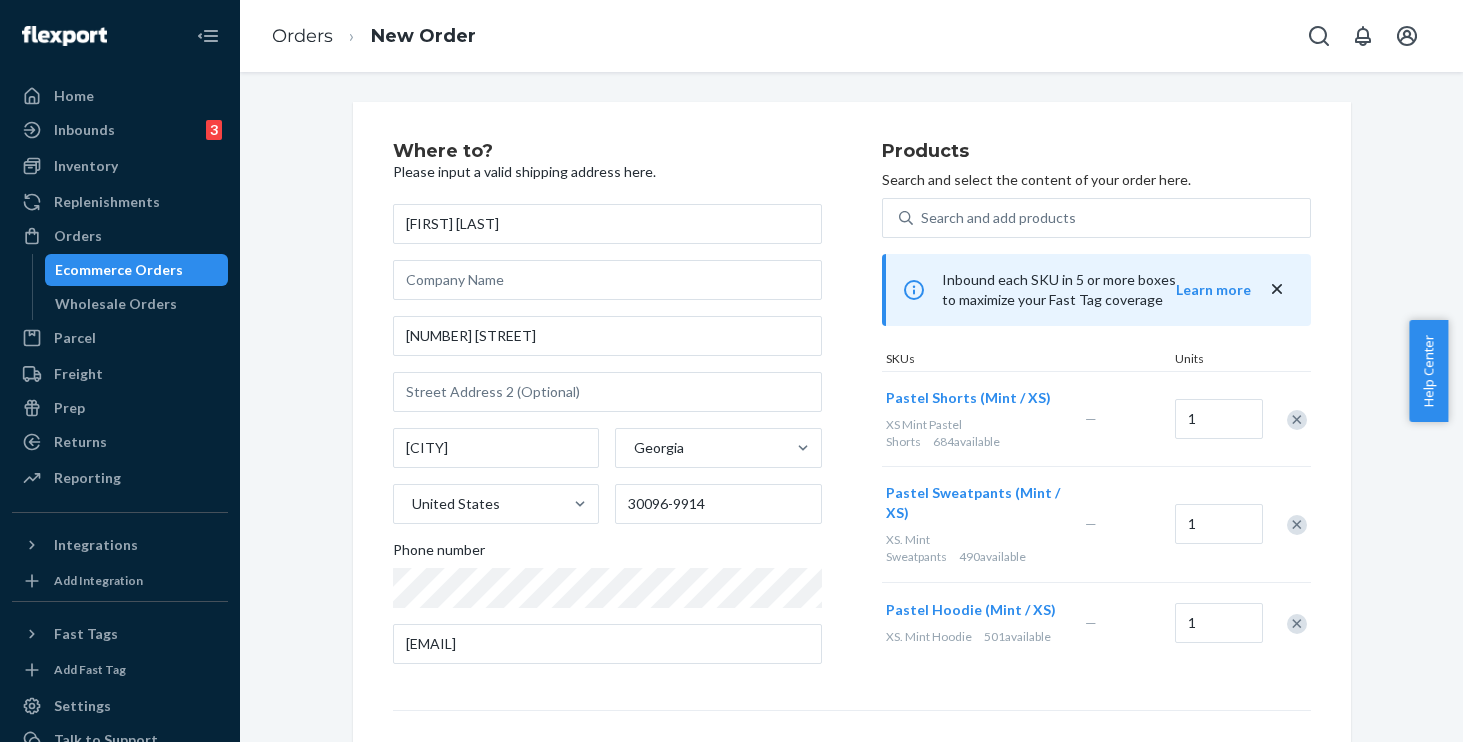 click at bounding box center [1297, 420] 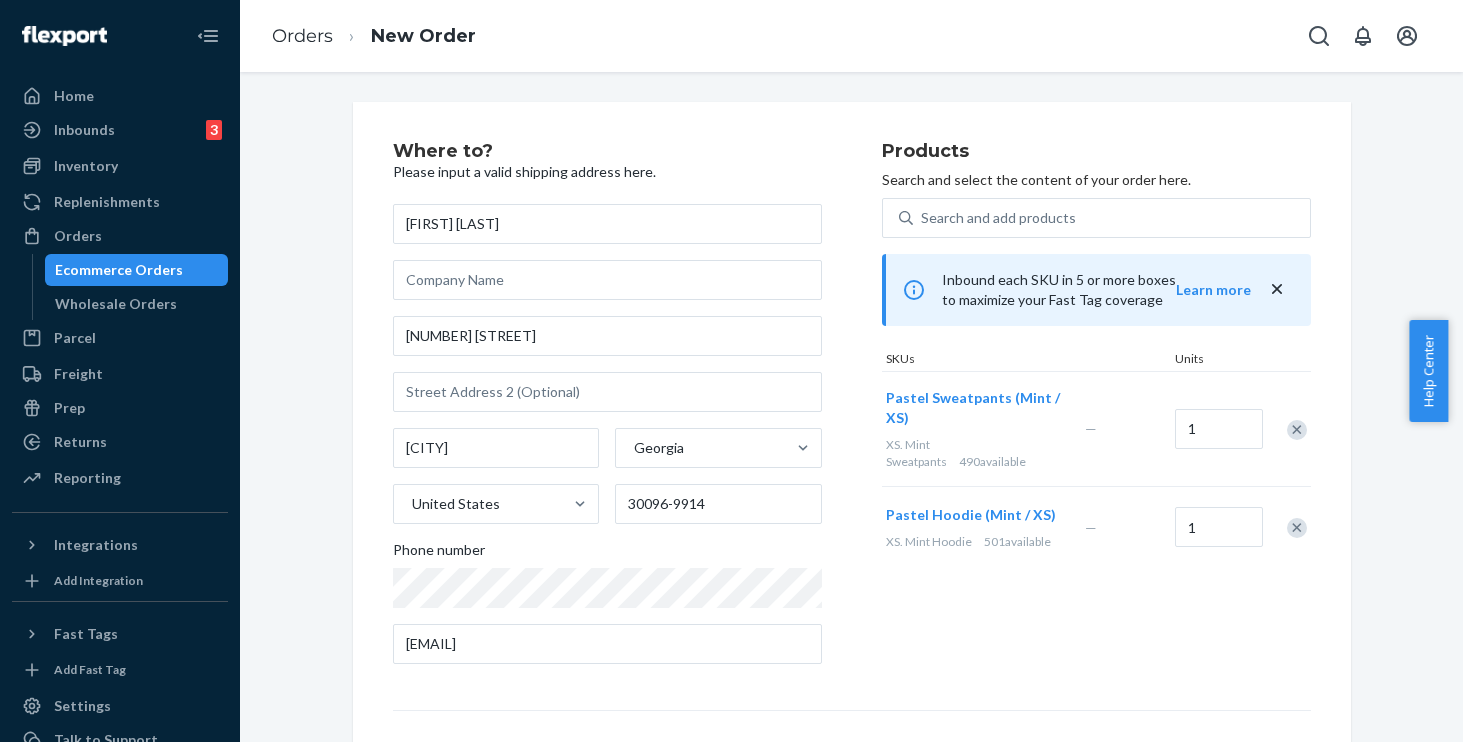 click at bounding box center [1297, 430] 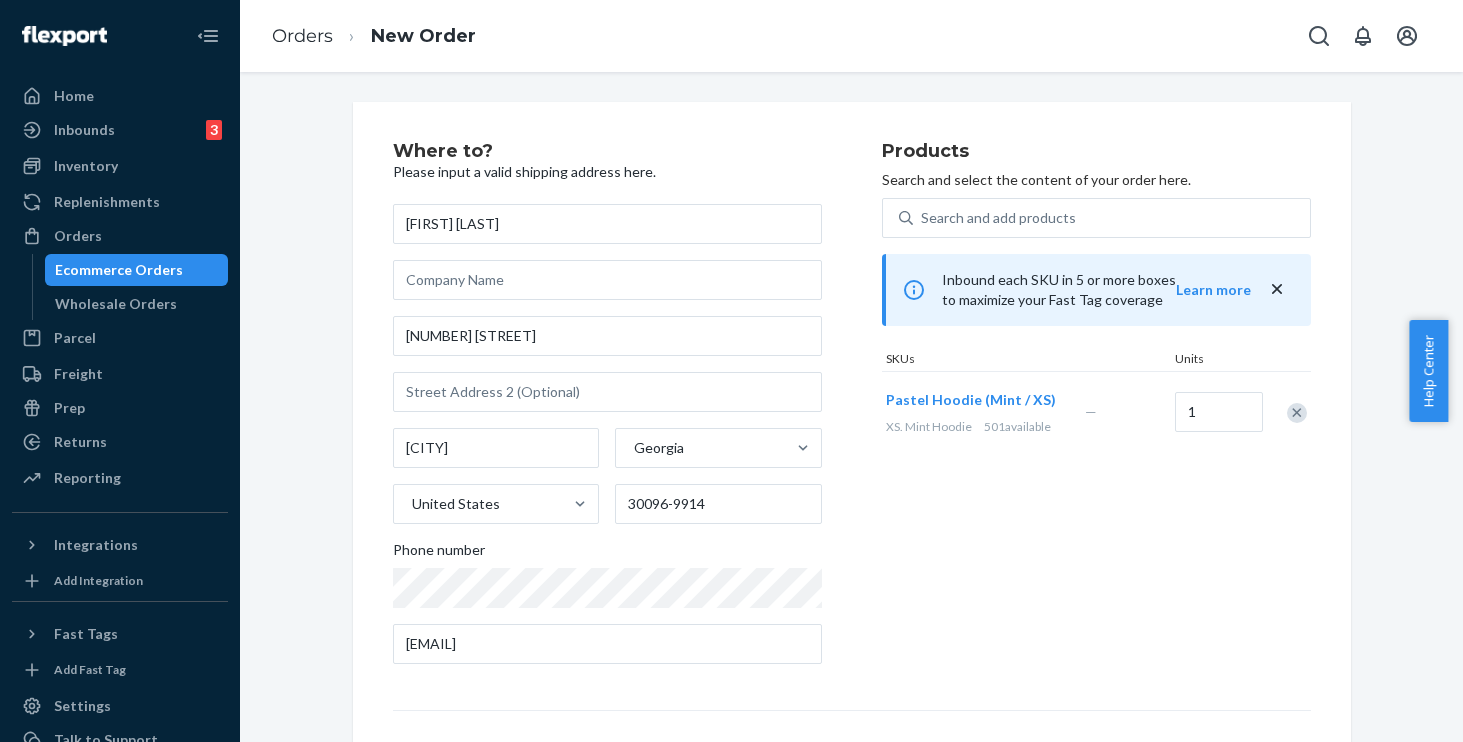scroll, scrollTop: 268, scrollLeft: 0, axis: vertical 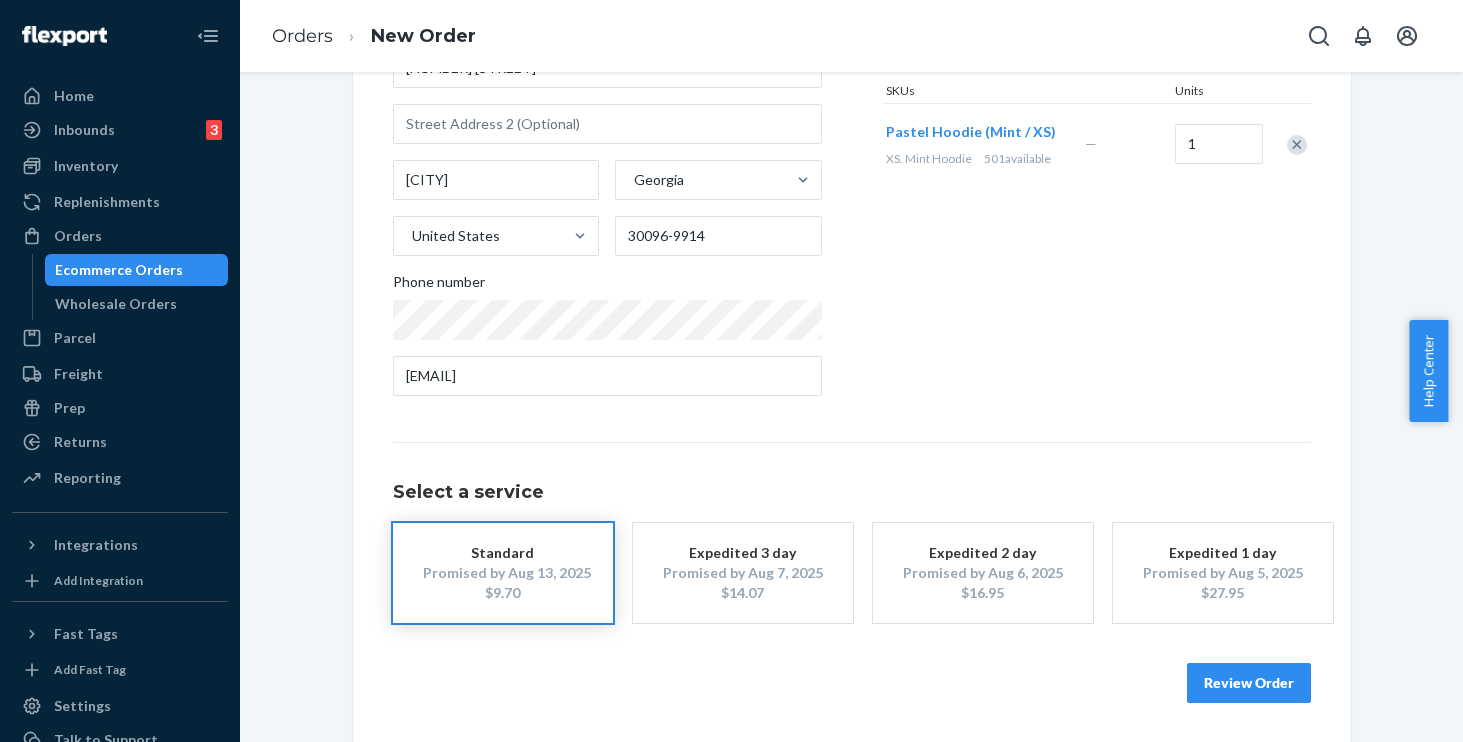click on "Review Order" at bounding box center (1249, 683) 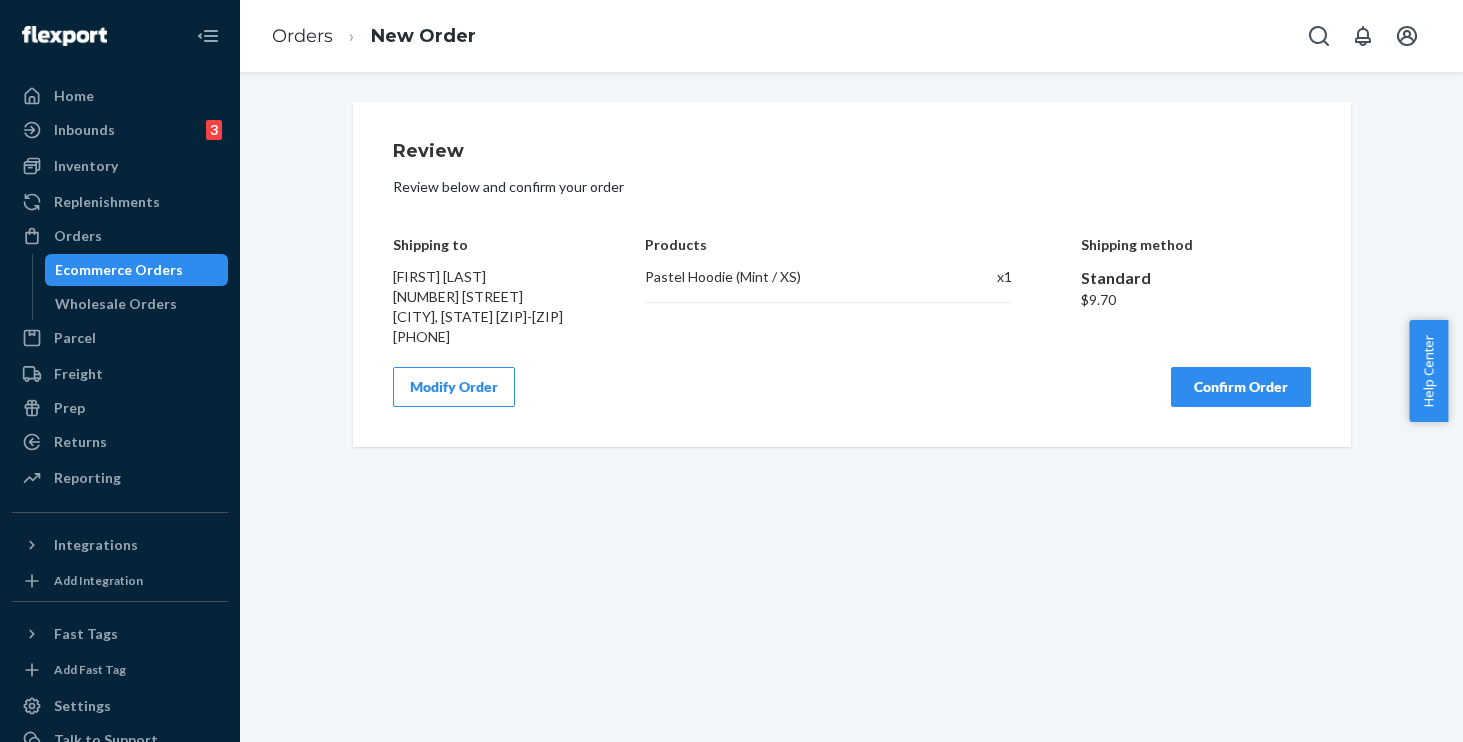 click on "Confirm Order" at bounding box center [1241, 387] 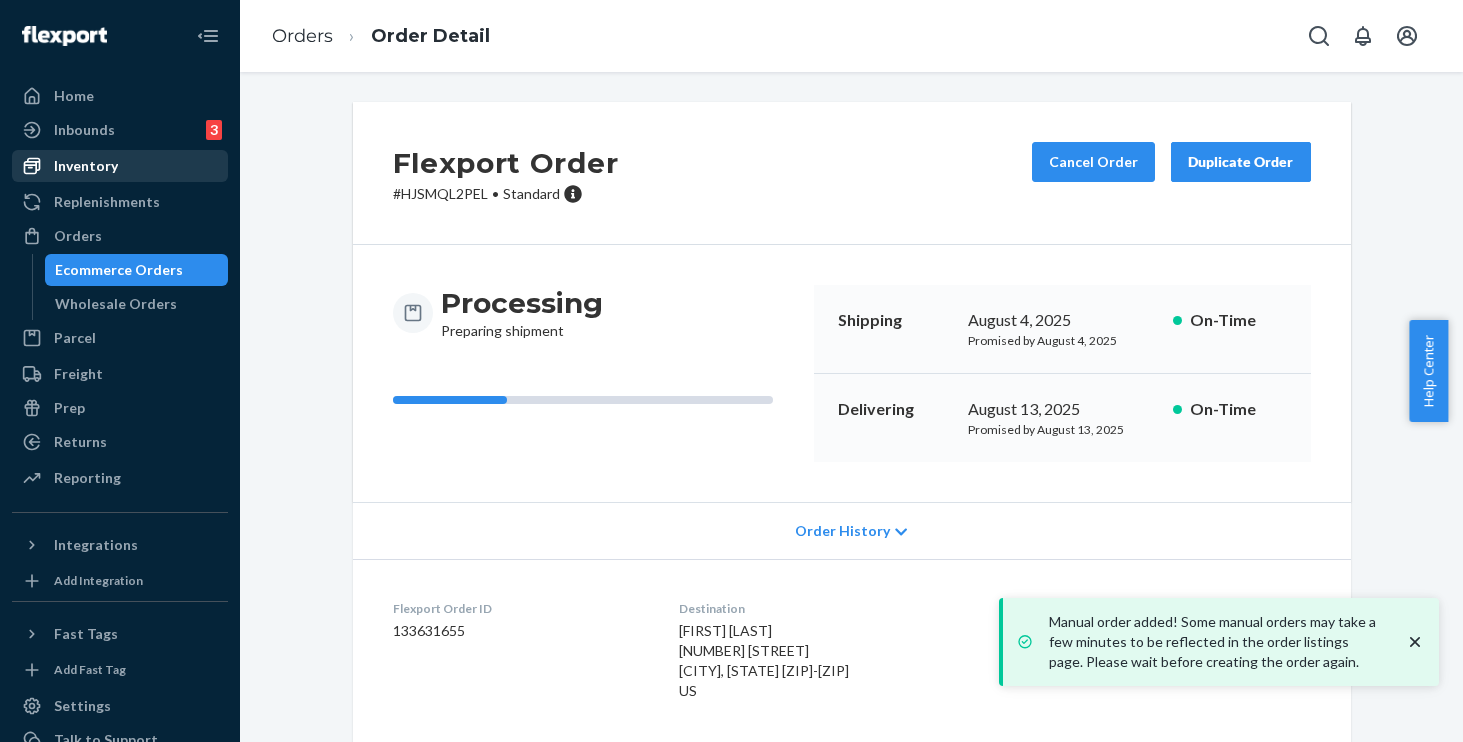 click on "Inventory" at bounding box center [86, 166] 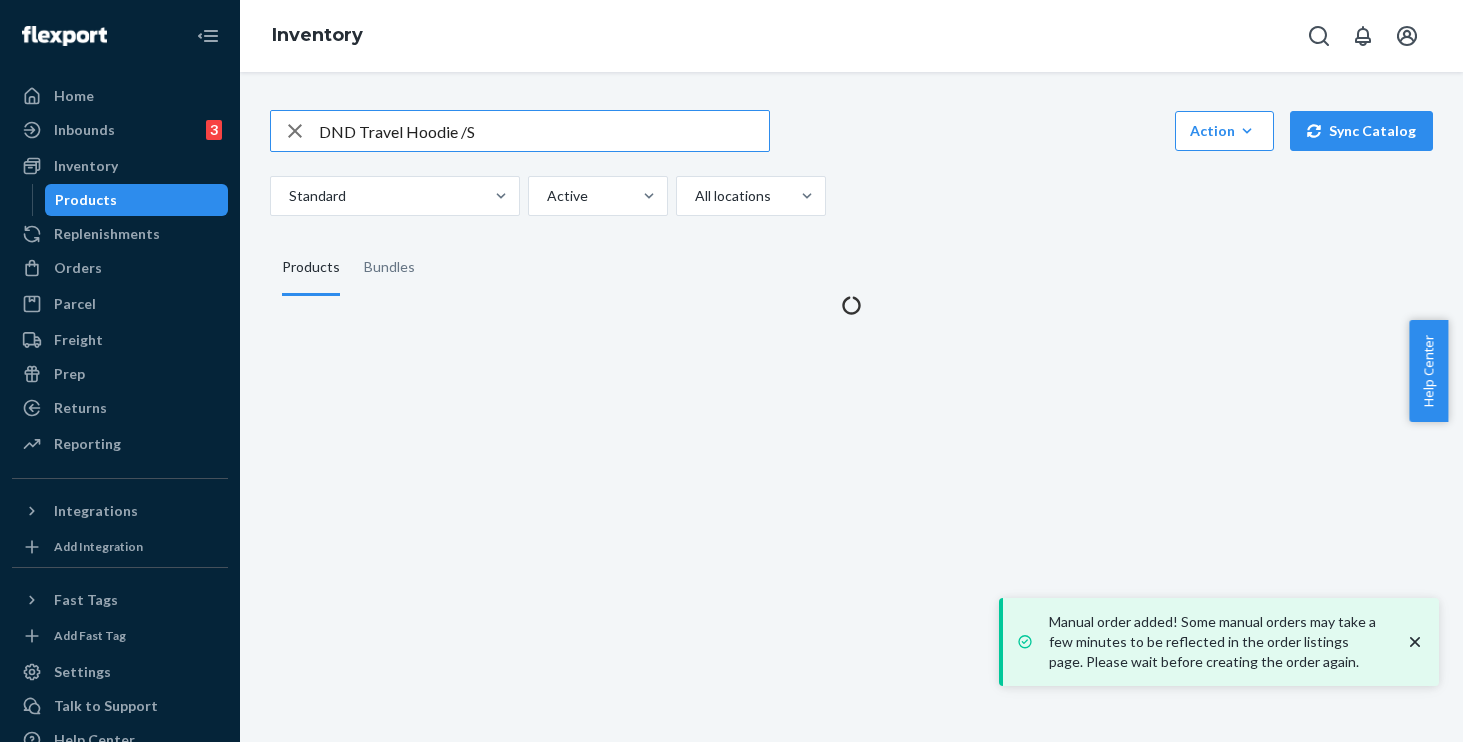 drag, startPoint x: 536, startPoint y: 140, endPoint x: 230, endPoint y: 101, distance: 308.47528 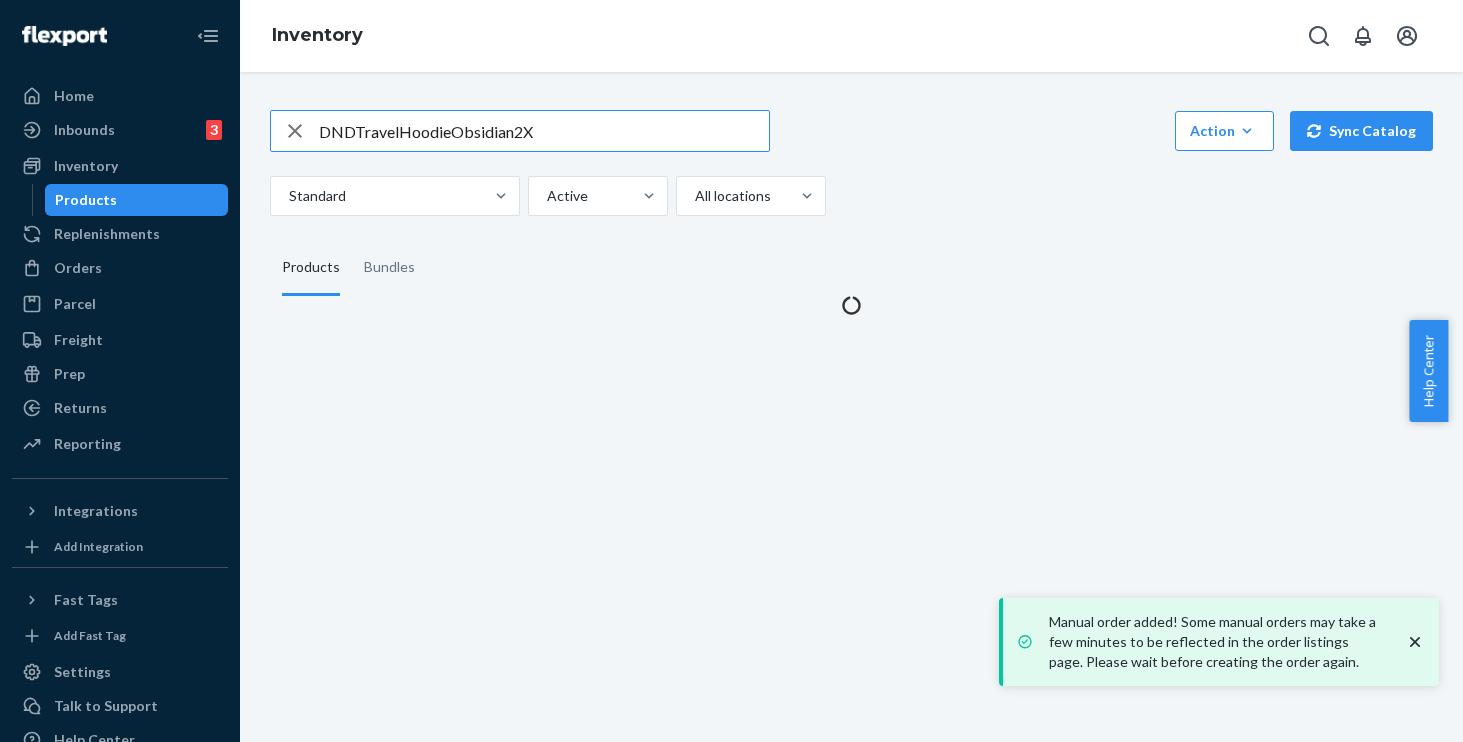 click on "DNDTravelHoodieObsidian2X" at bounding box center (544, 131) 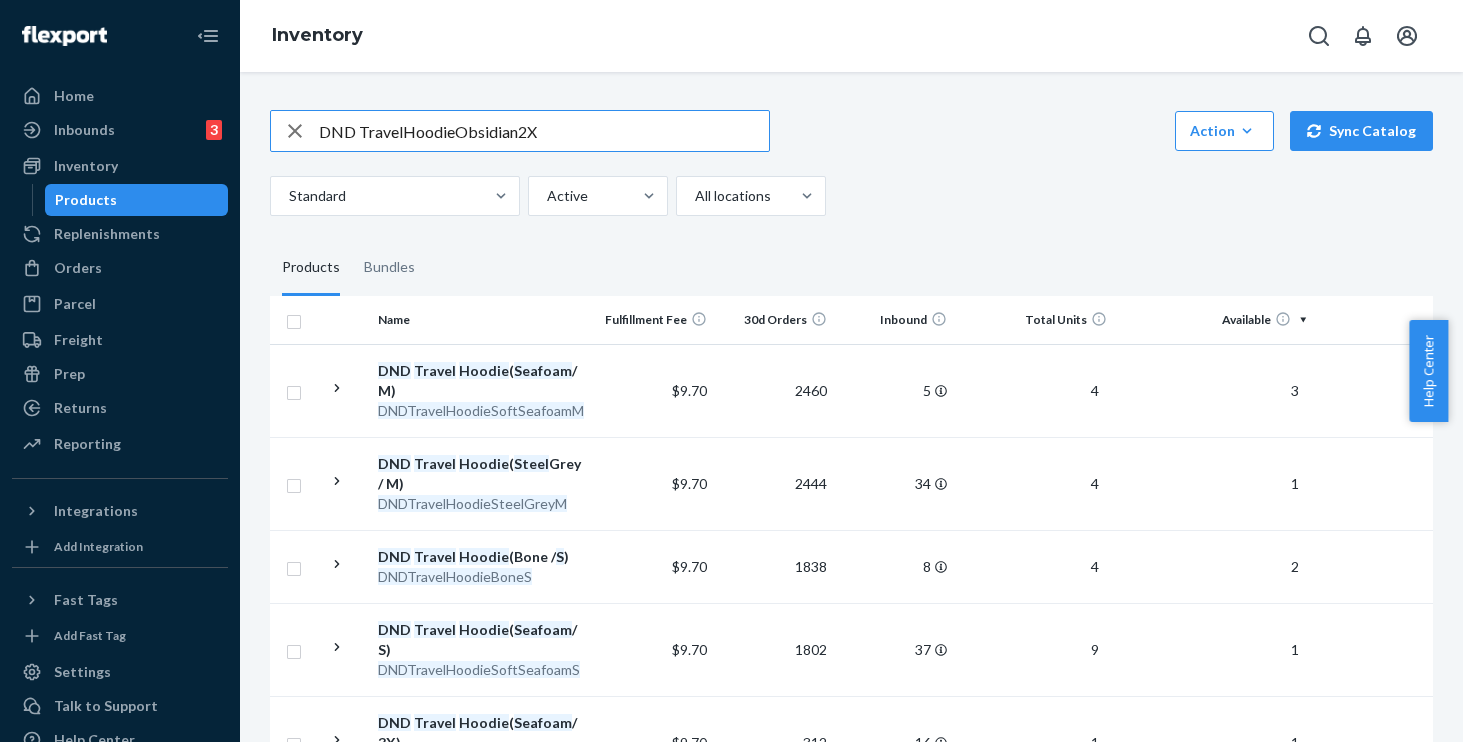 click on "DND TravelHoodieObsidian2X" at bounding box center [544, 131] 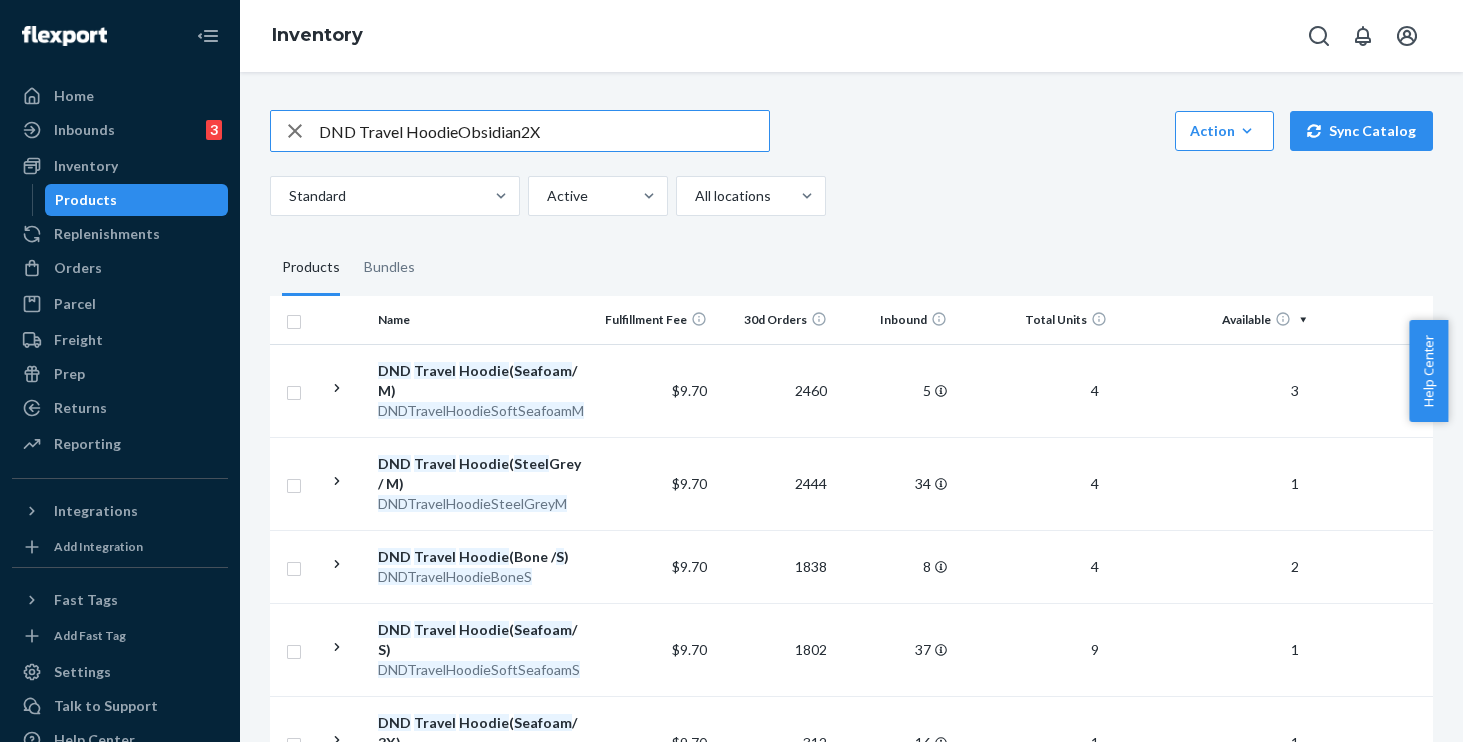 click on "DND Travel HoodieObsidian2X" at bounding box center [544, 131] 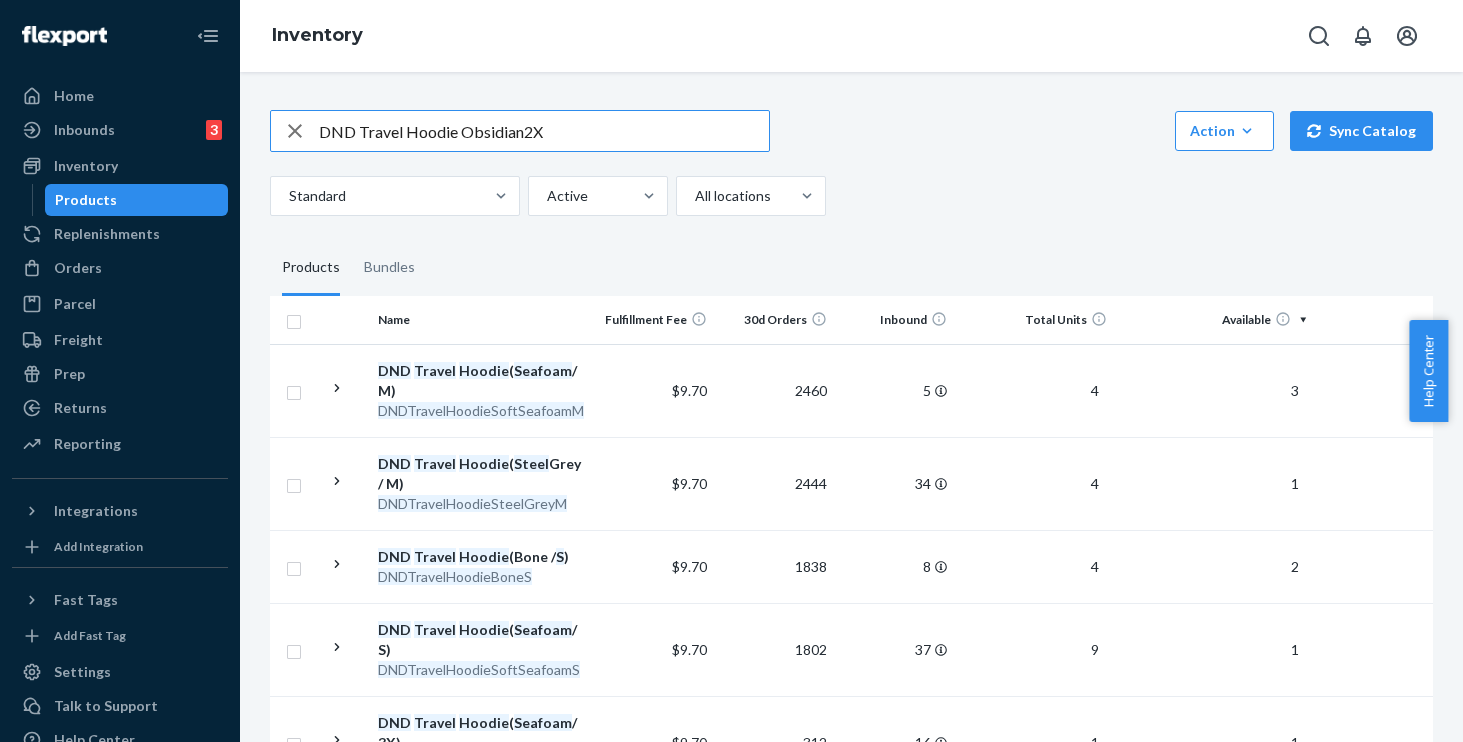 click on "DND Travel Hoodie Obsidian2X" at bounding box center [544, 131] 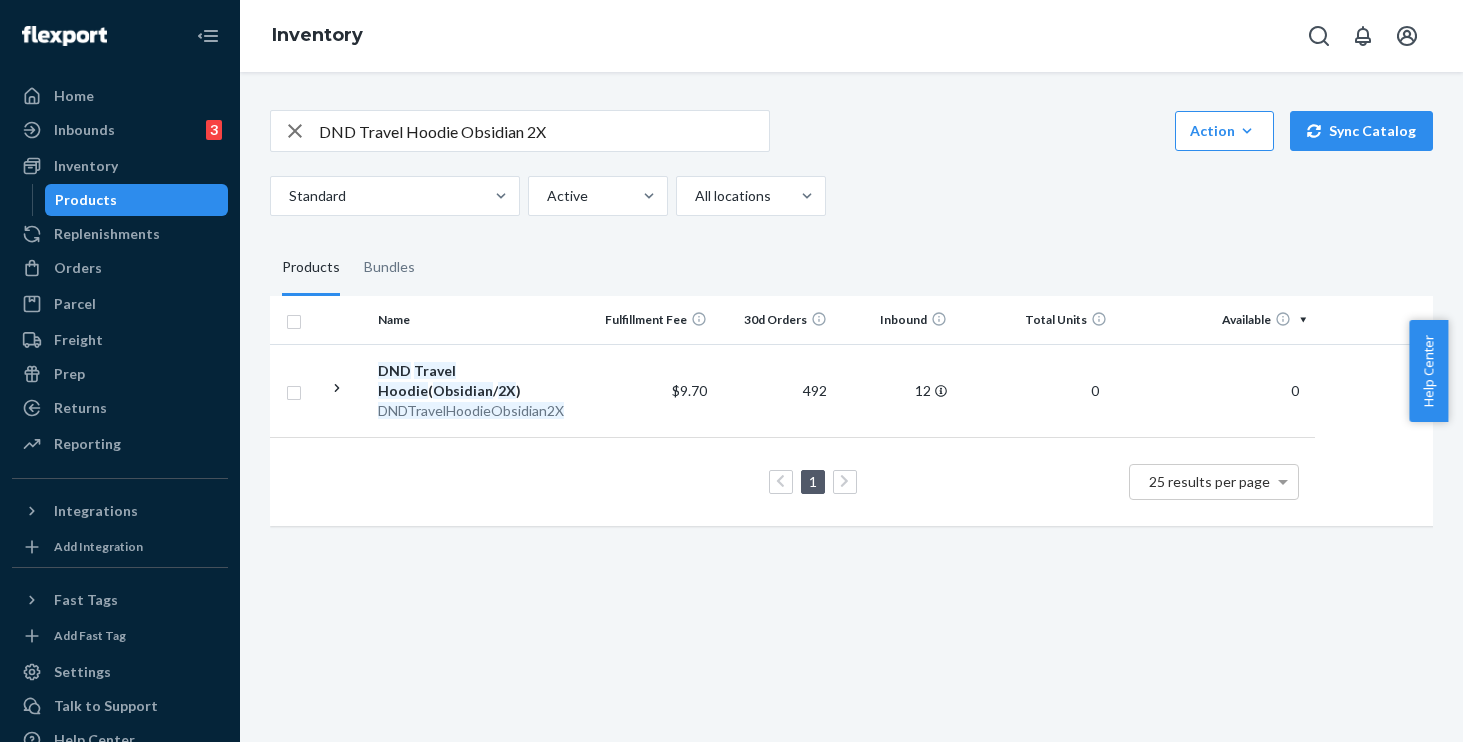 click on "DND Travel Hoodie Obsidian 2X" at bounding box center (520, 131) 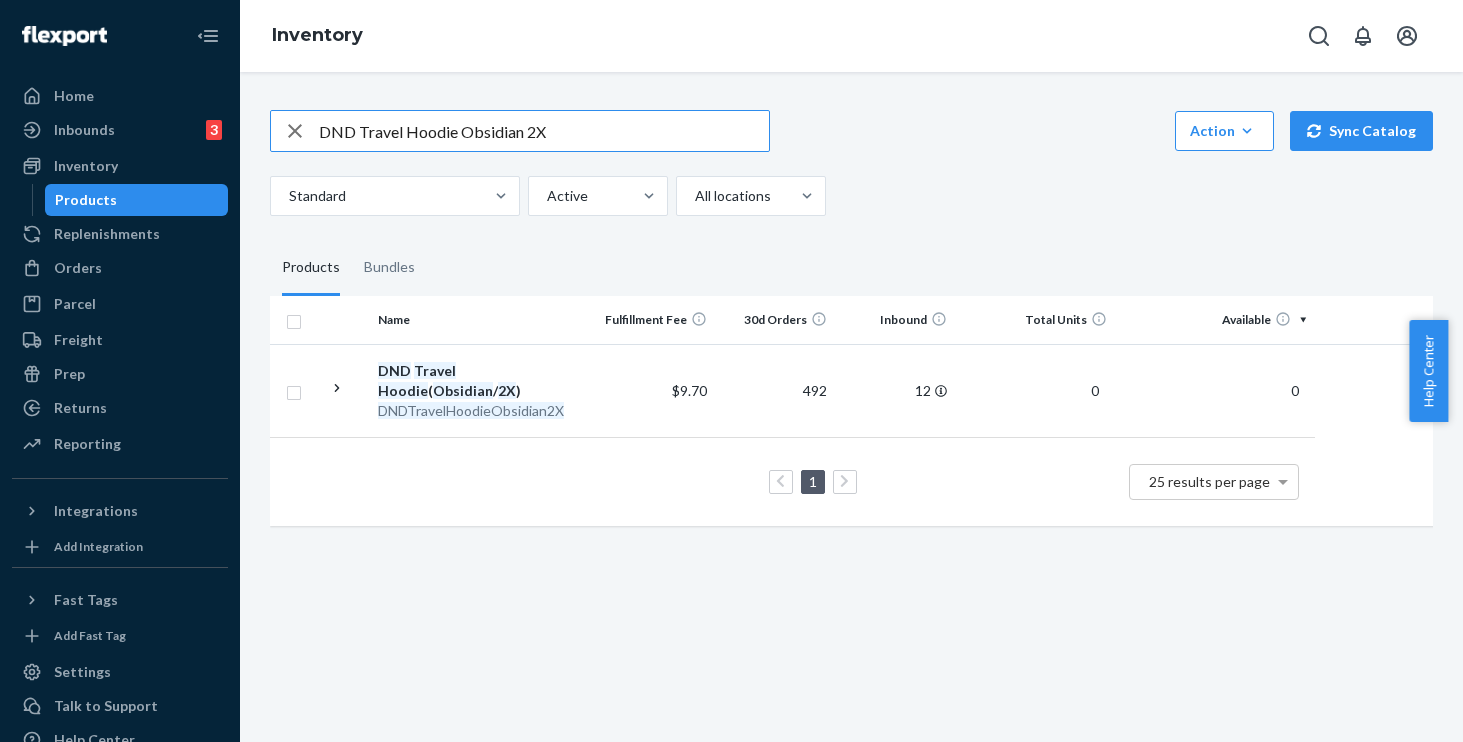 click on "DND Travel Hoodie Obsidian 2X" at bounding box center [544, 131] 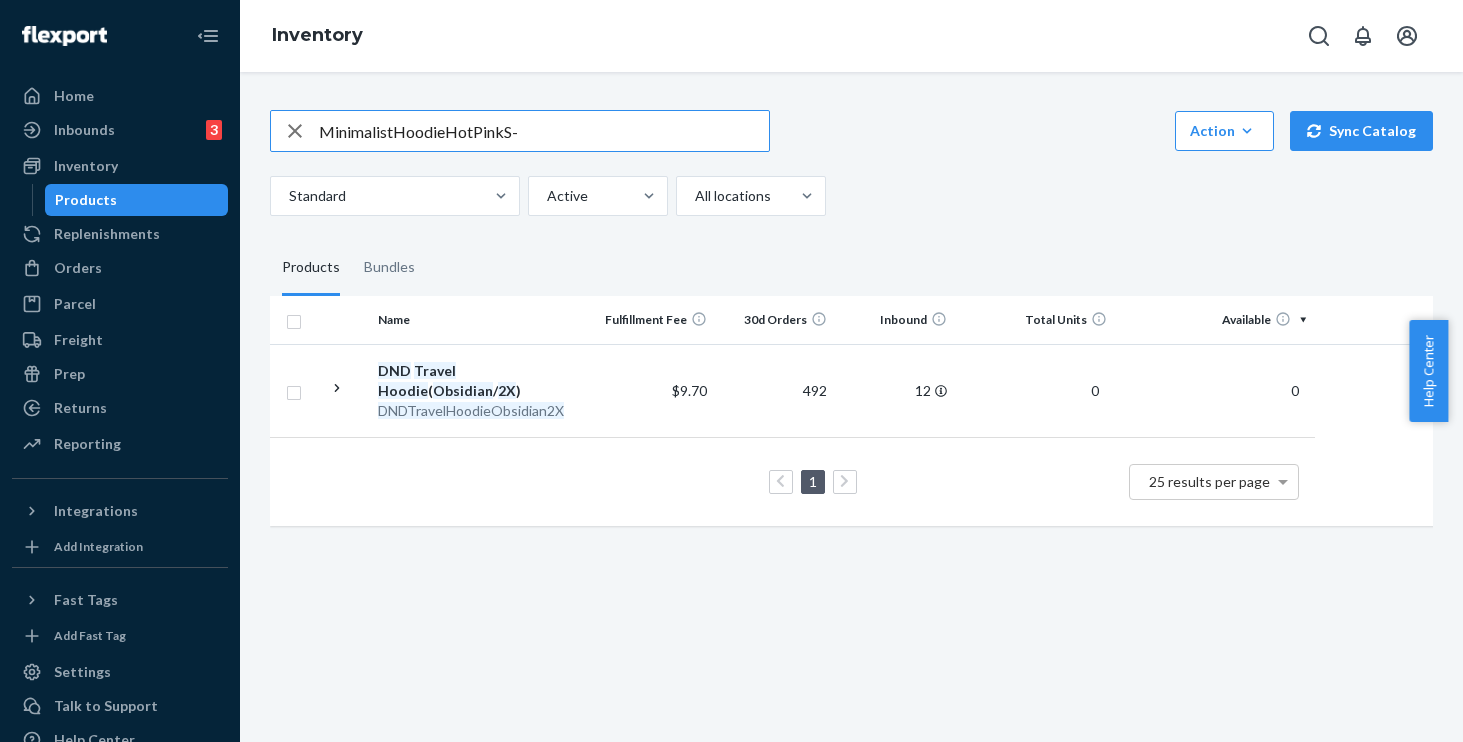 click on "MinimalistHoodieHotPinkS-" at bounding box center (544, 131) 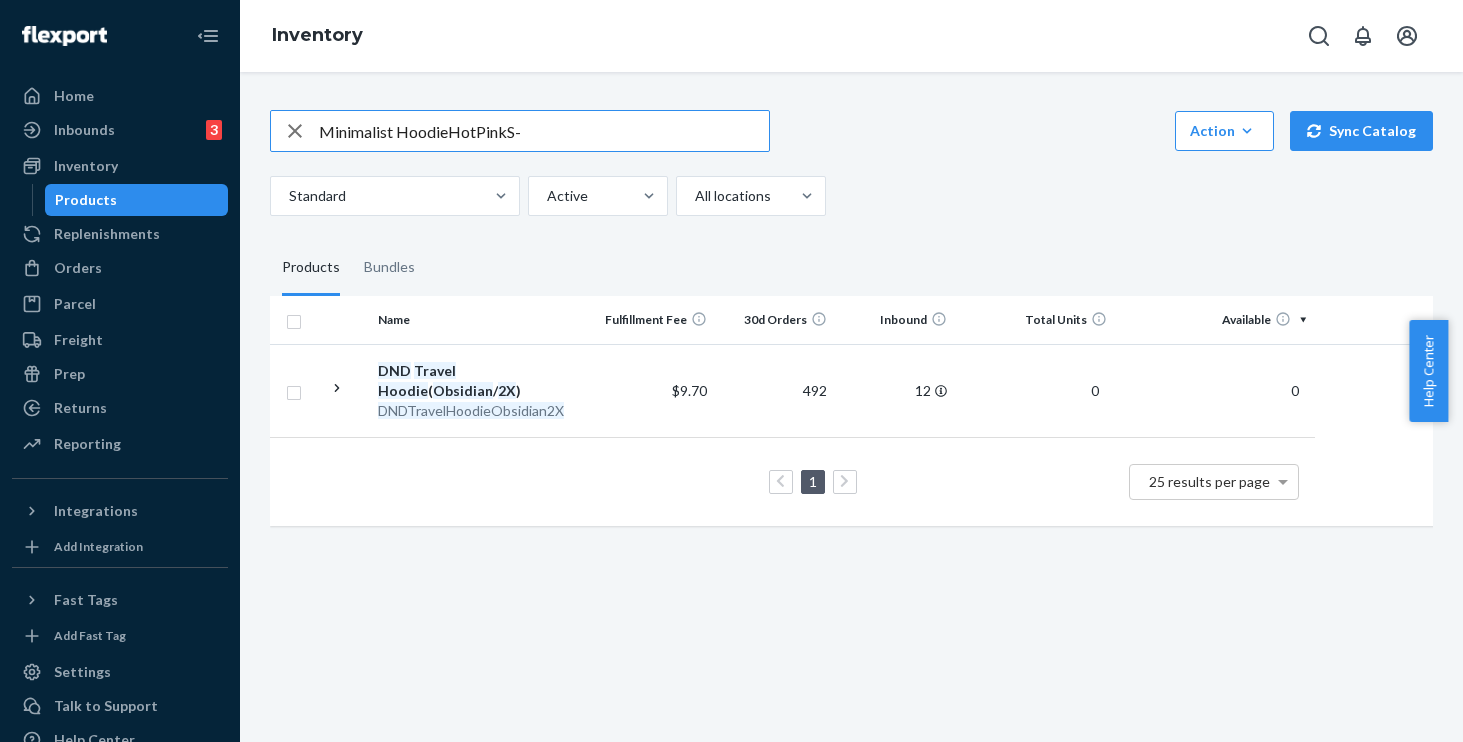click on "Minimalist HoodieHotPinkS-" at bounding box center [544, 131] 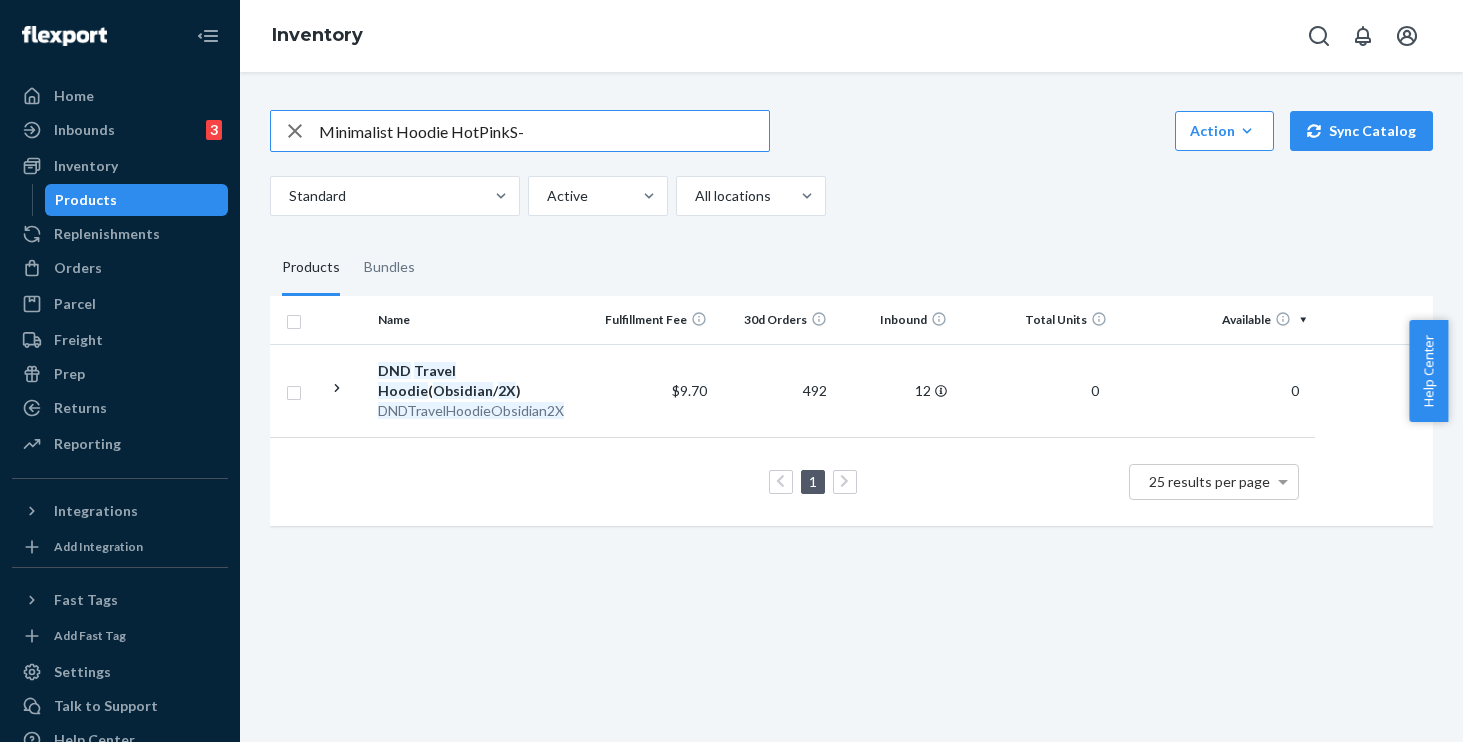 click on "Minimalist Hoodie HotPinkS-" at bounding box center (544, 131) 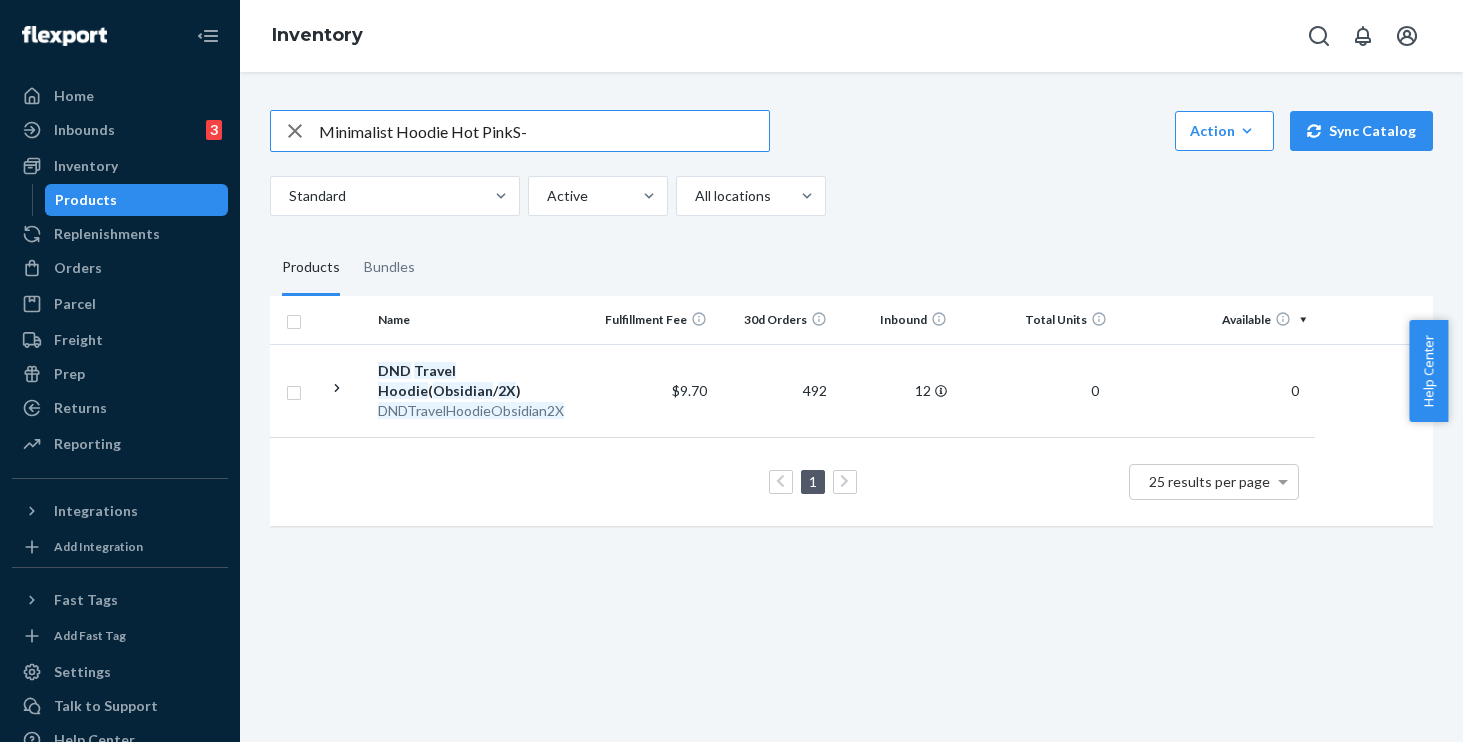click on "Minimalist Hoodie Hot PinkS-" at bounding box center (544, 131) 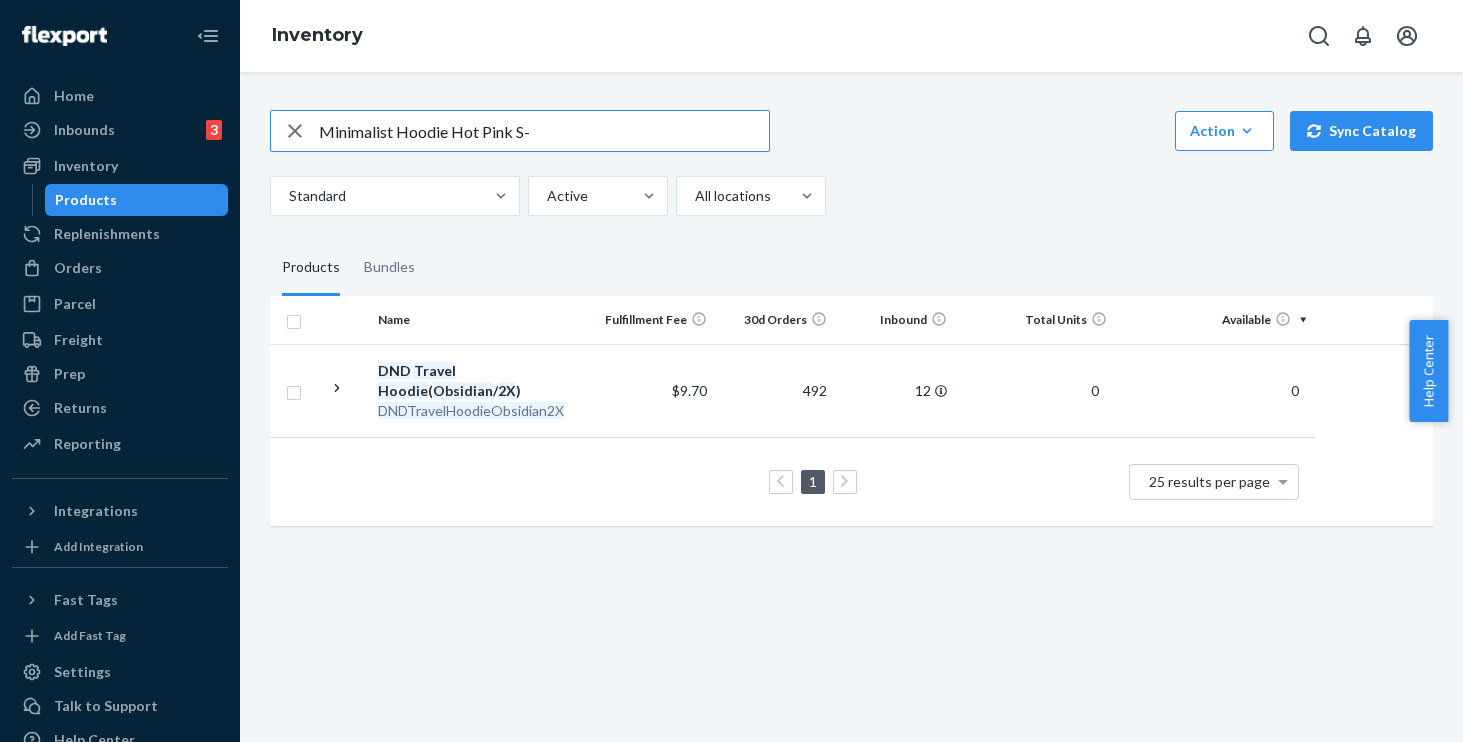 click on "Minimalist Hoodie Hot Pink S-" at bounding box center (544, 131) 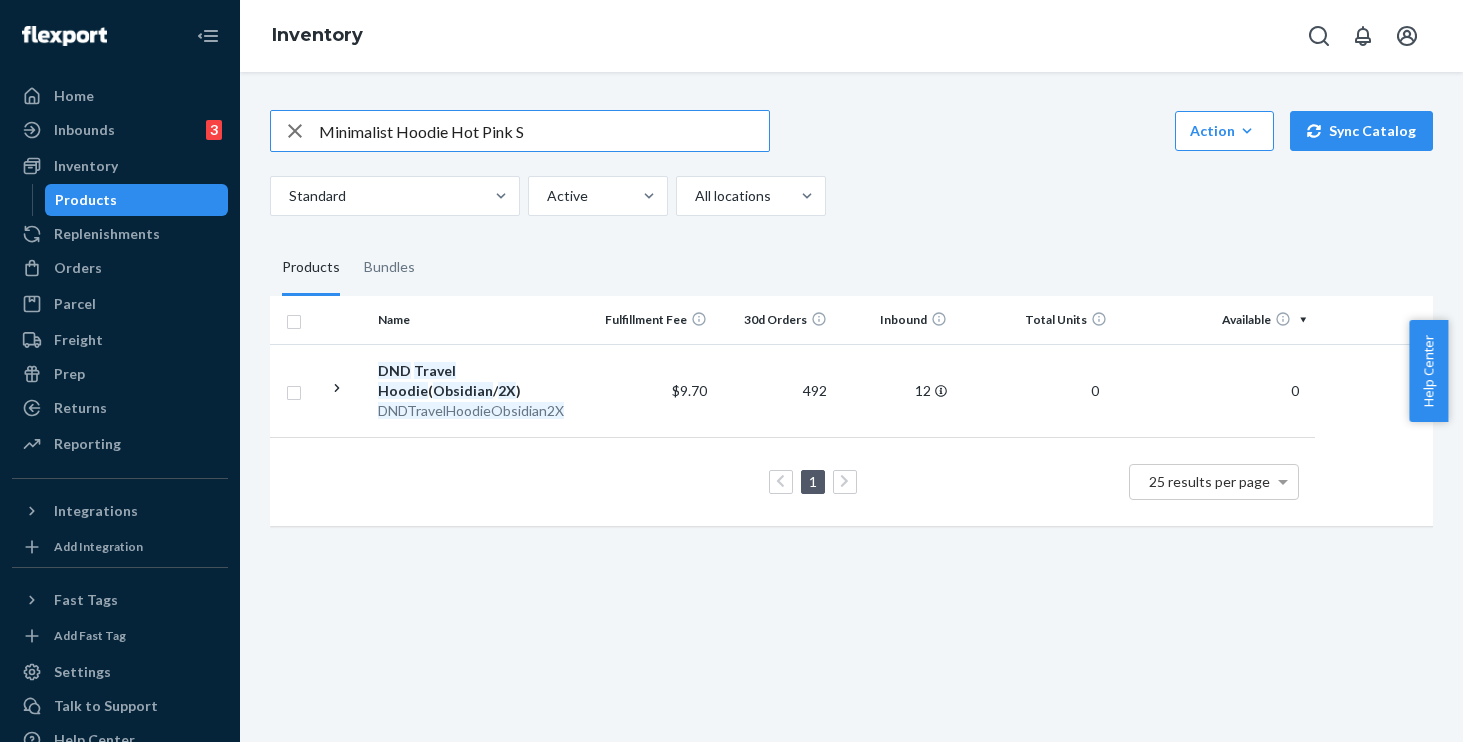 type on "Minimalist Hoodie Hot Pink S" 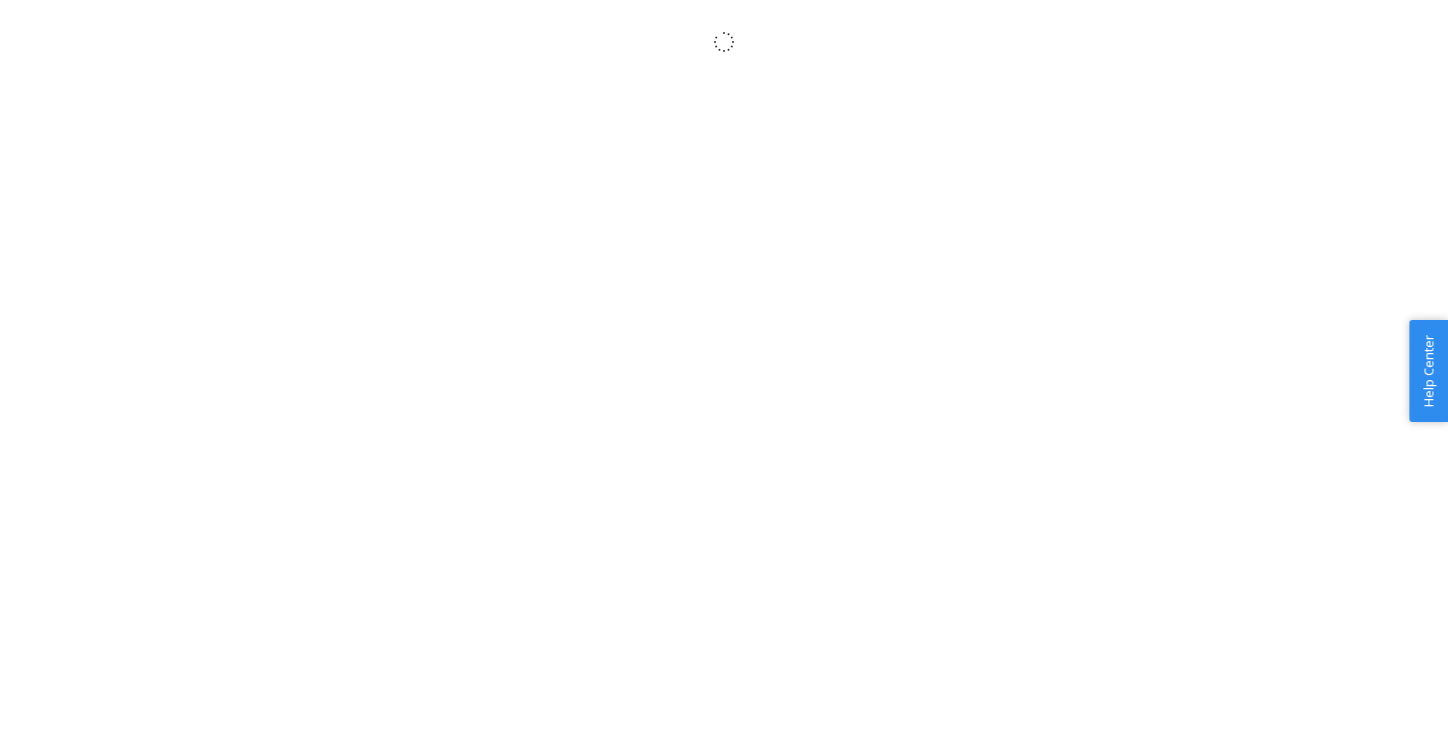 scroll, scrollTop: 0, scrollLeft: 0, axis: both 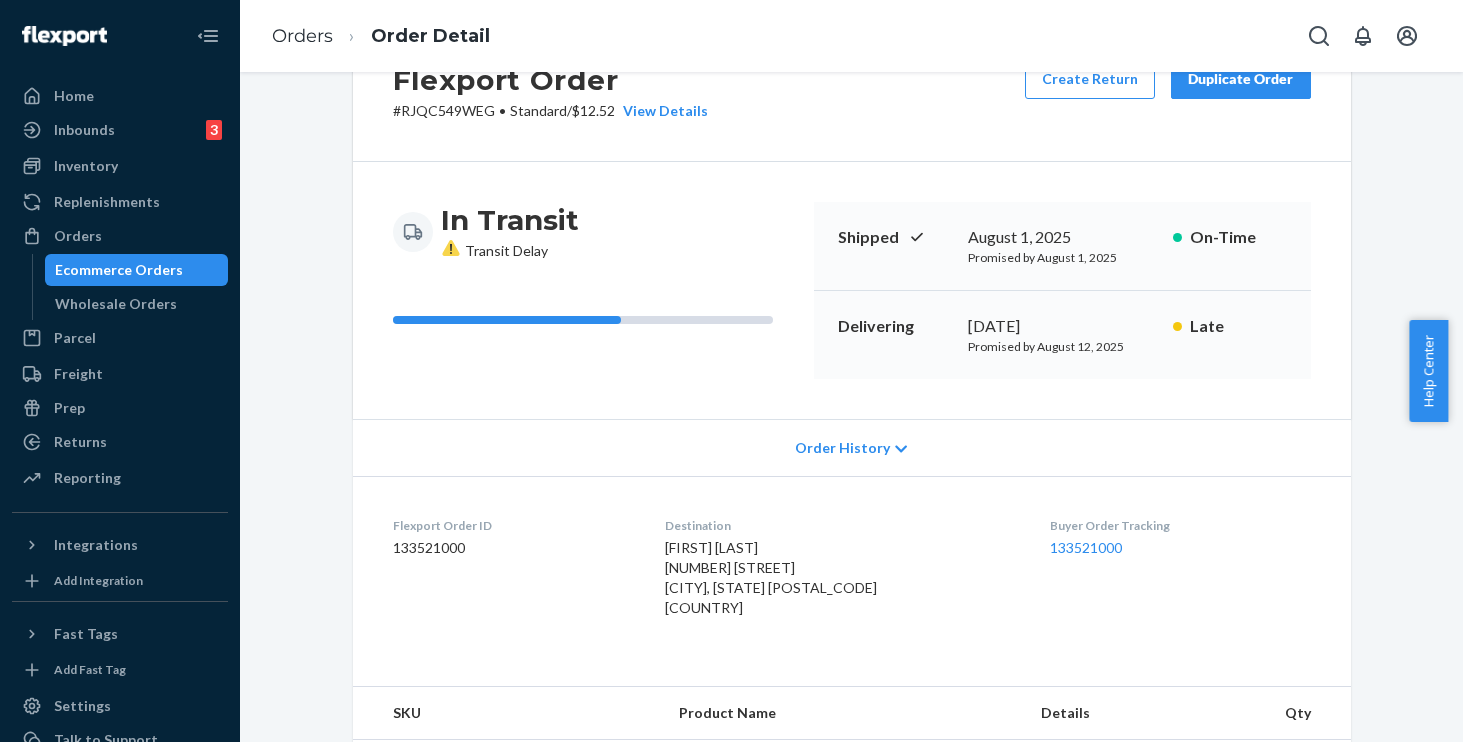 click on "Order History" at bounding box center (842, 448) 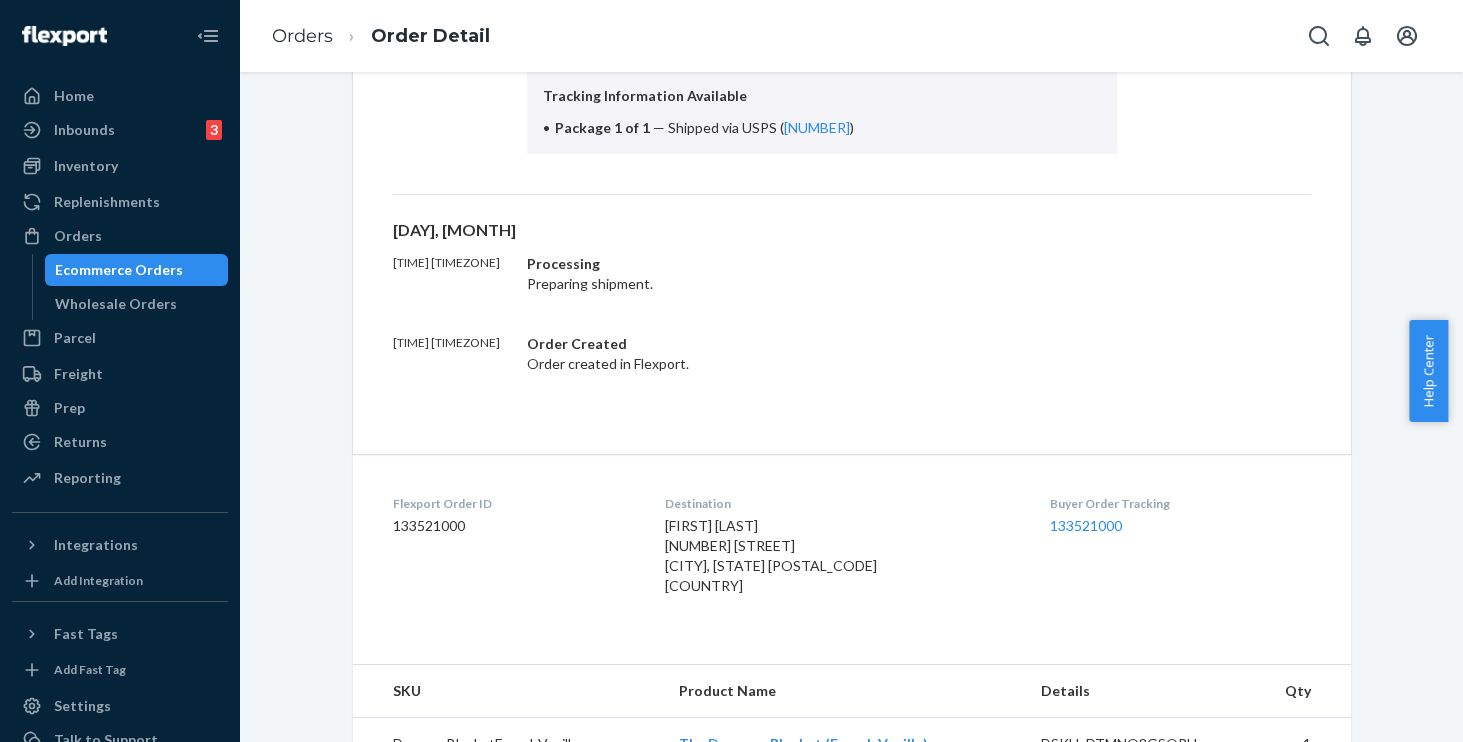 scroll, scrollTop: 593, scrollLeft: 0, axis: vertical 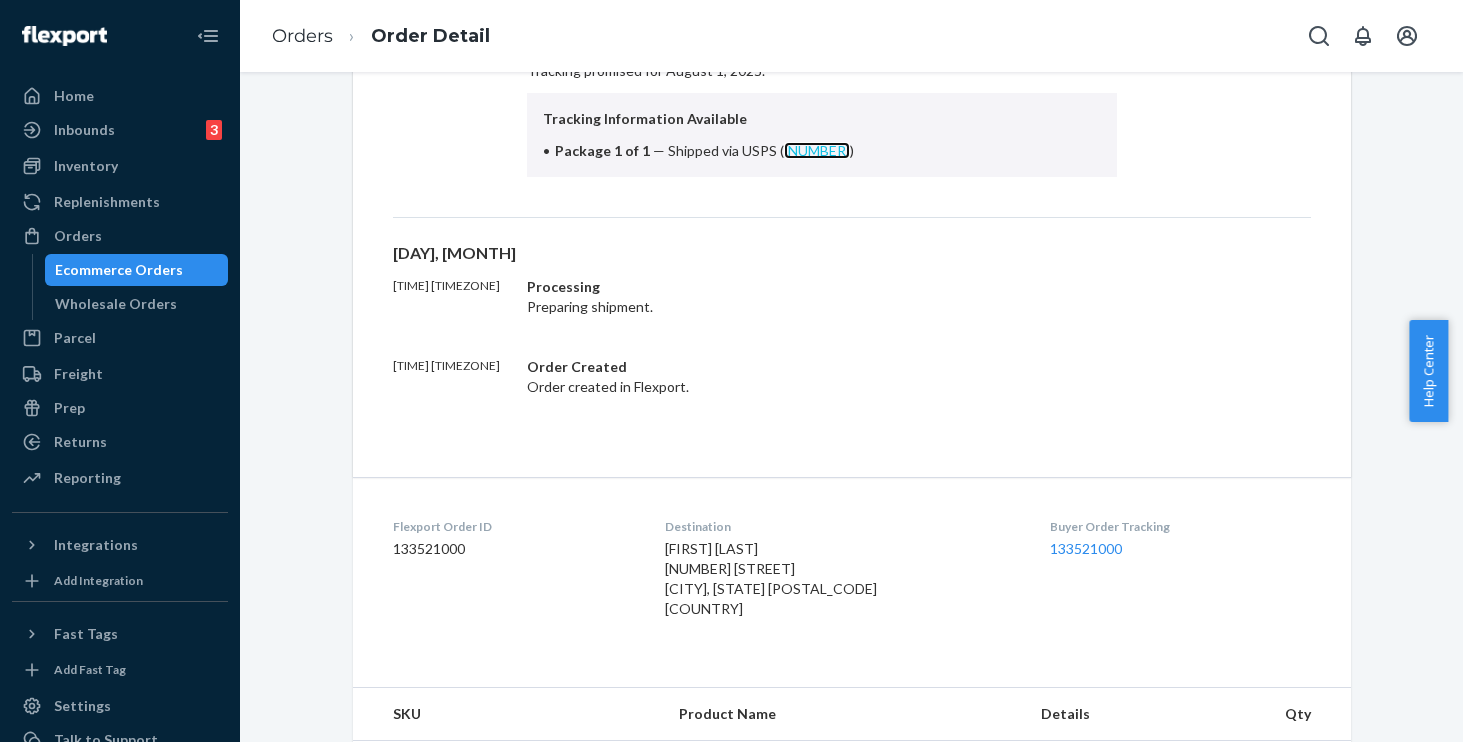 copy on "9434636207584274907916" 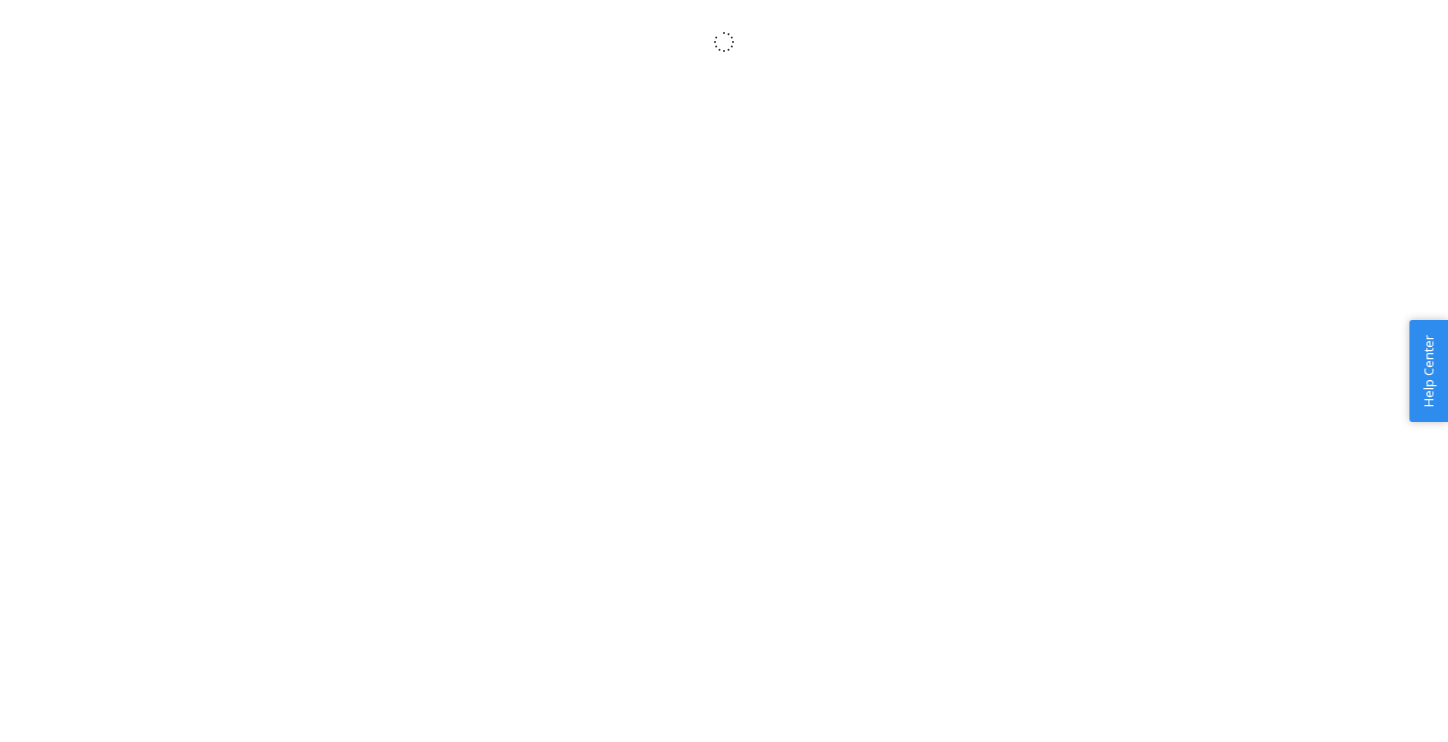 scroll, scrollTop: 0, scrollLeft: 0, axis: both 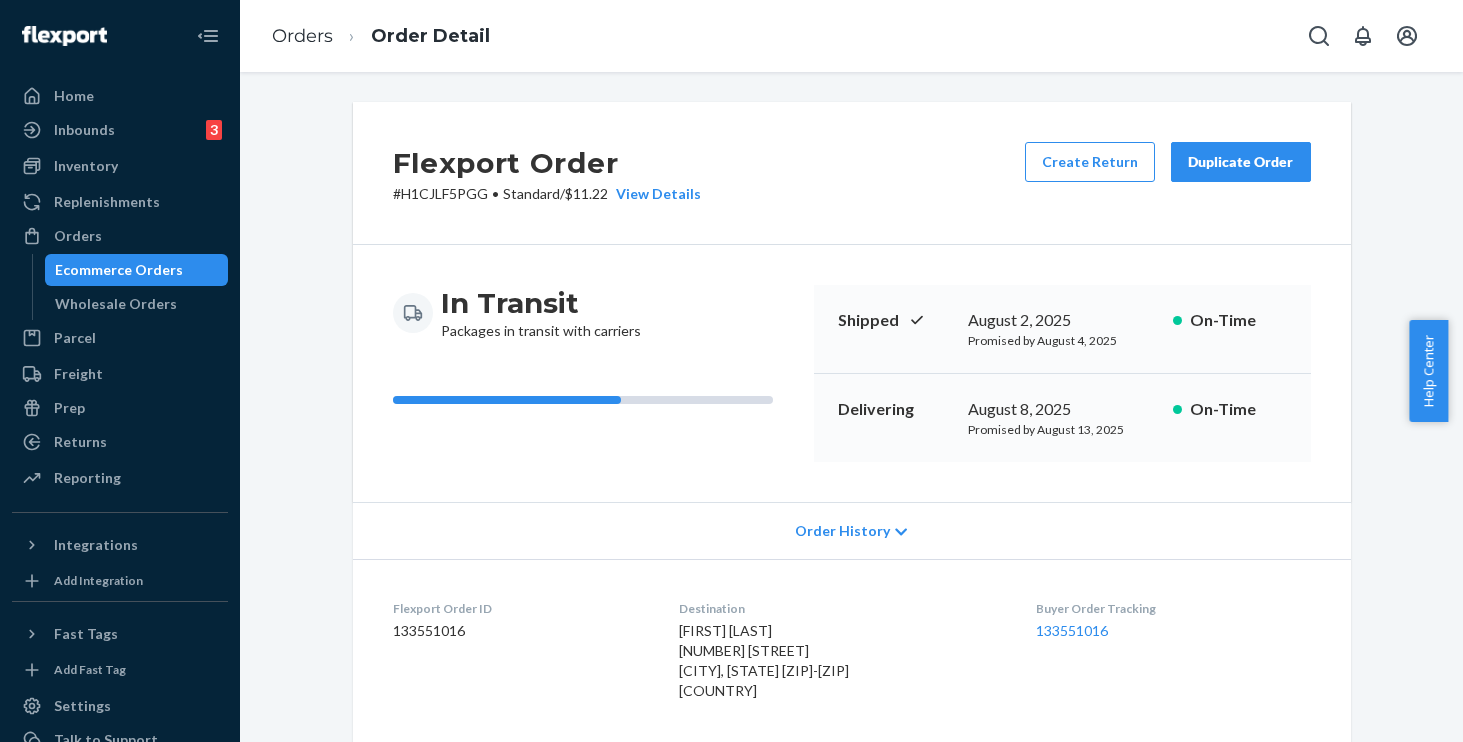 click on "Order History" at bounding box center (842, 531) 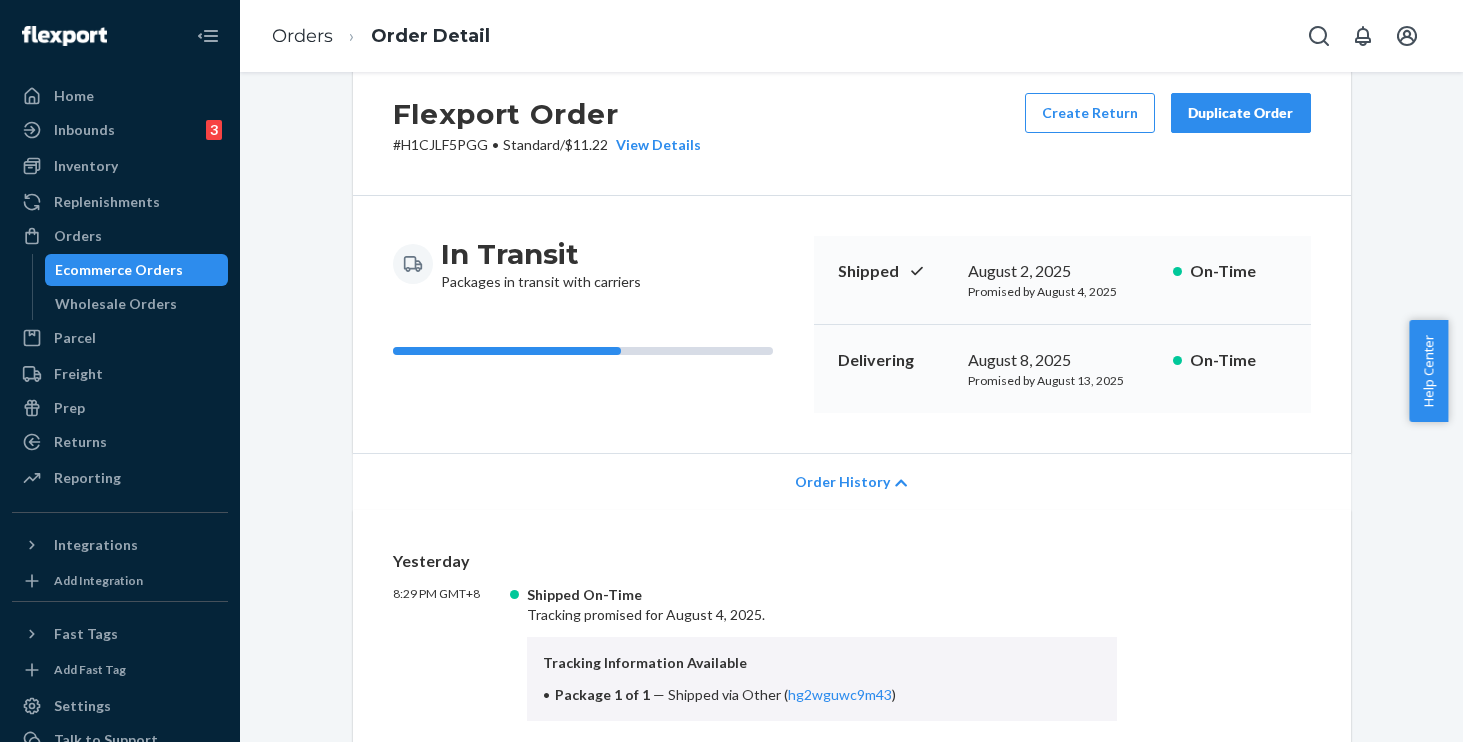 scroll, scrollTop: 71, scrollLeft: 0, axis: vertical 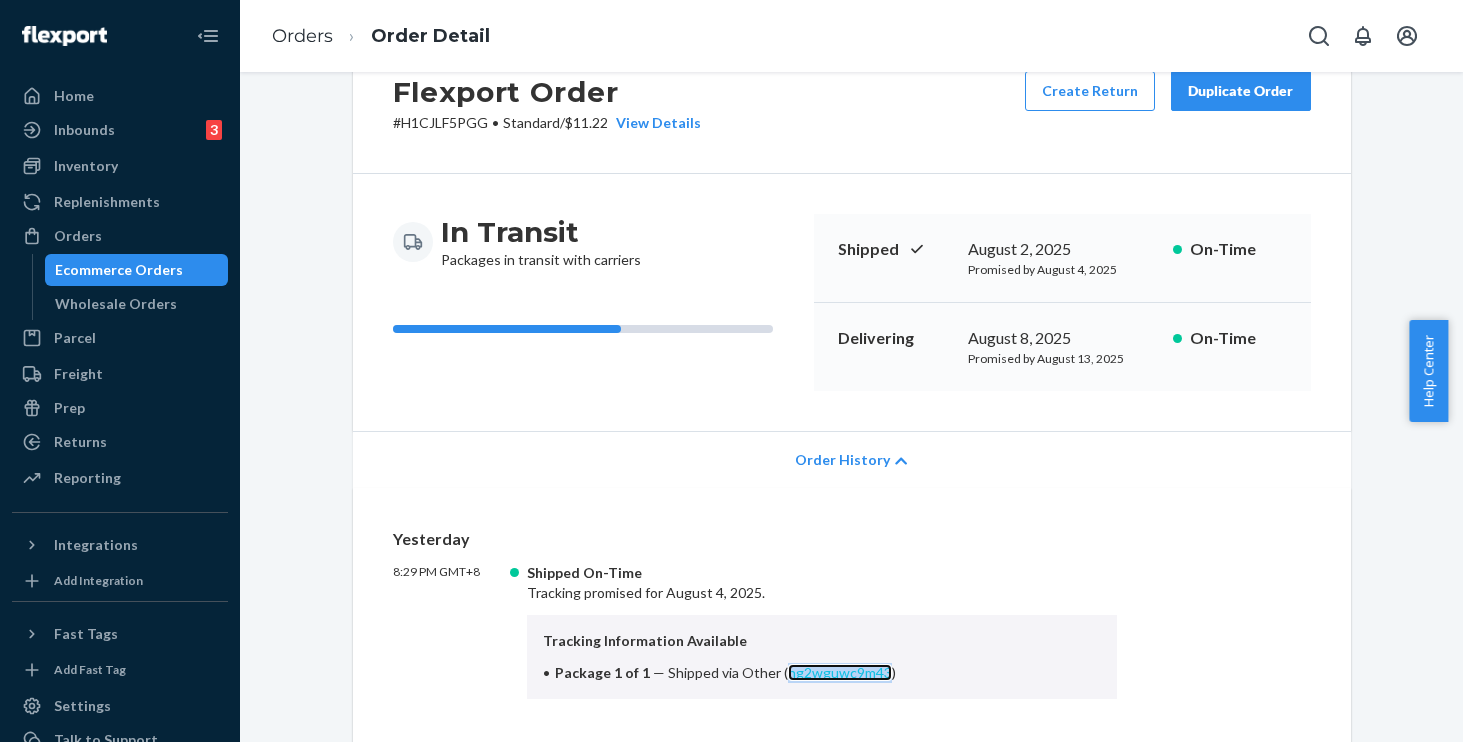 copy on "hg2wguwc9m43" 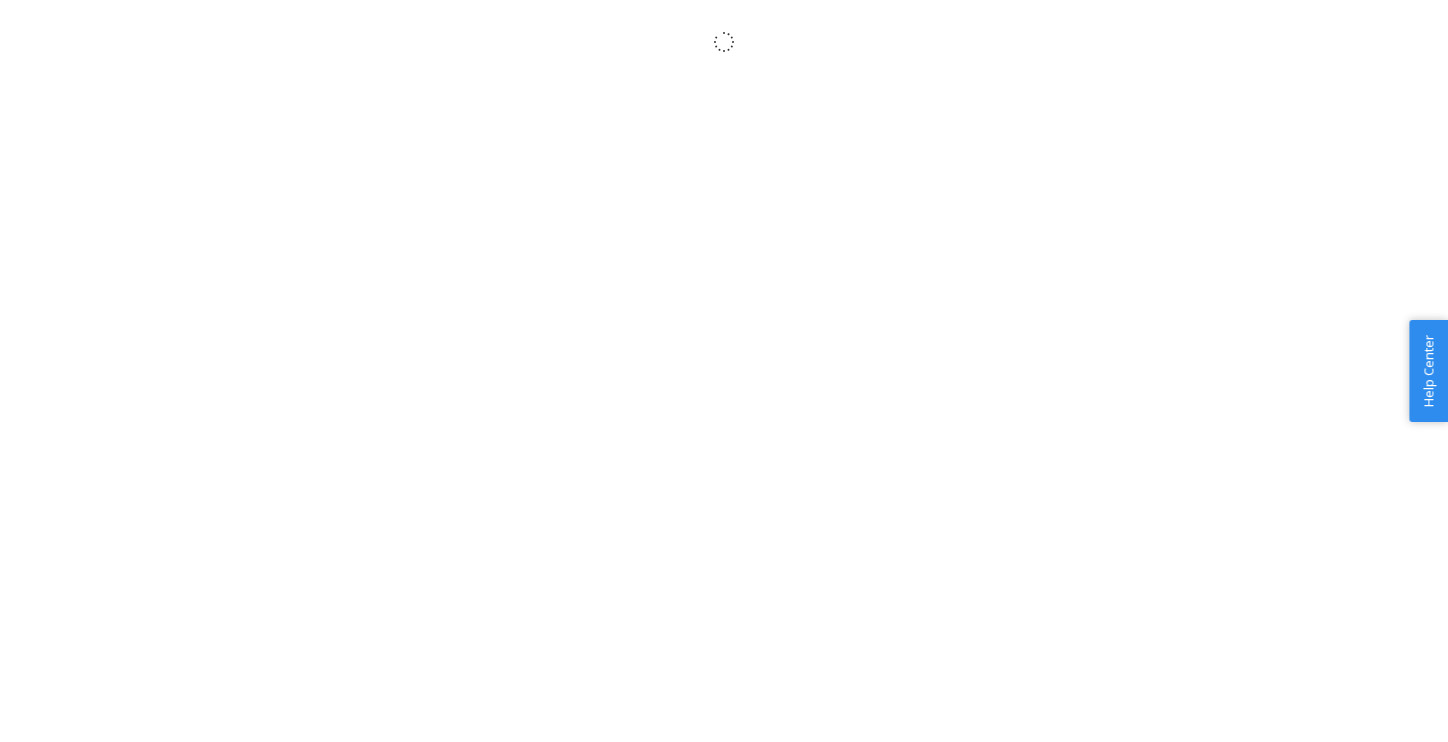 scroll, scrollTop: 0, scrollLeft: 0, axis: both 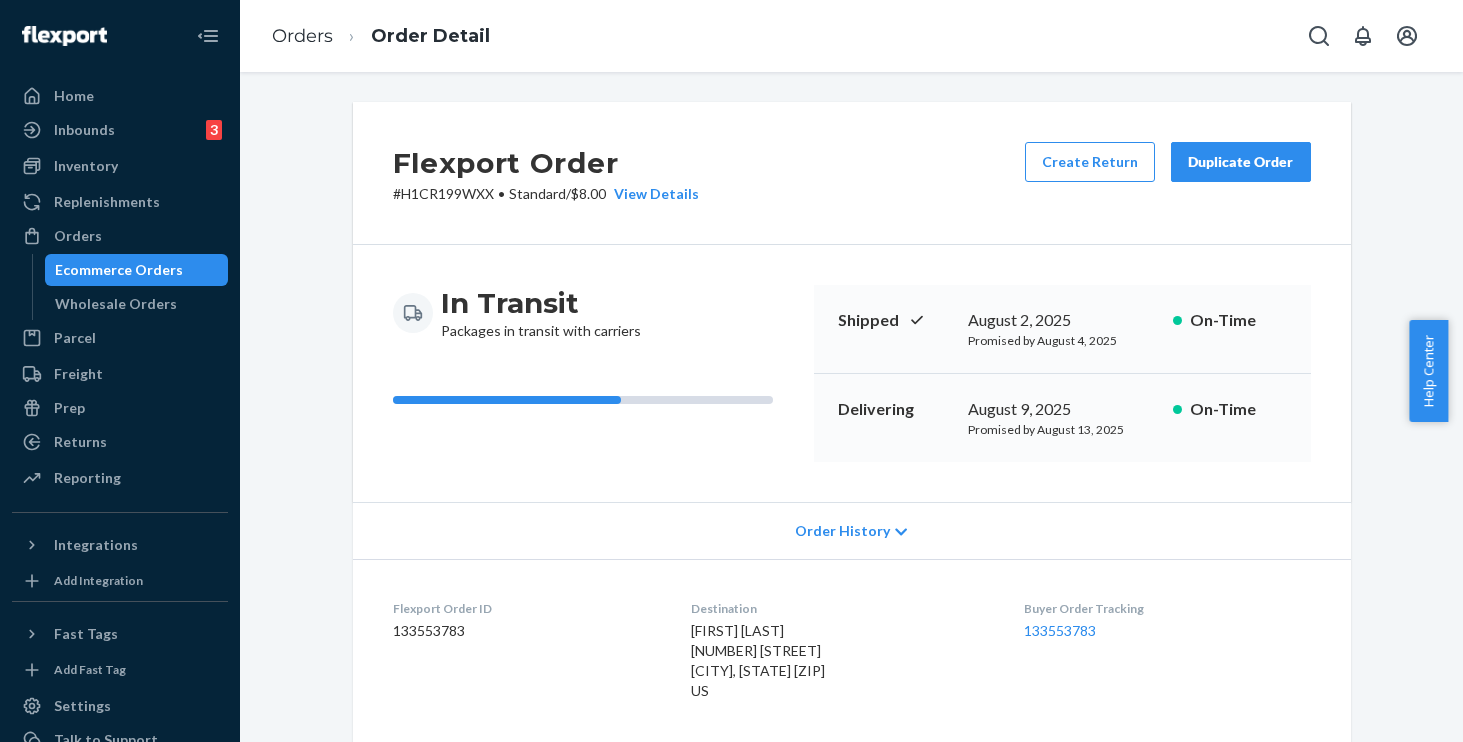 click on "Order History" at bounding box center [852, 530] 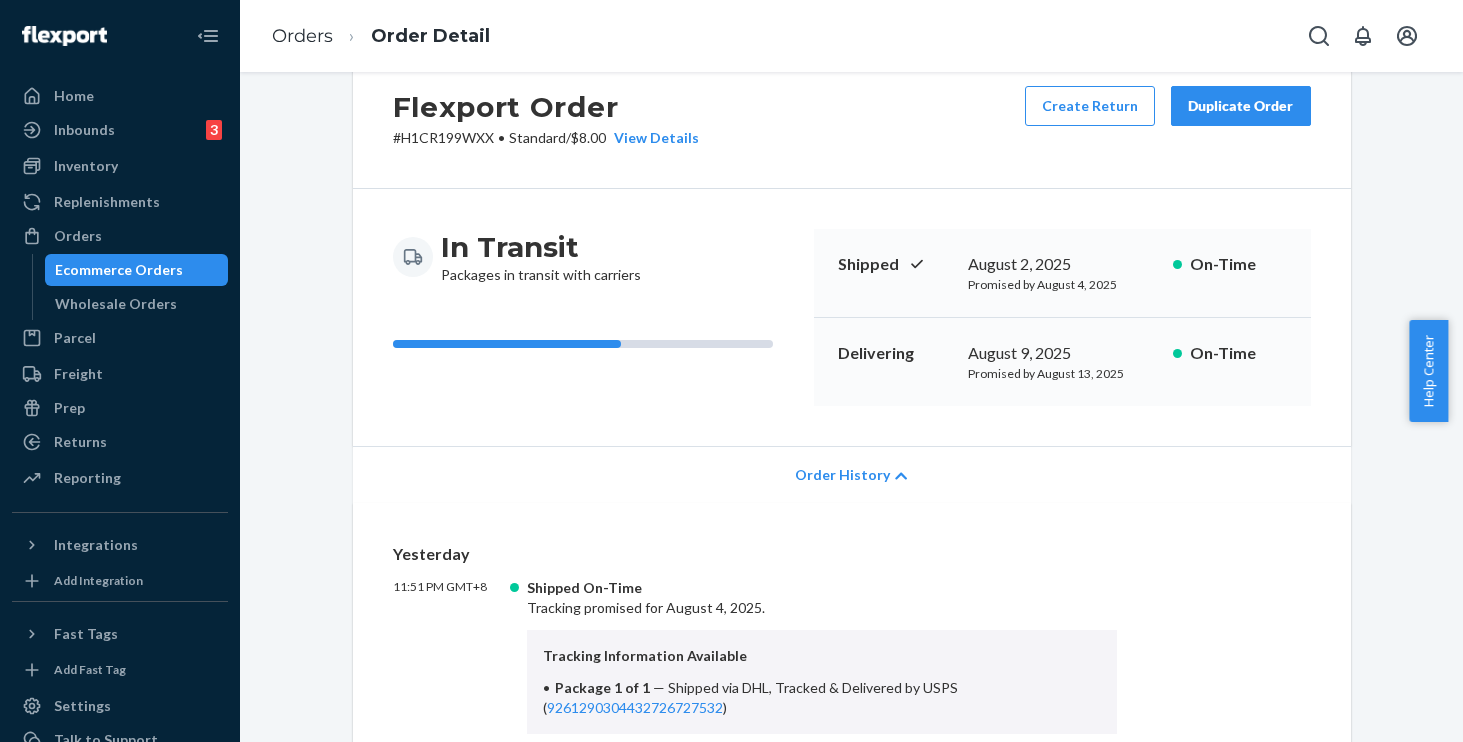 scroll, scrollTop: 59, scrollLeft: 0, axis: vertical 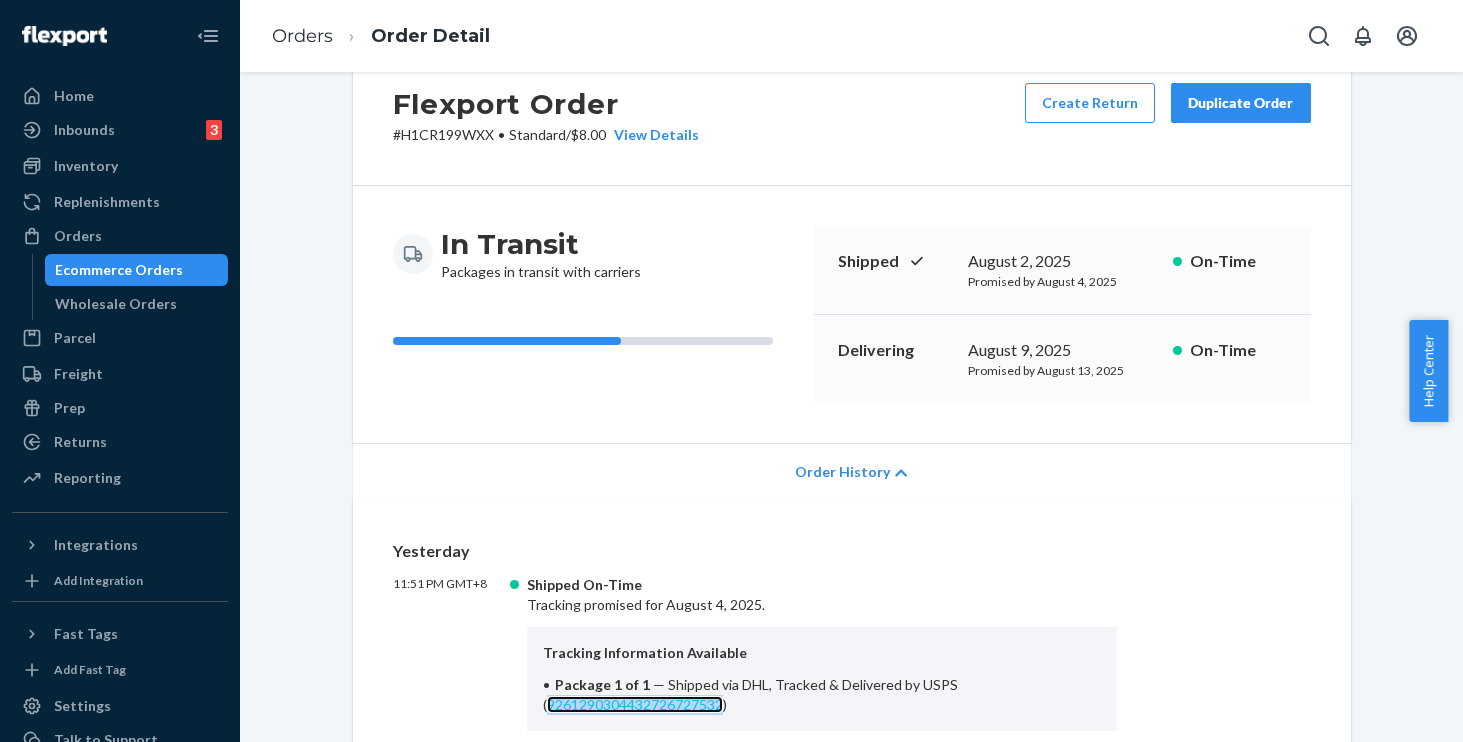 copy on "9261290304432726727532" 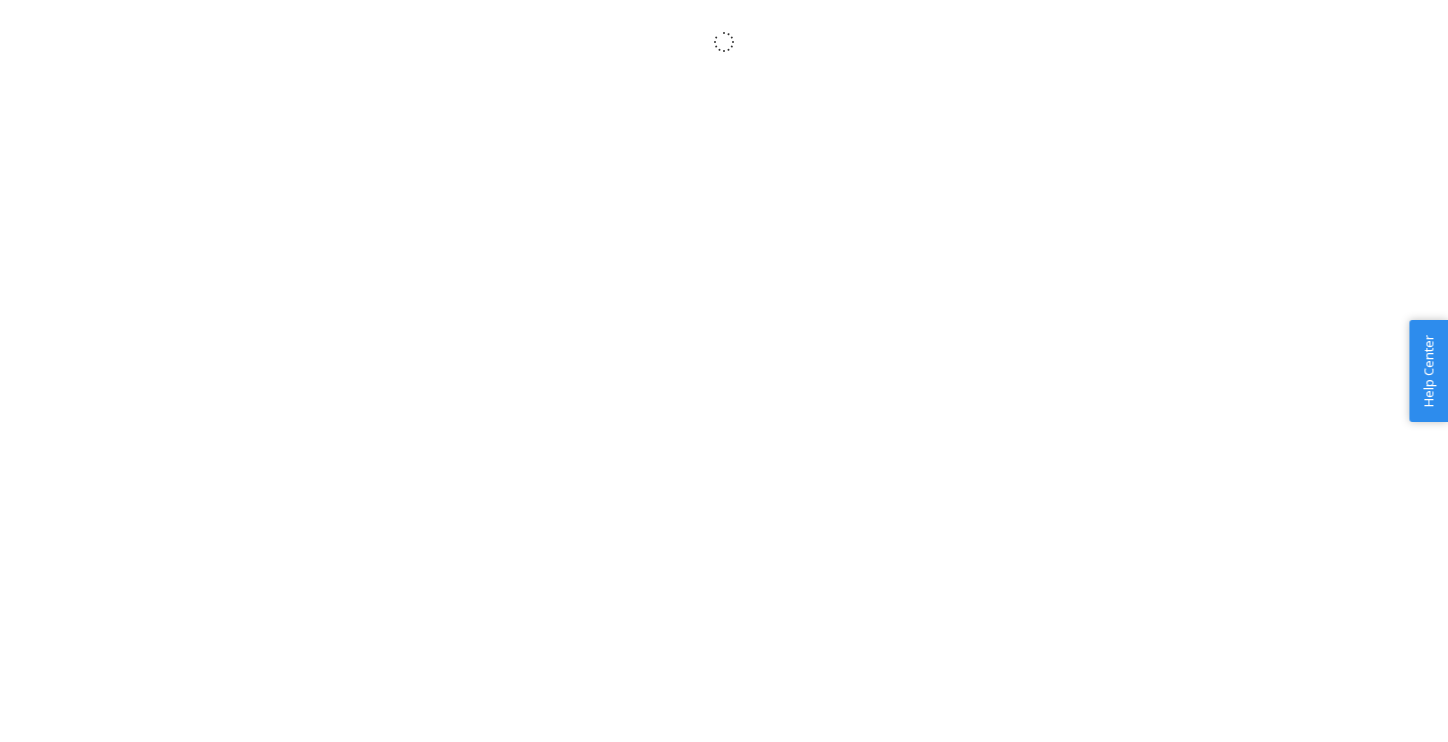 scroll, scrollTop: 0, scrollLeft: 0, axis: both 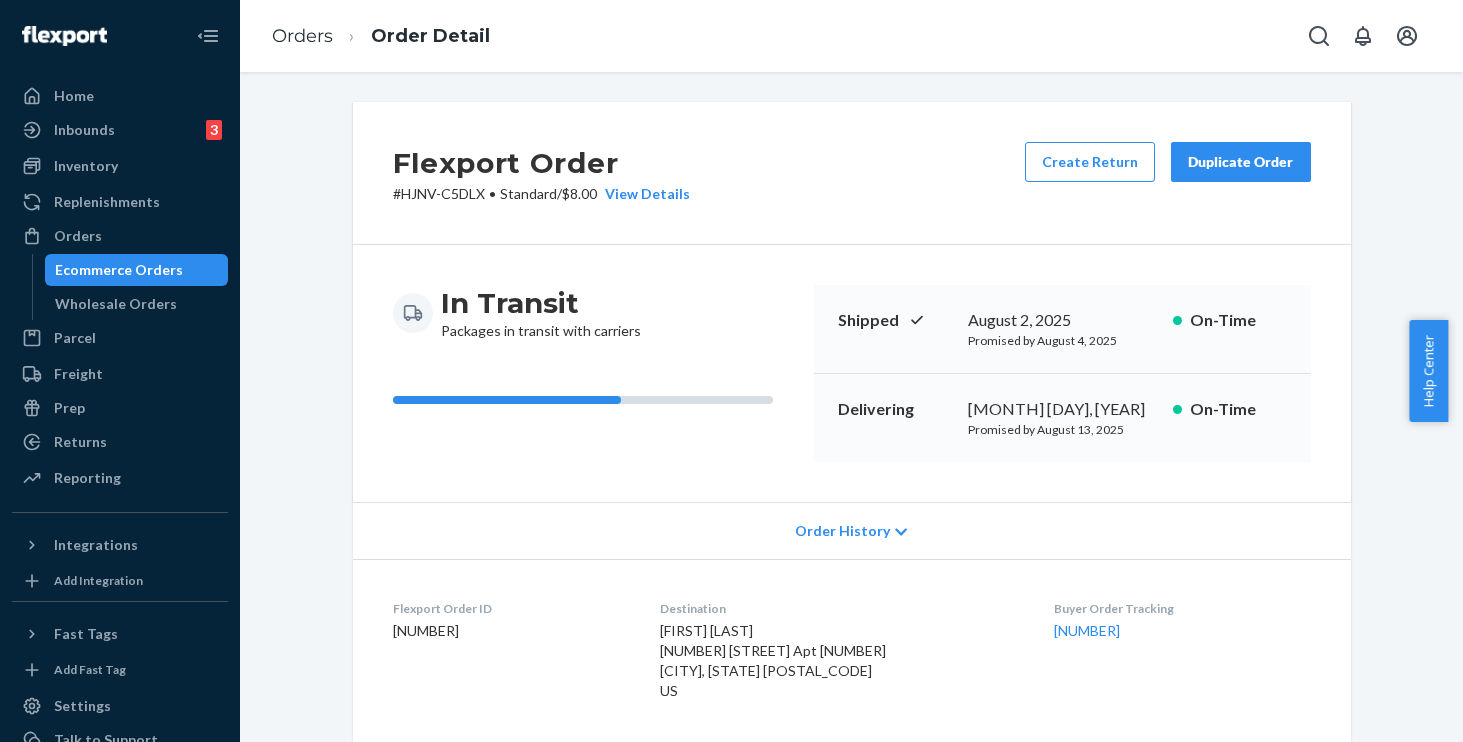 click on "Order History" at bounding box center (842, 531) 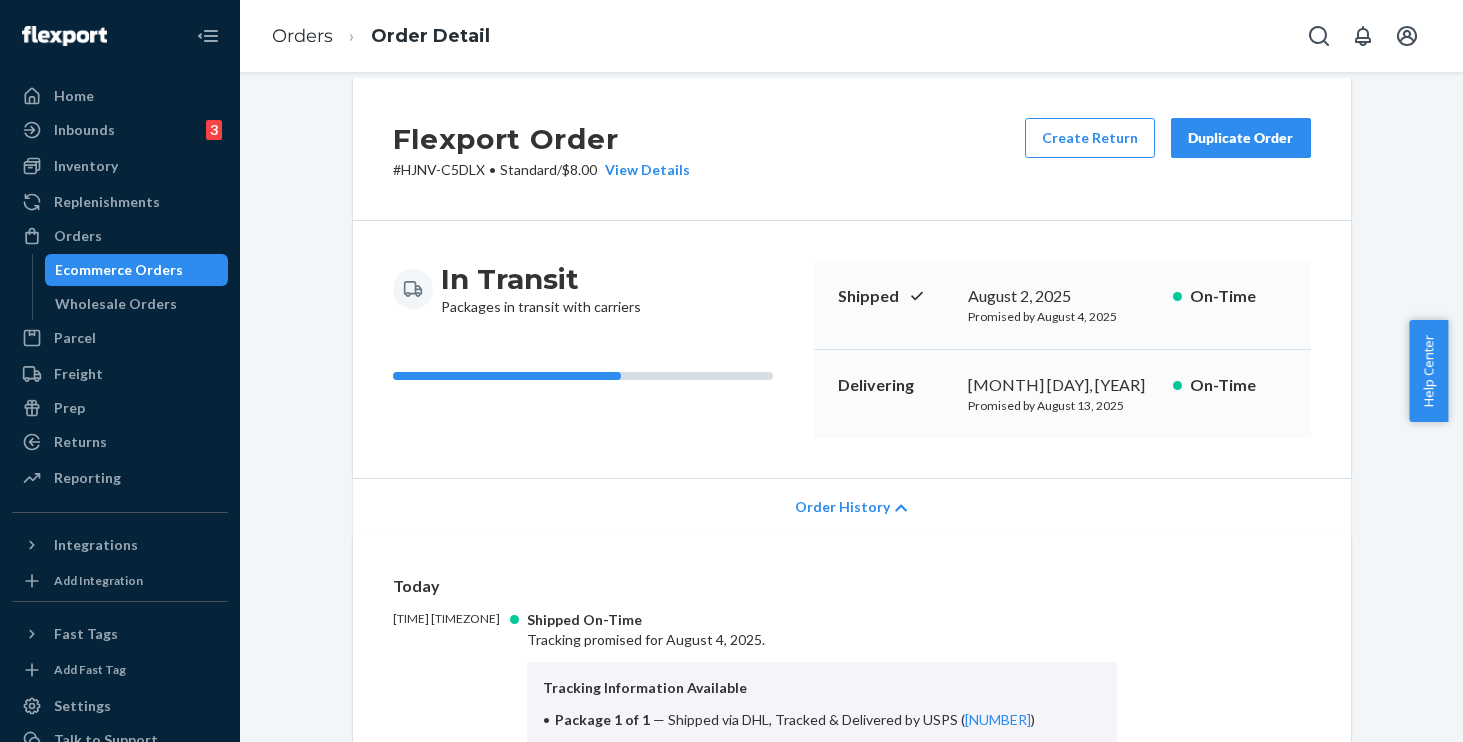 scroll, scrollTop: 53, scrollLeft: 0, axis: vertical 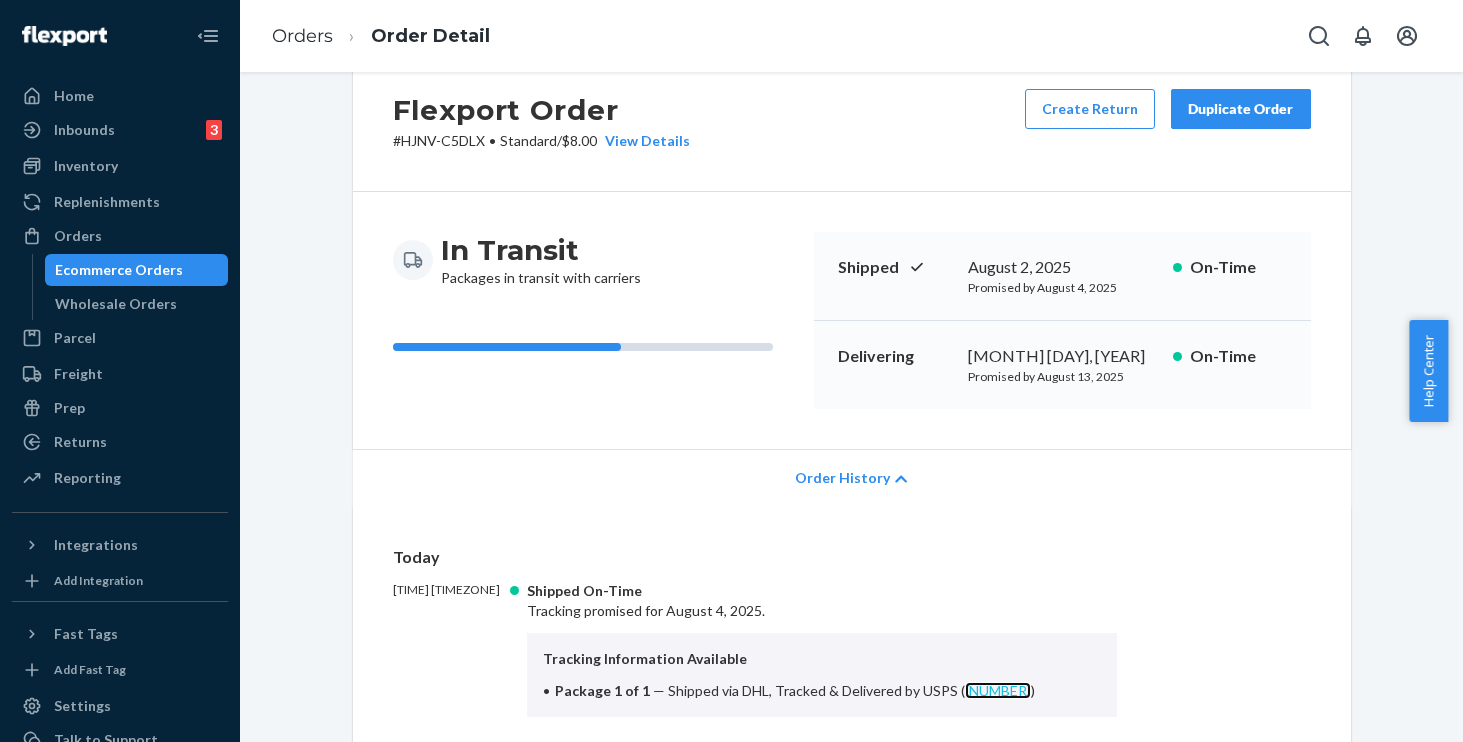 copy on "9261290357482622469946" 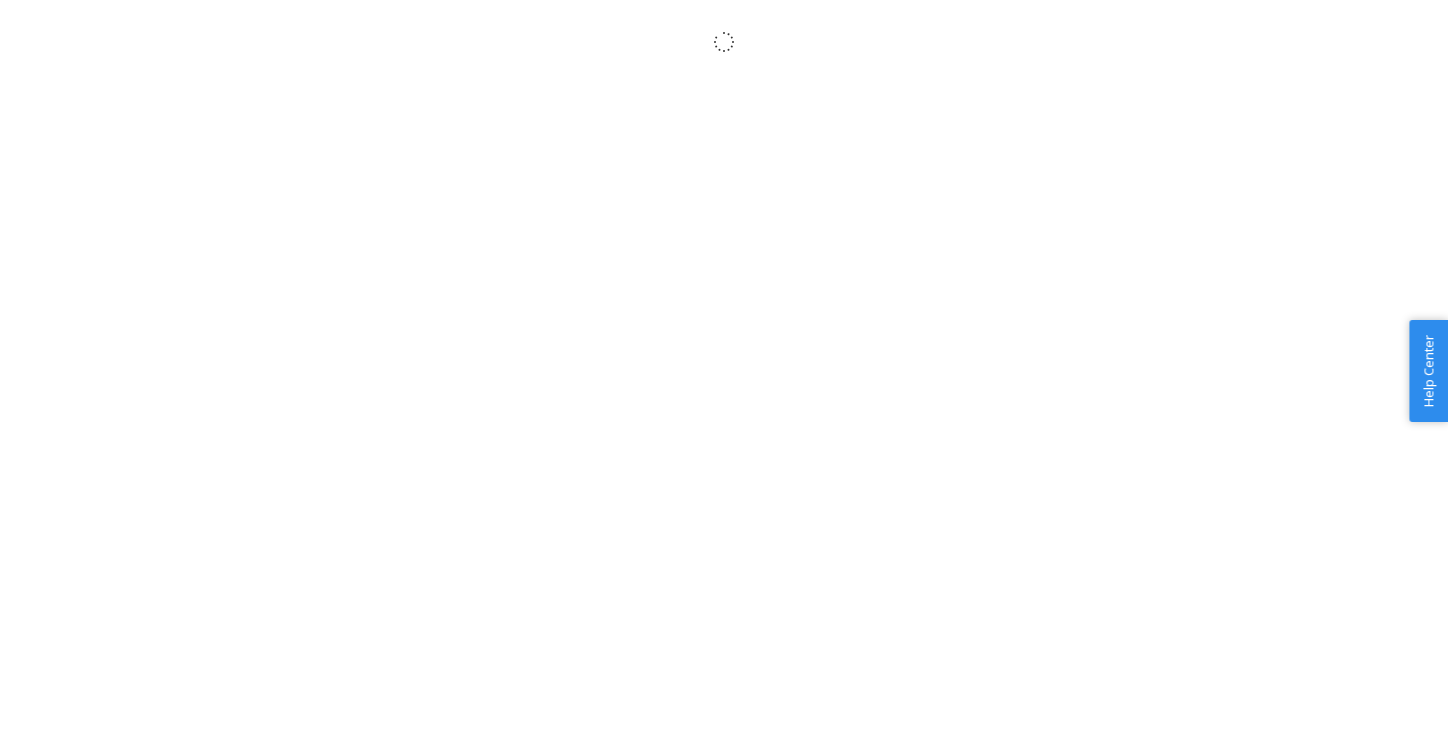 scroll, scrollTop: 0, scrollLeft: 0, axis: both 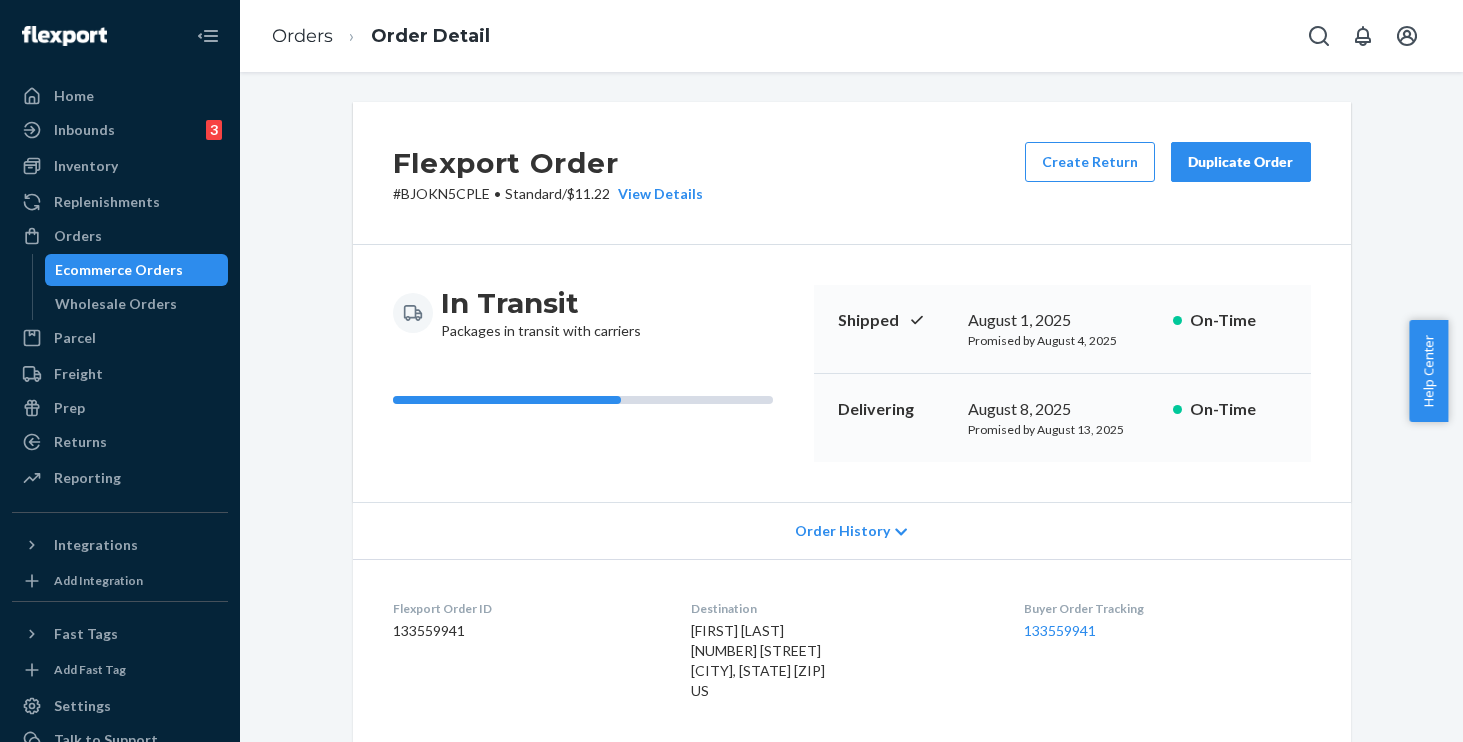 click on "Order History" at bounding box center [842, 531] 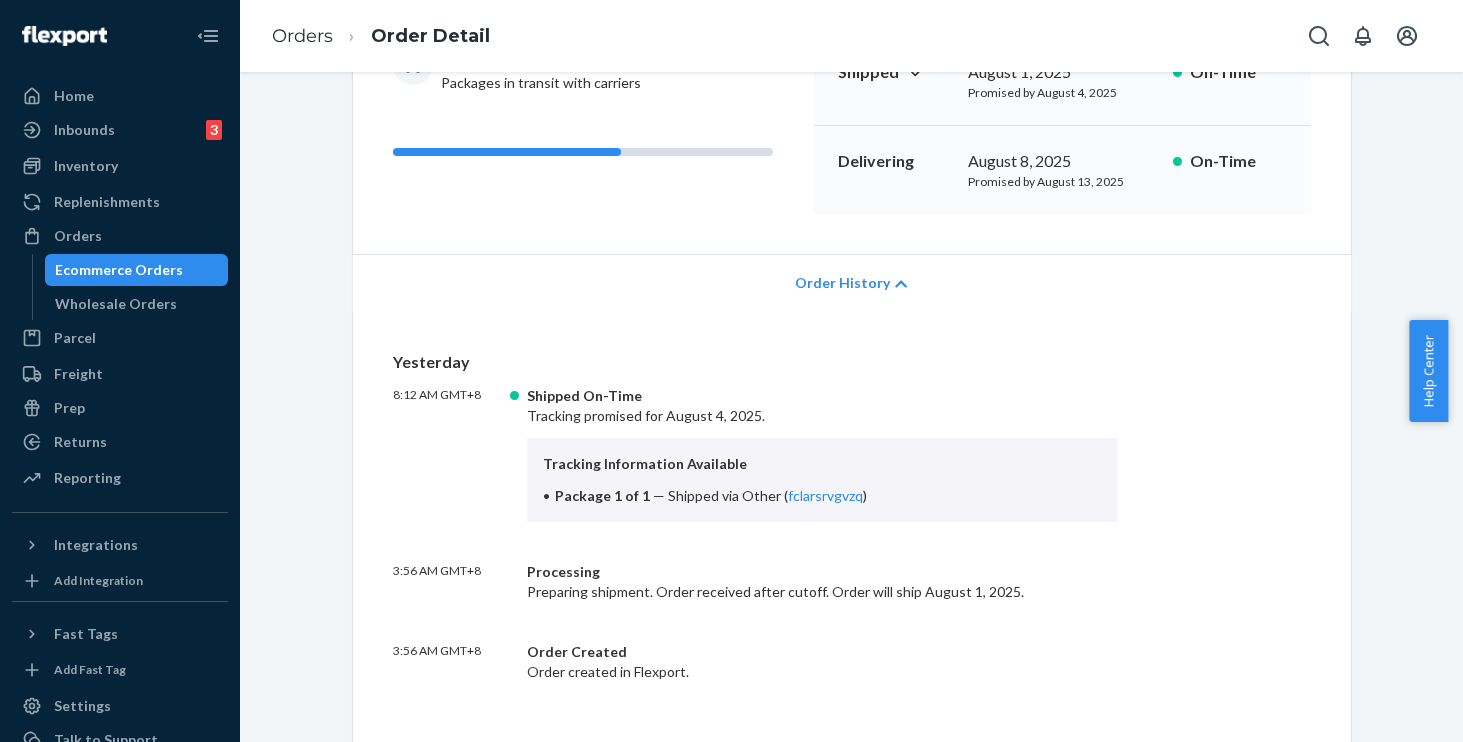 scroll, scrollTop: 256, scrollLeft: 0, axis: vertical 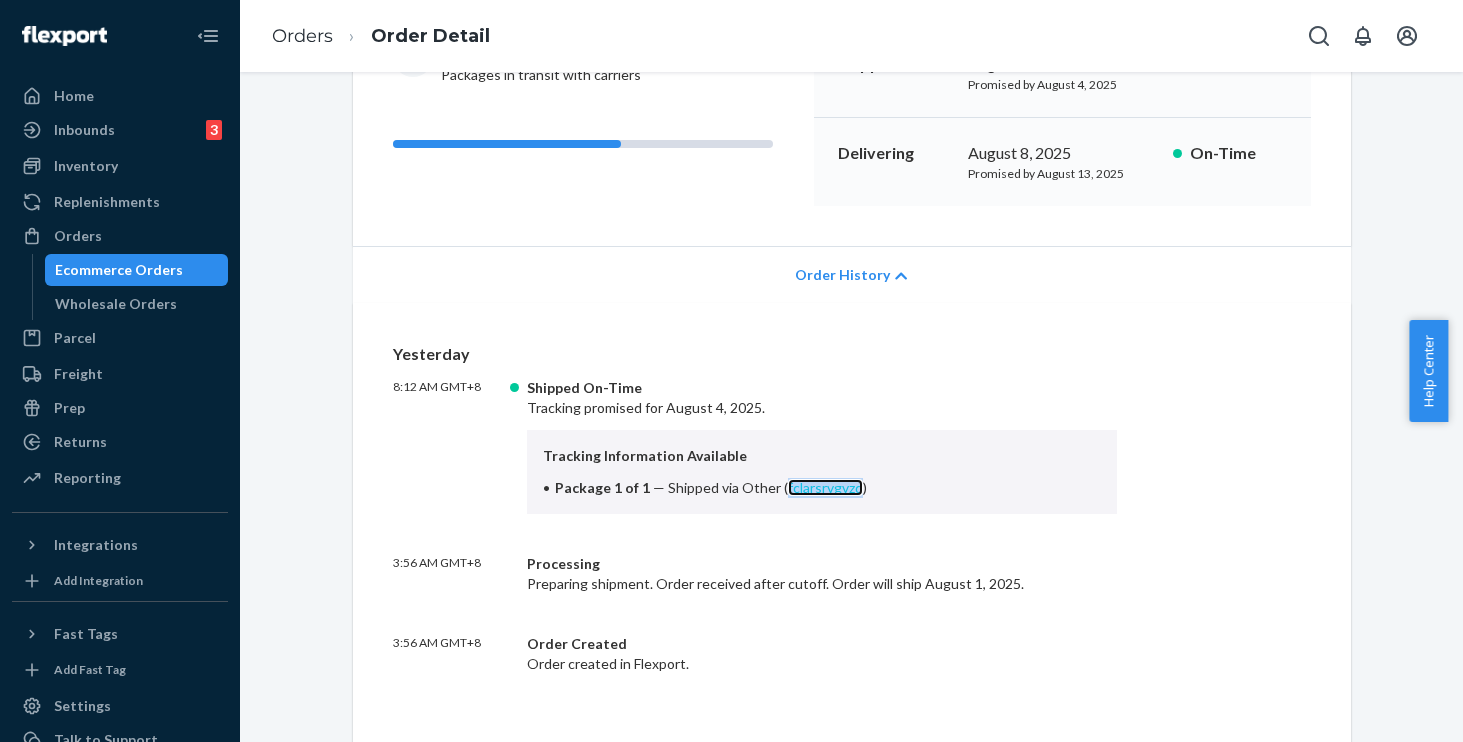copy on "fclarsrvgvzq" 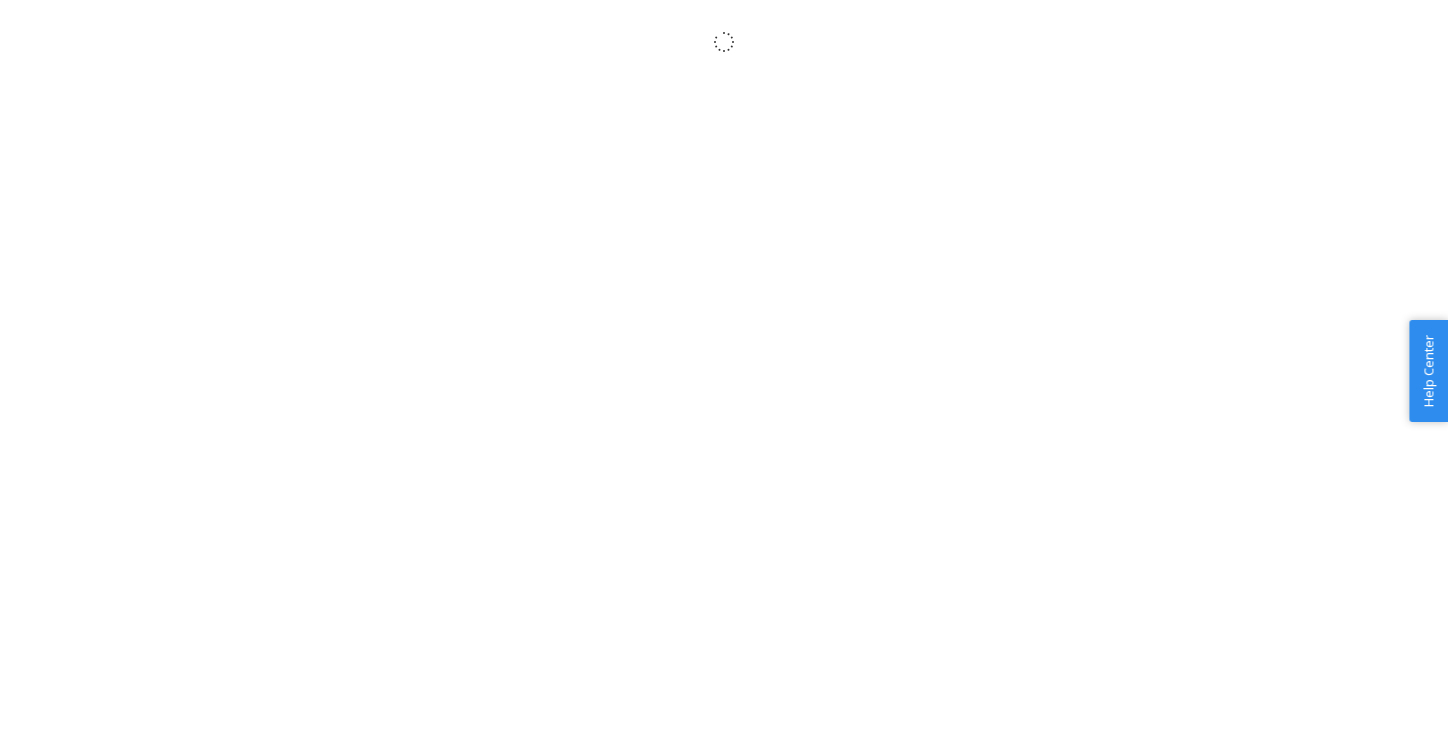 scroll, scrollTop: 0, scrollLeft: 0, axis: both 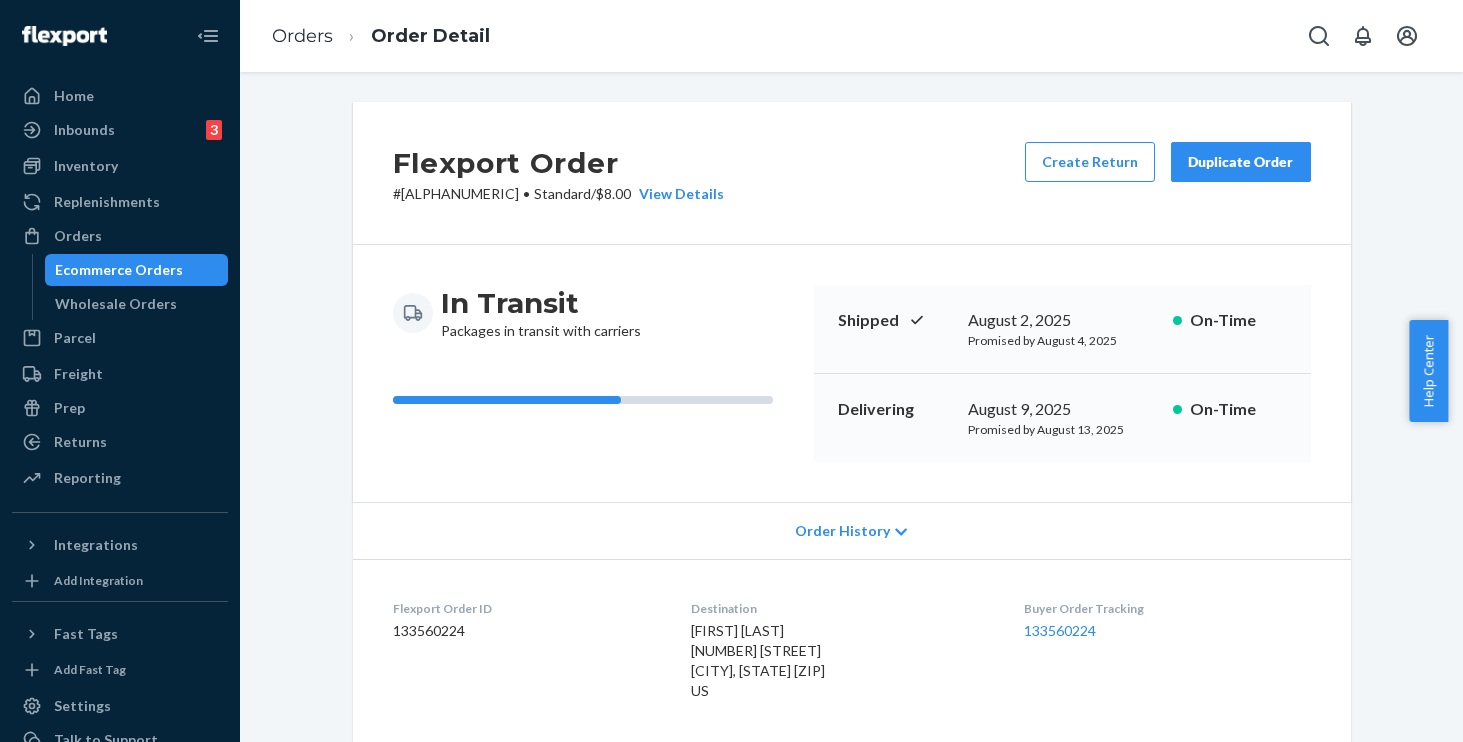 click on "Order History" at bounding box center [842, 531] 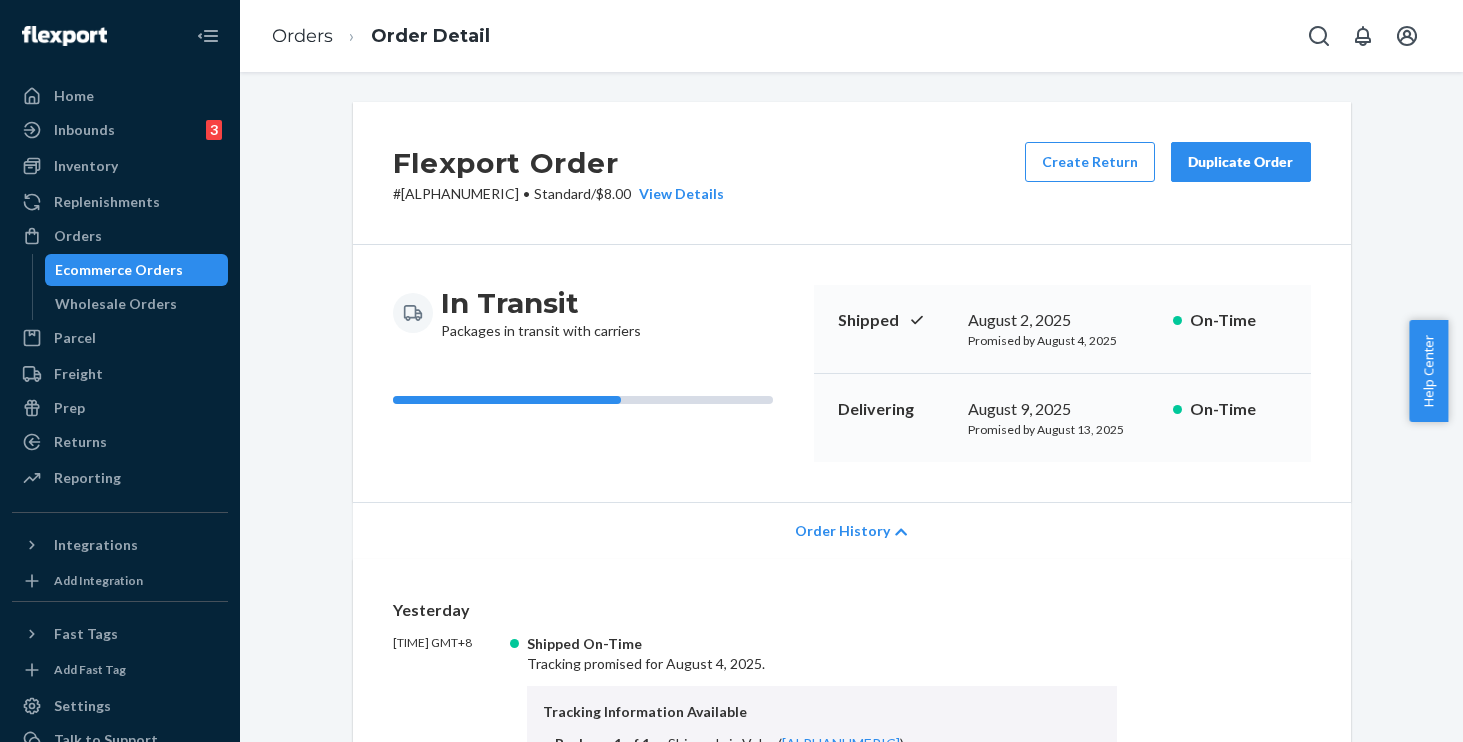 scroll, scrollTop: 379, scrollLeft: 0, axis: vertical 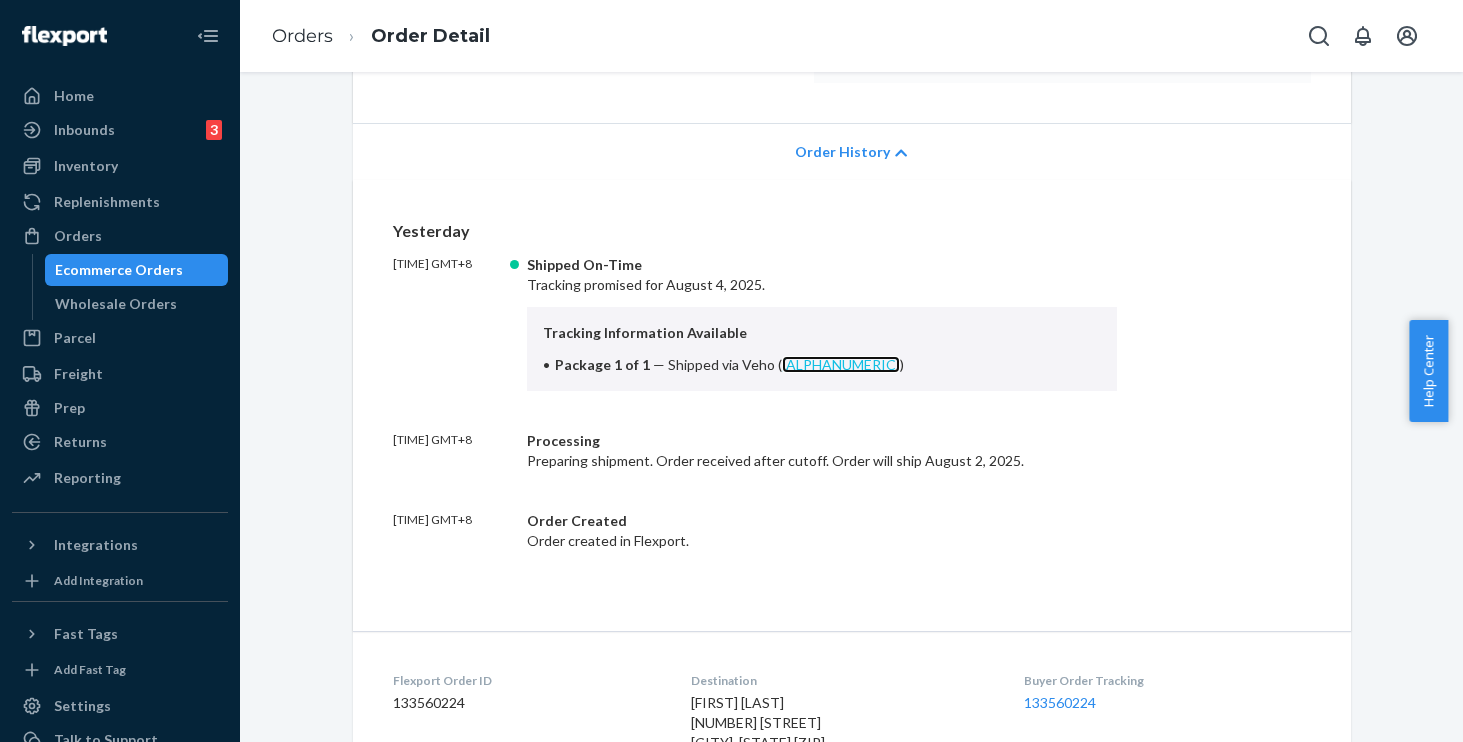 copy on "[ALPHANUMERIC]" 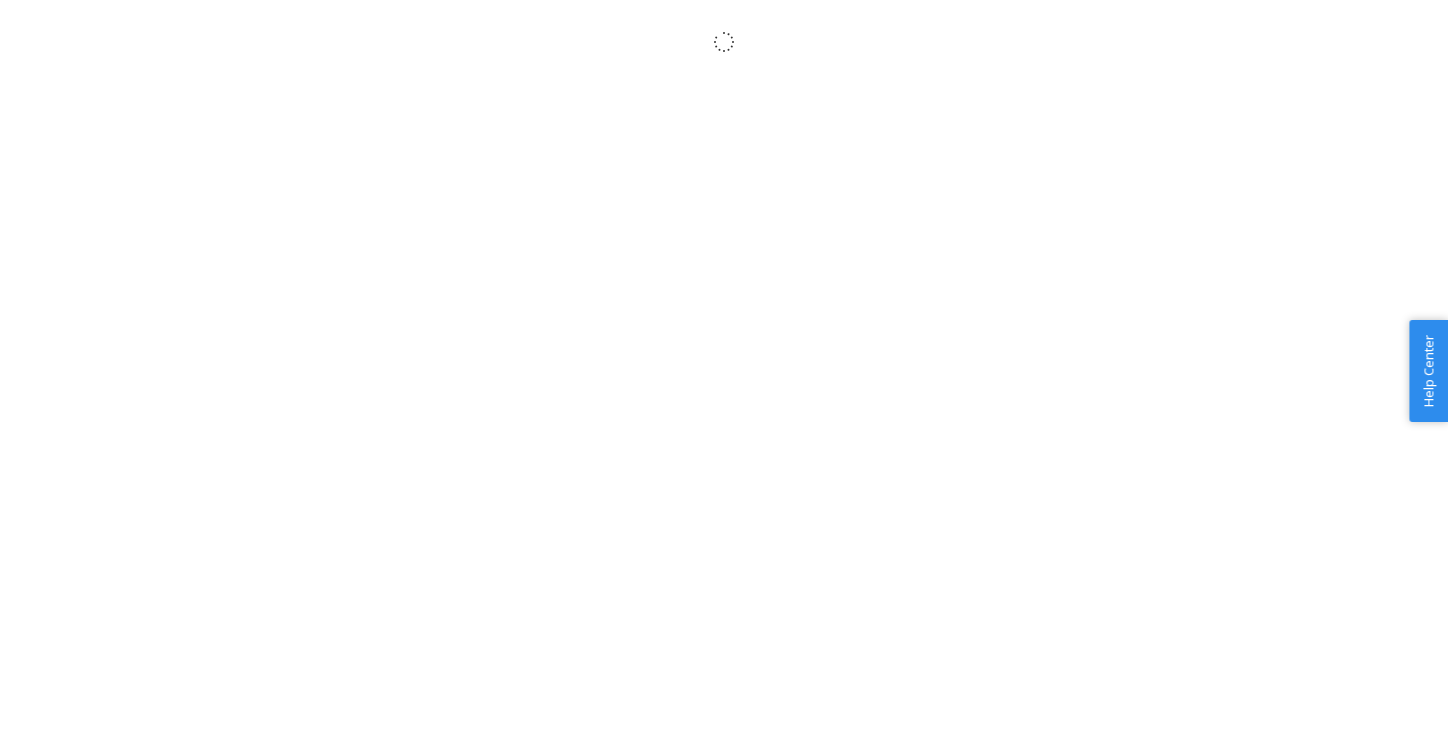 scroll, scrollTop: 0, scrollLeft: 0, axis: both 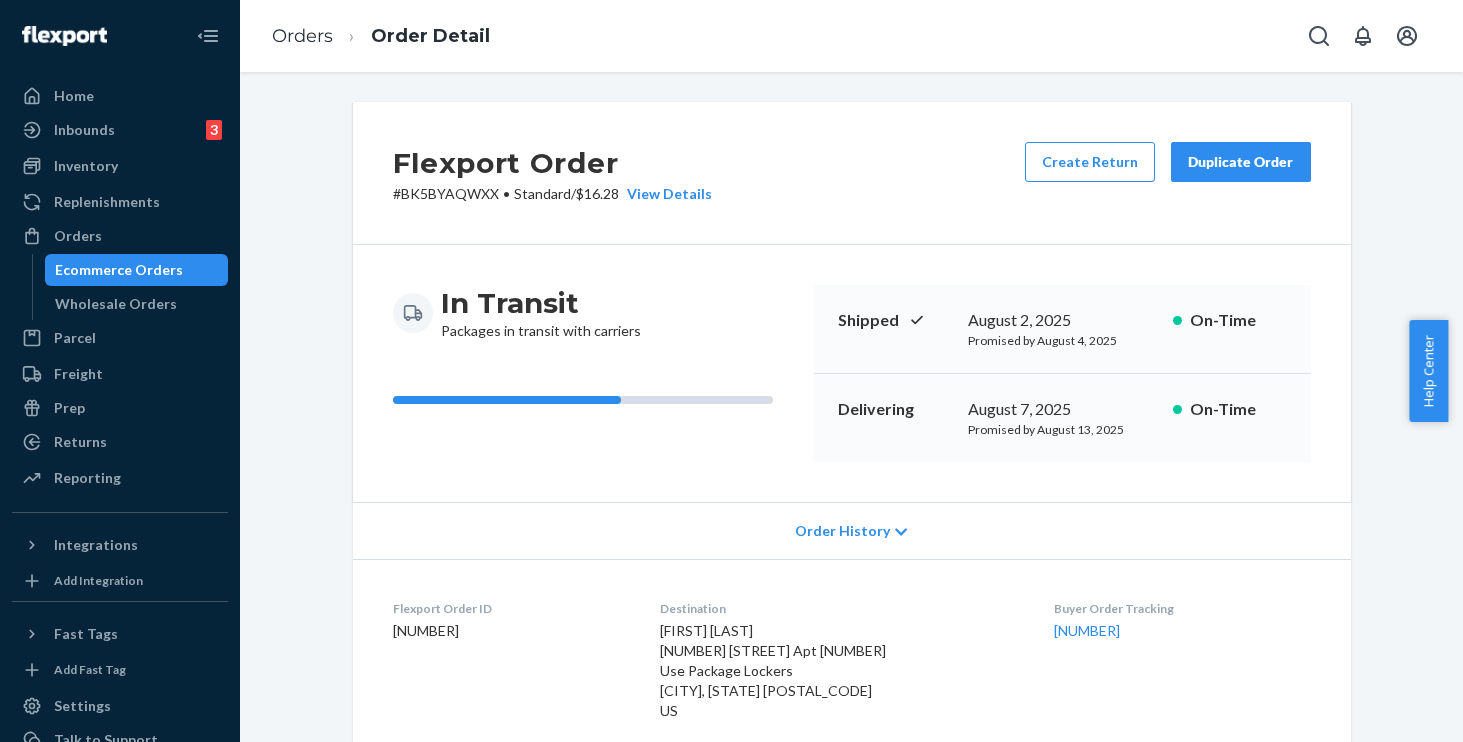click on "Order History" at bounding box center (842, 531) 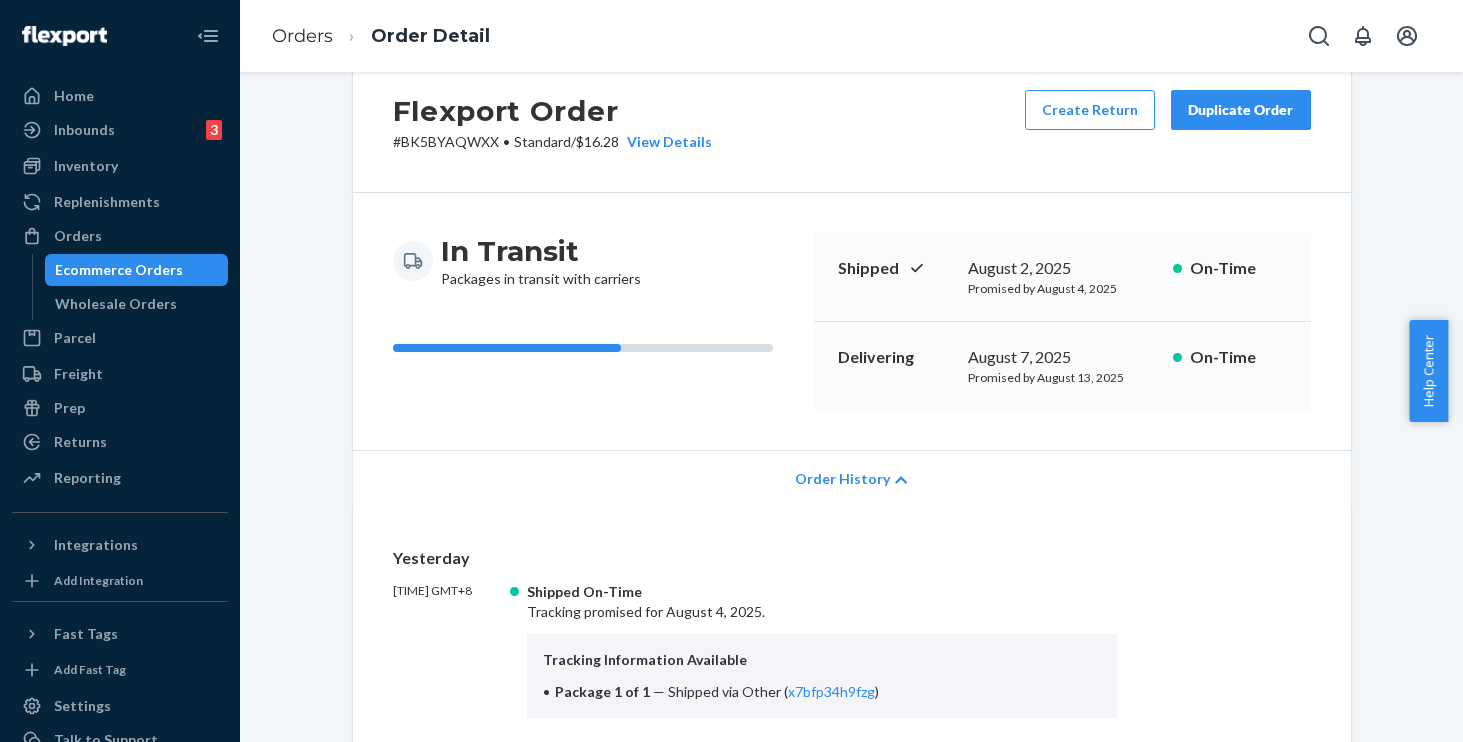scroll, scrollTop: 62, scrollLeft: 0, axis: vertical 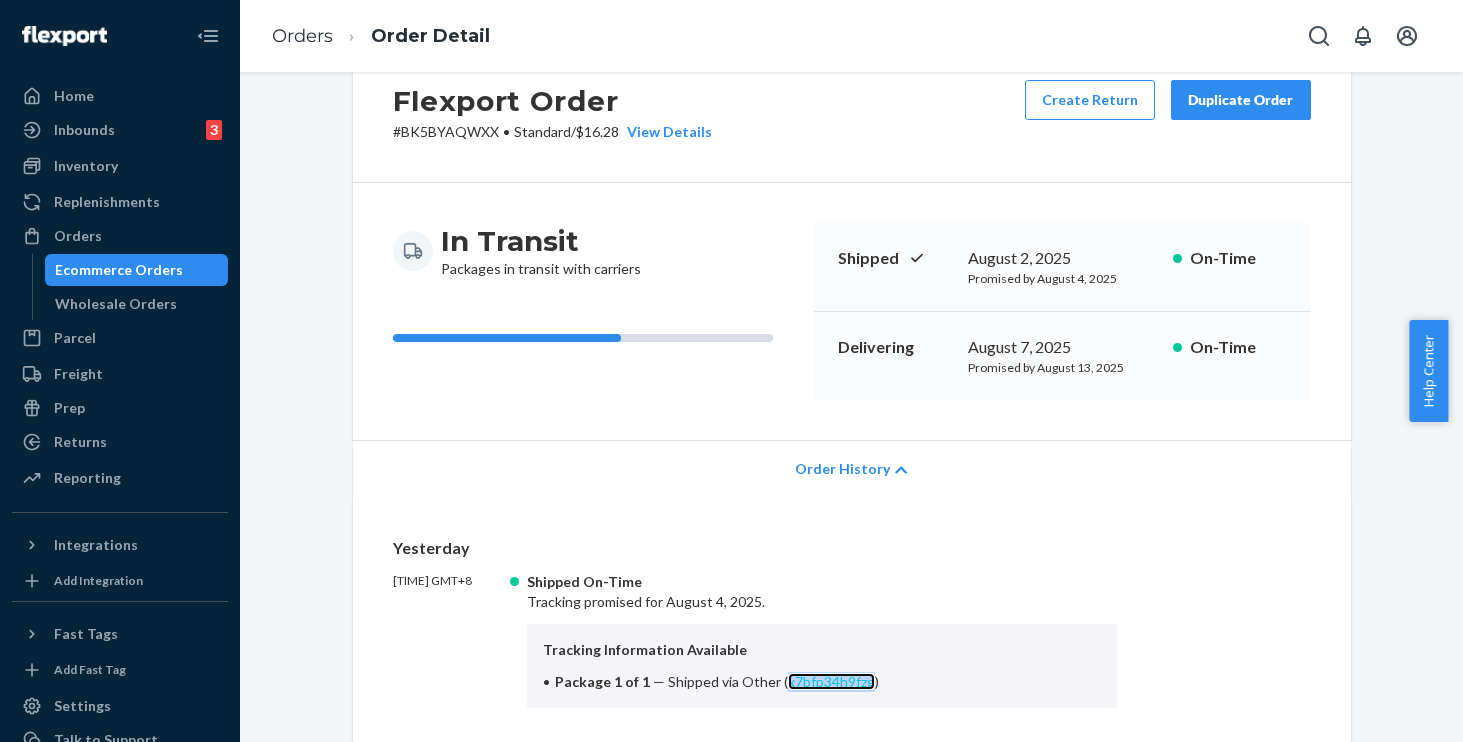 copy on "x7bfp34h9fzg" 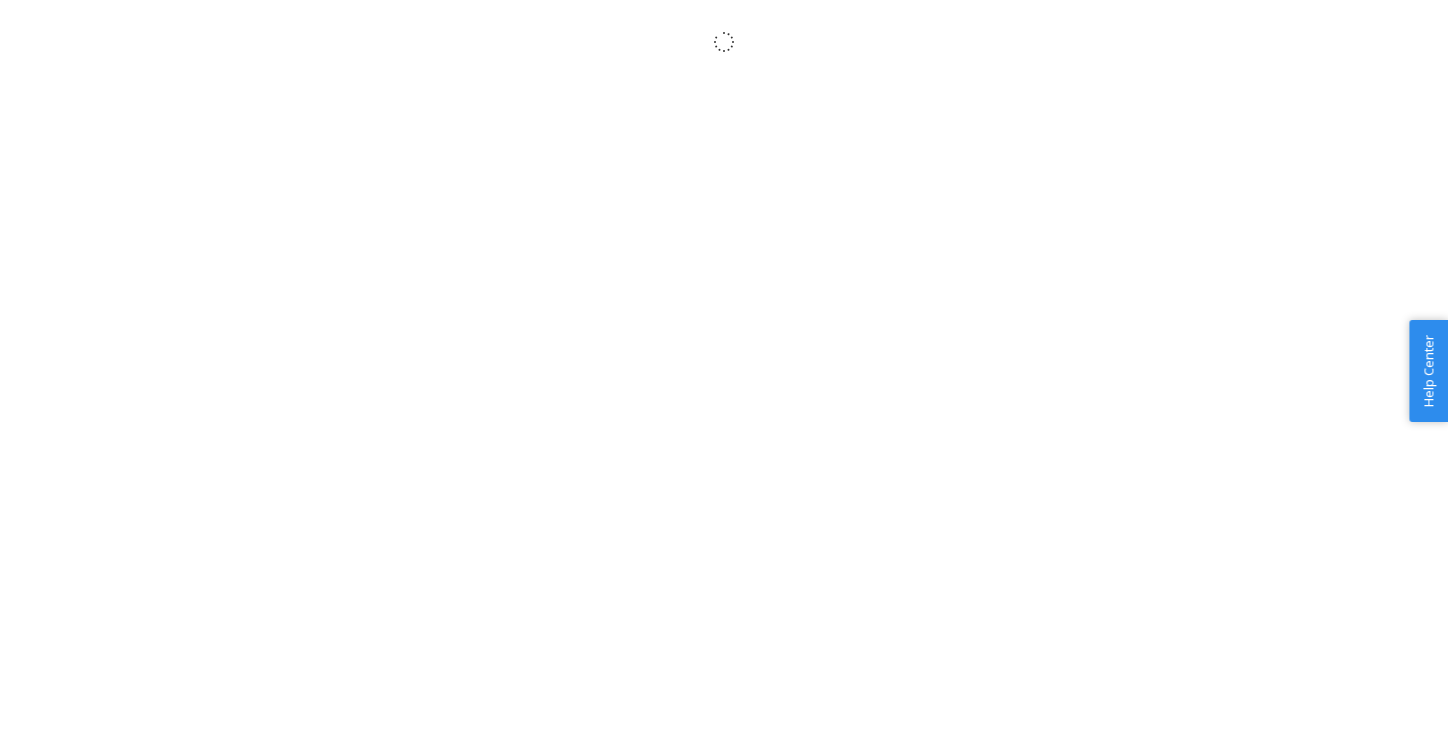 scroll, scrollTop: 0, scrollLeft: 0, axis: both 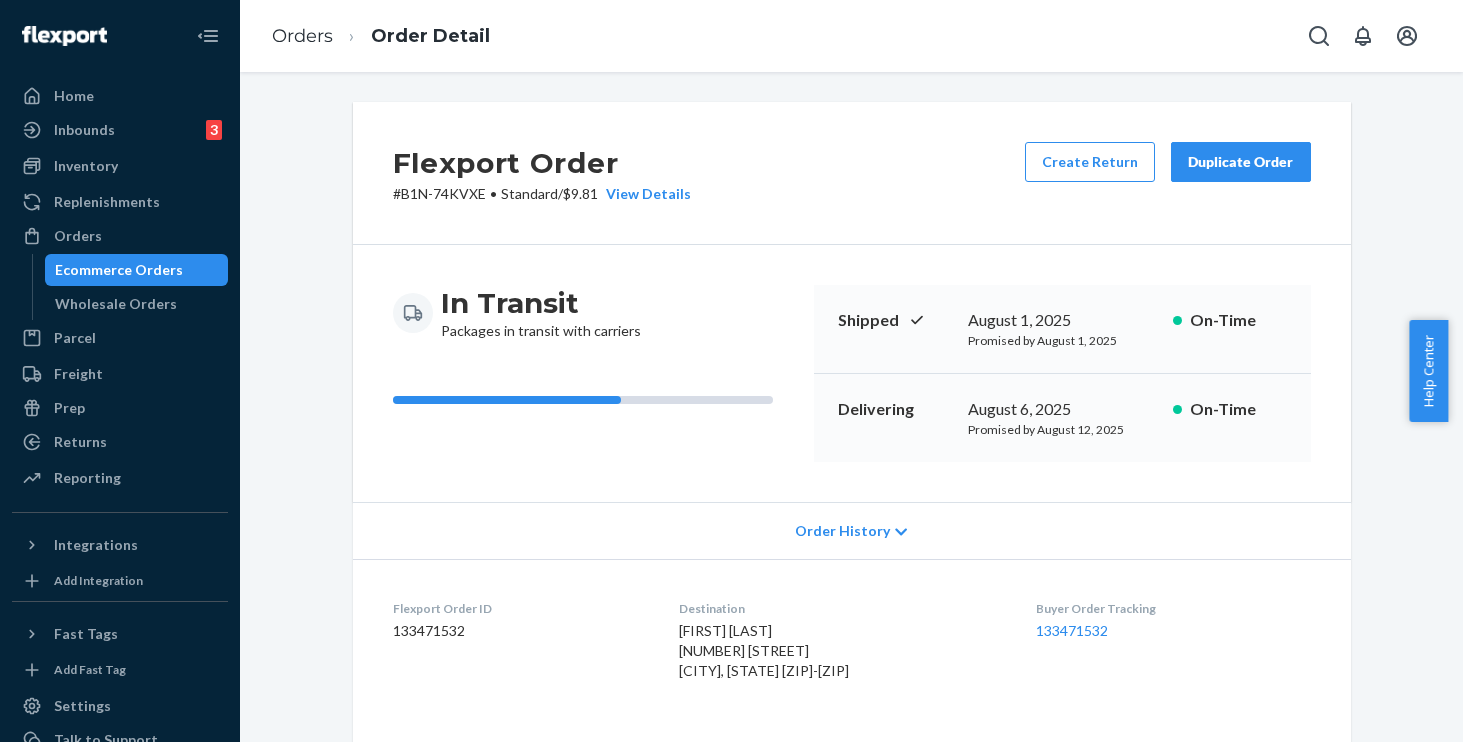 click on "Order History" at bounding box center (842, 531) 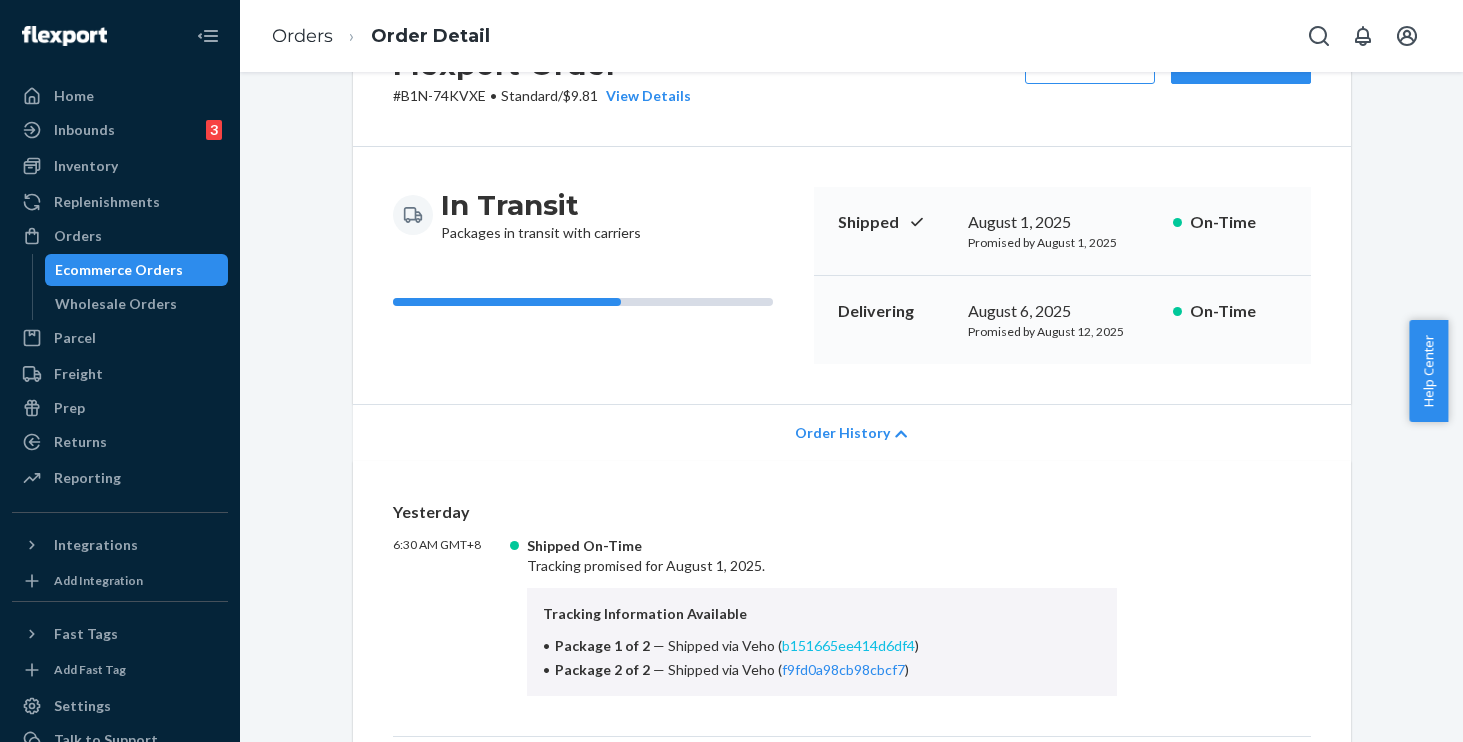 scroll, scrollTop: 135, scrollLeft: 0, axis: vertical 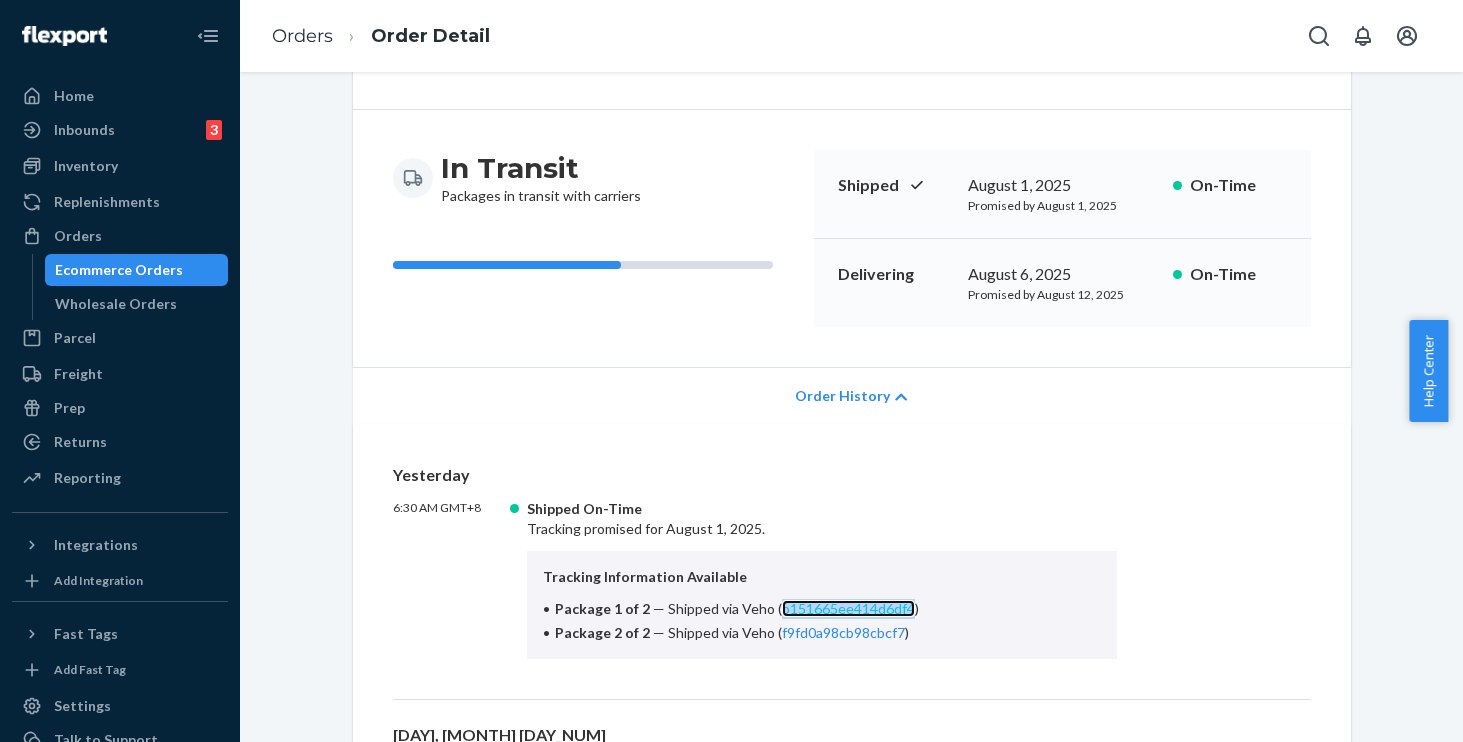copy on "b151665ee414d6df4" 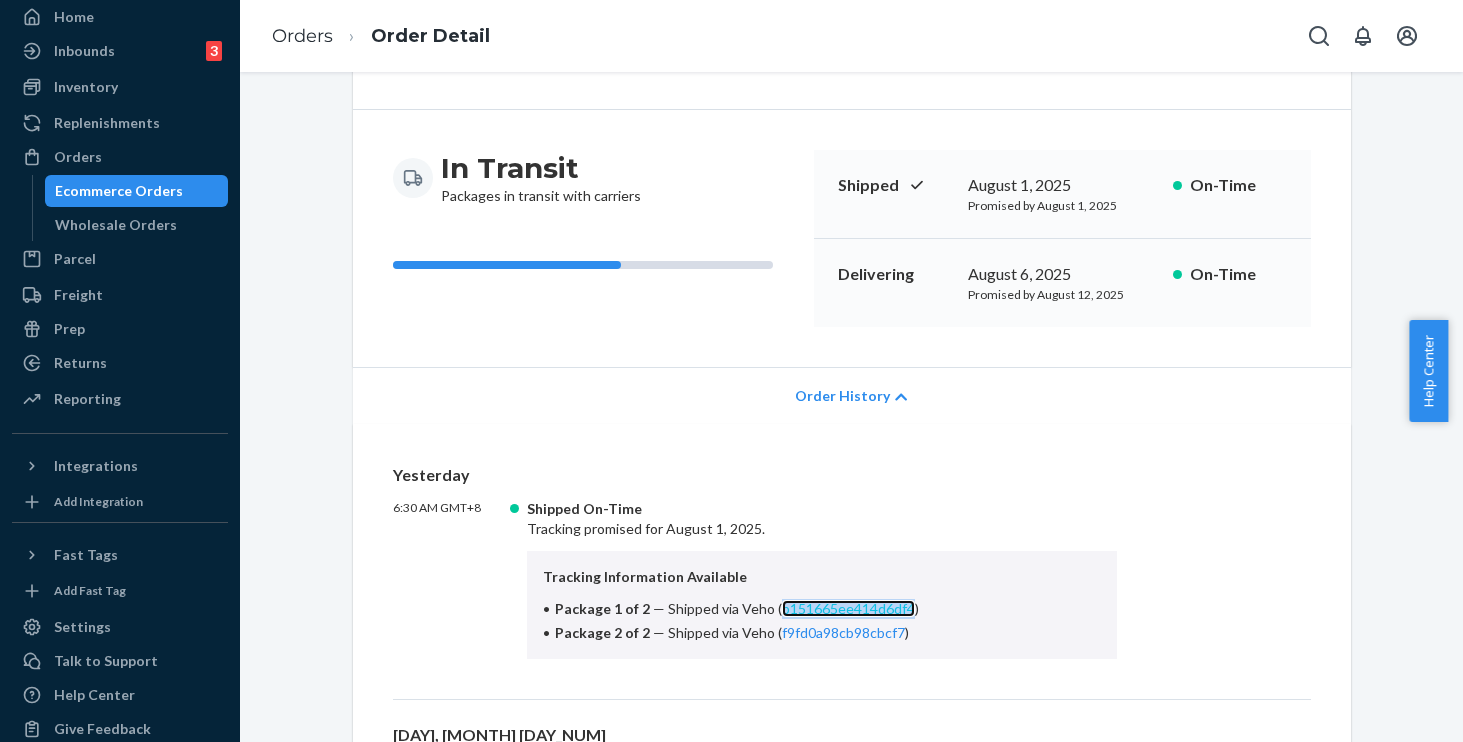 scroll, scrollTop: 106, scrollLeft: 0, axis: vertical 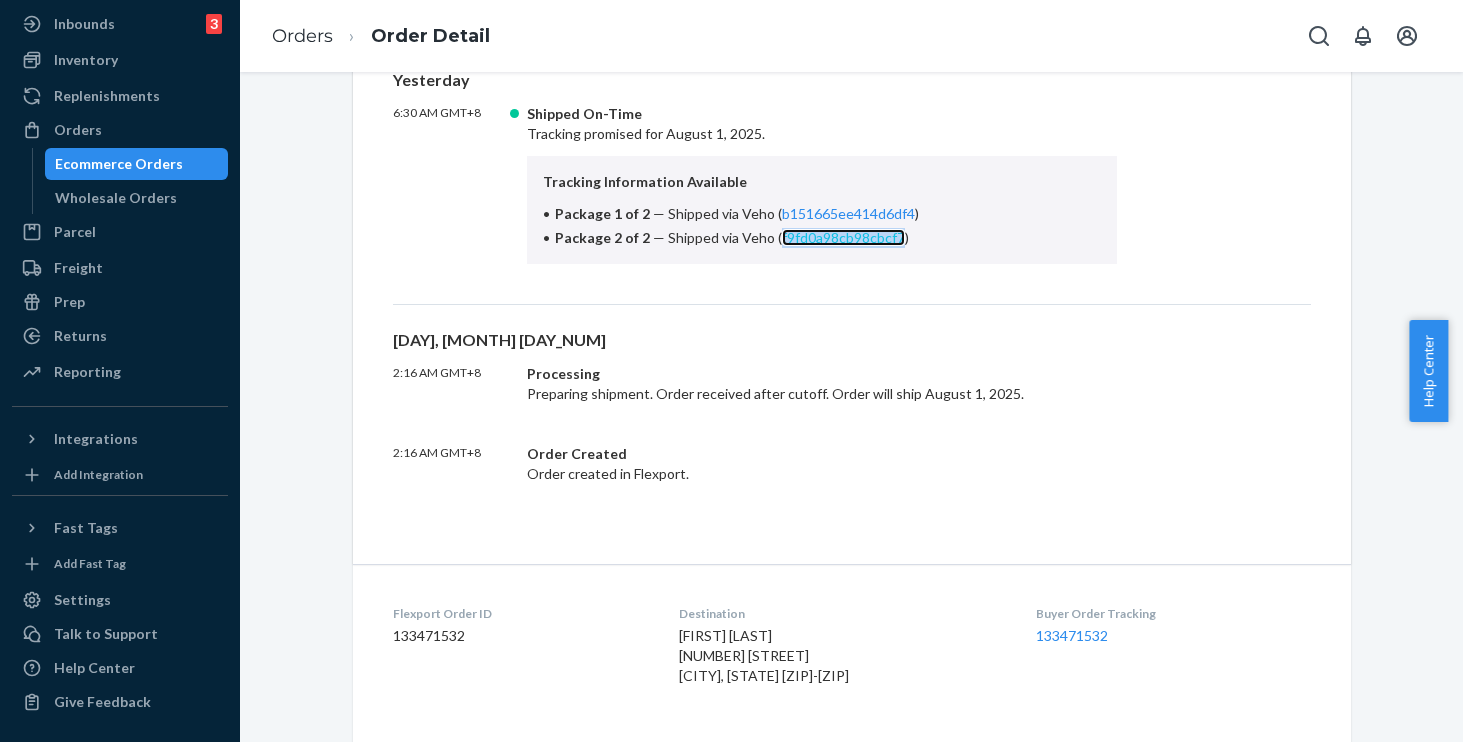 copy on "f9fd0a98cb98cbcf7" 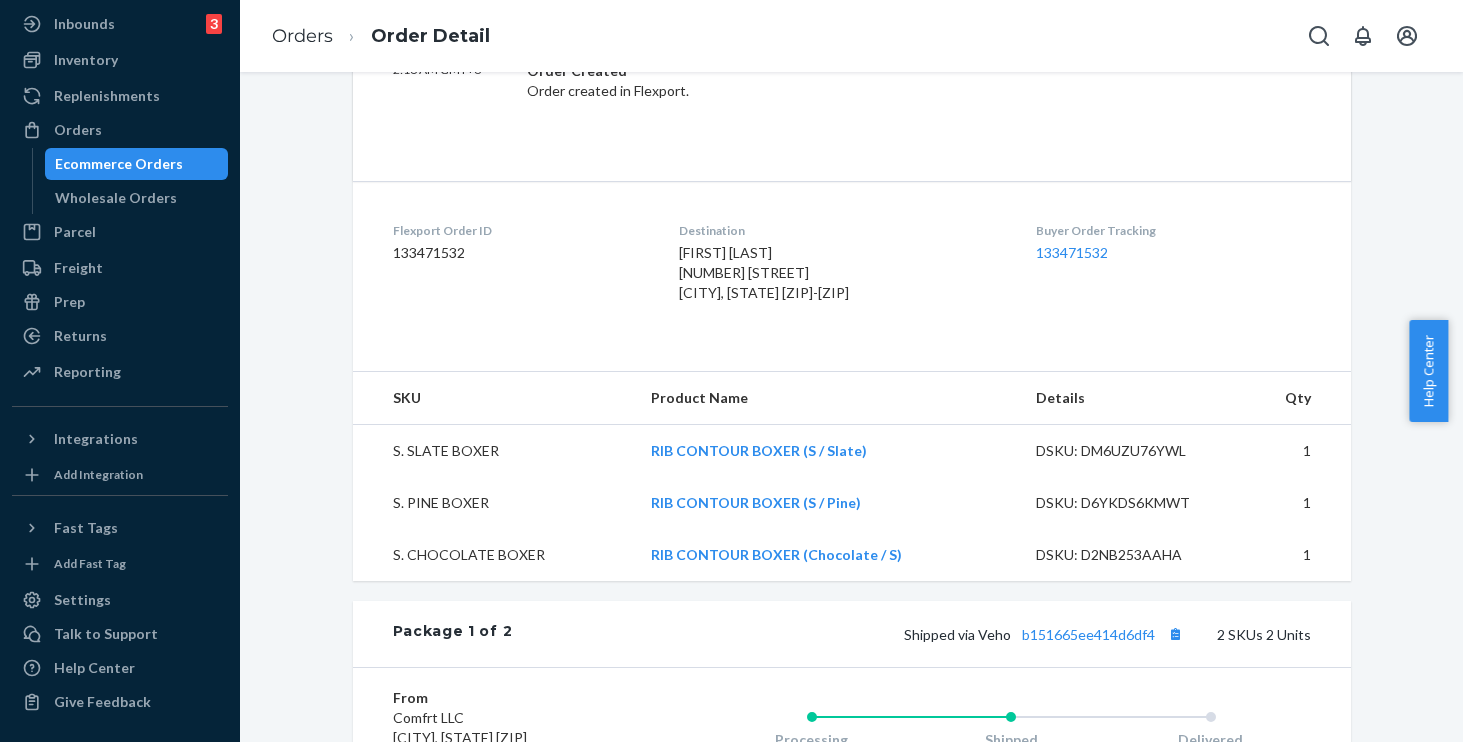 scroll, scrollTop: 1702, scrollLeft: 0, axis: vertical 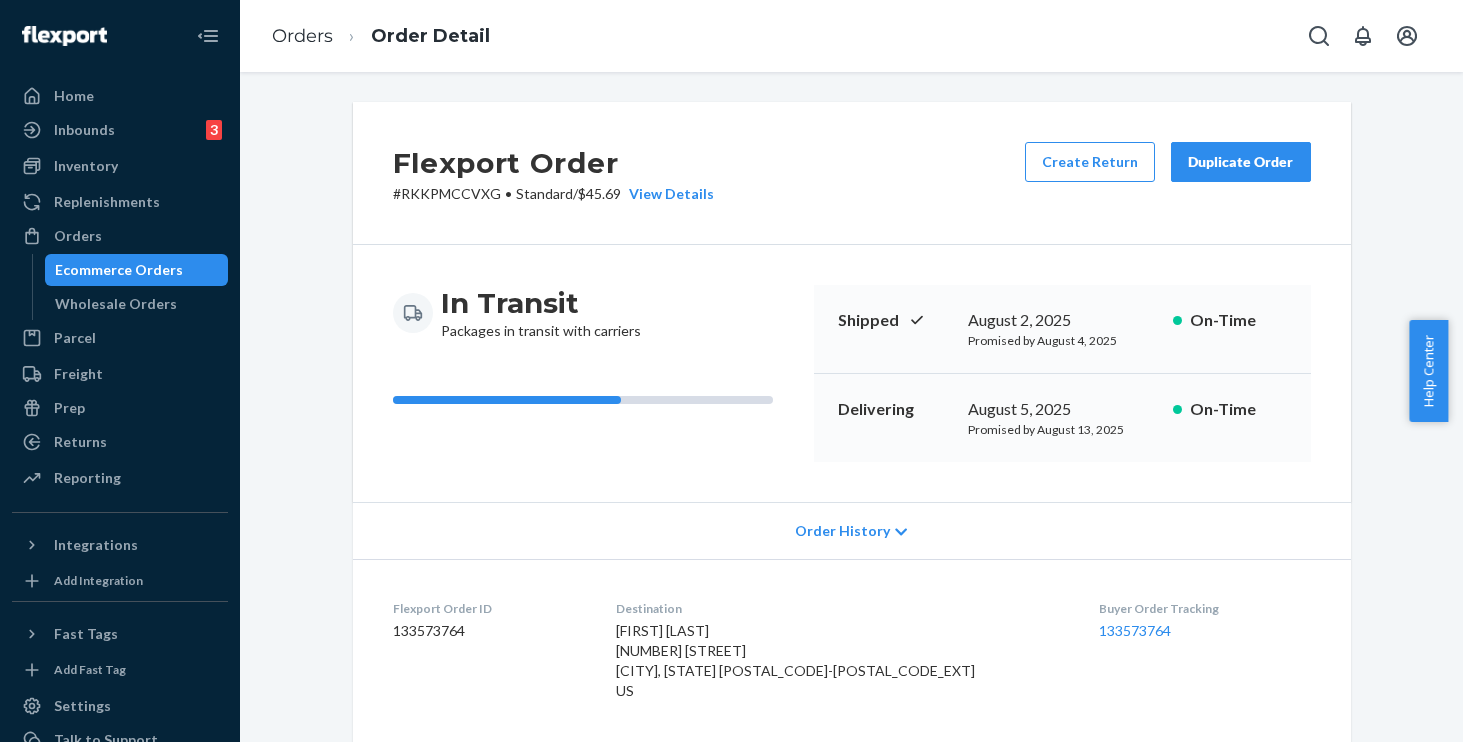click on "Order History" at bounding box center (842, 531) 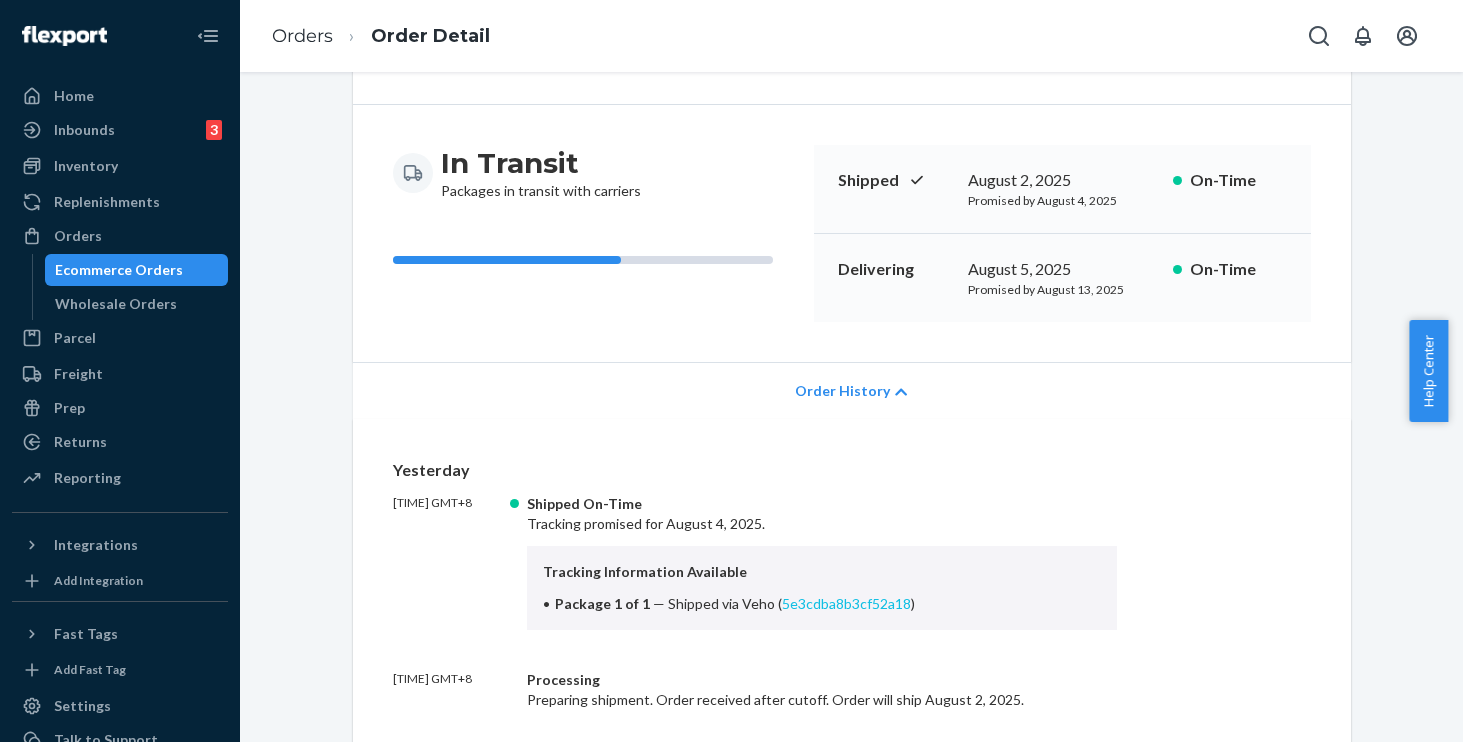 scroll, scrollTop: 177, scrollLeft: 0, axis: vertical 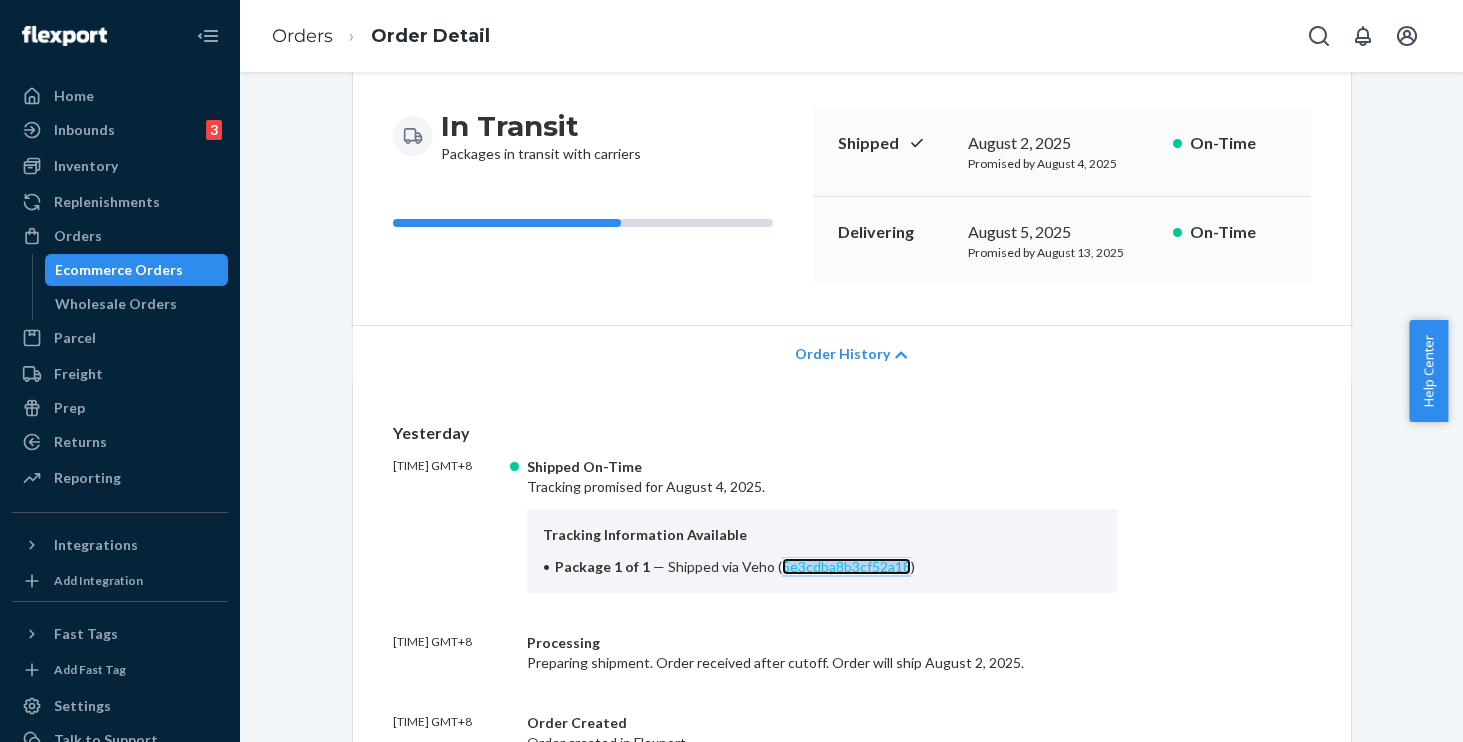 copy on "5e3cdba8b3cf52a18" 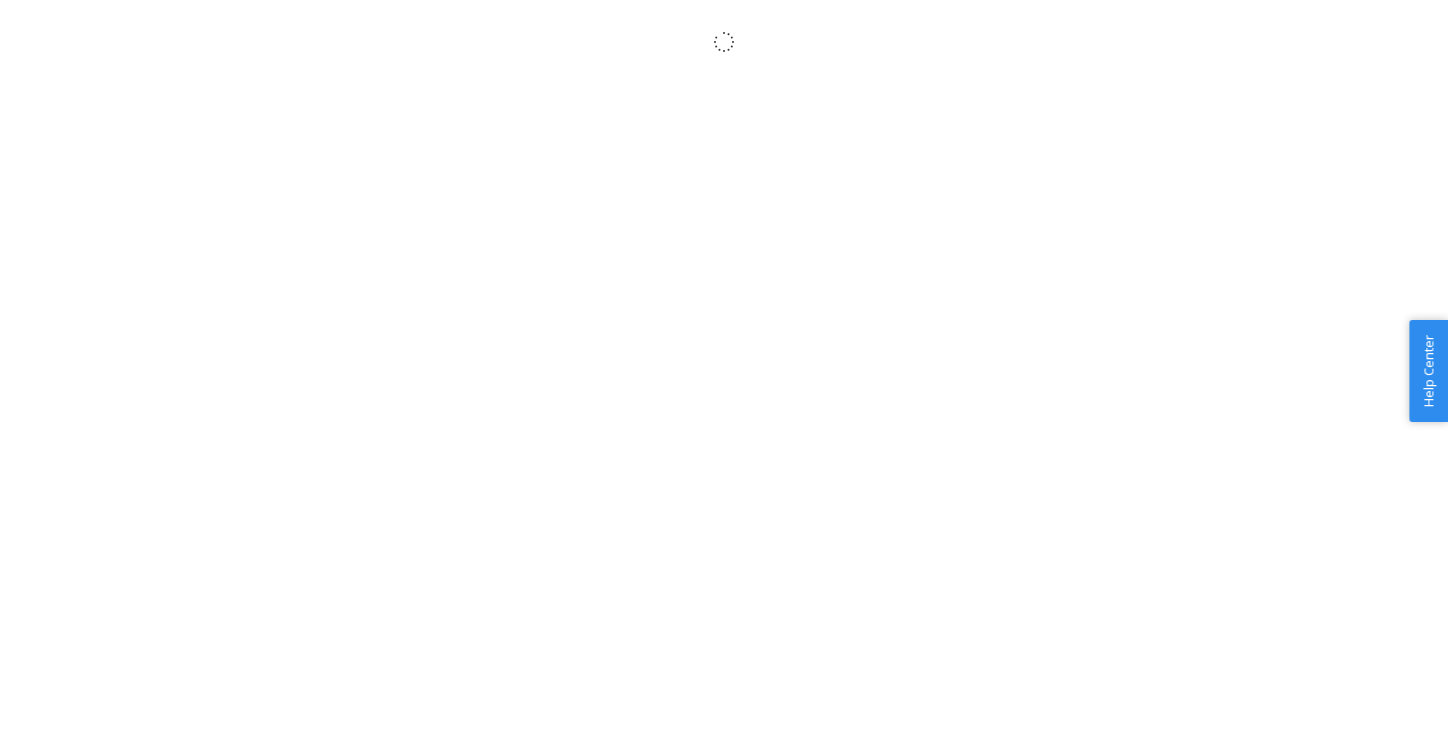 scroll, scrollTop: 0, scrollLeft: 0, axis: both 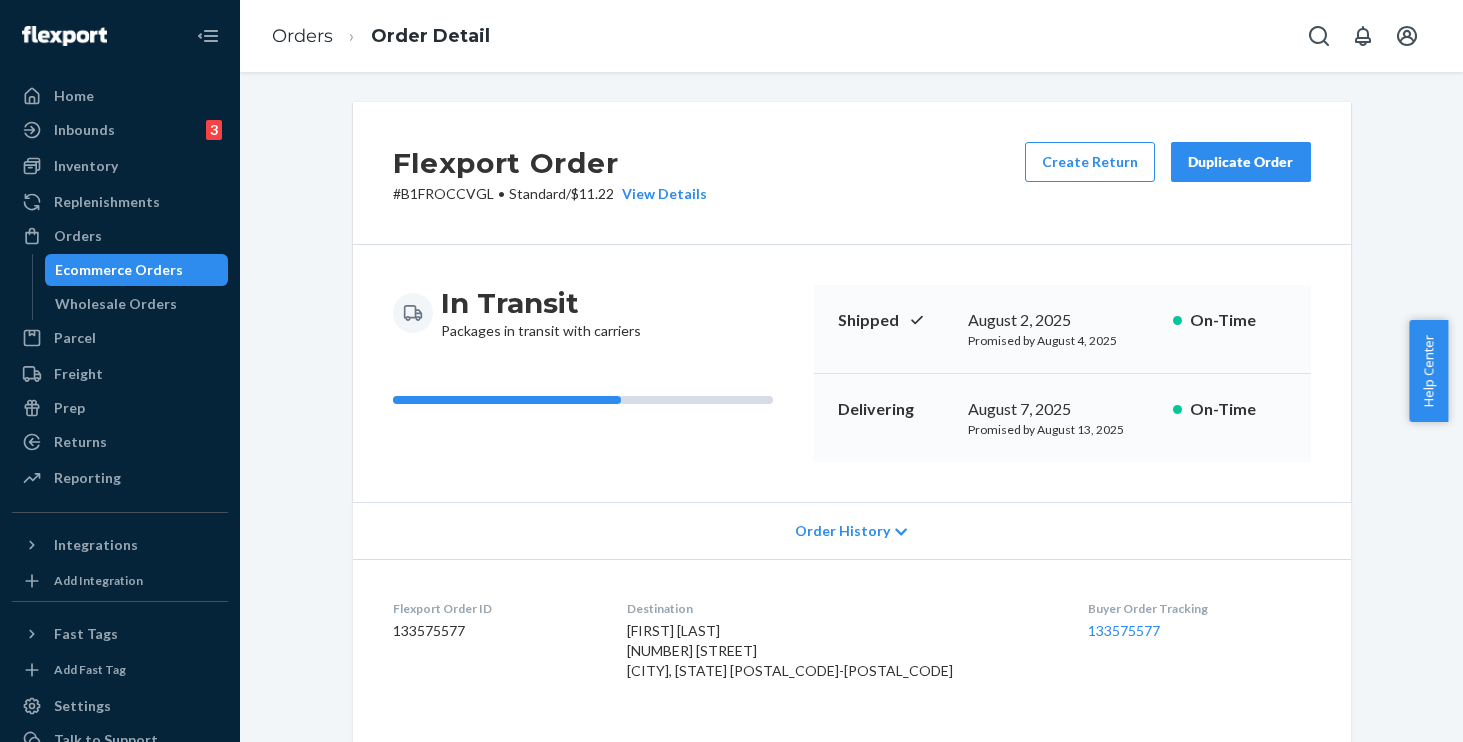 click on "Order History" at bounding box center [852, 530] 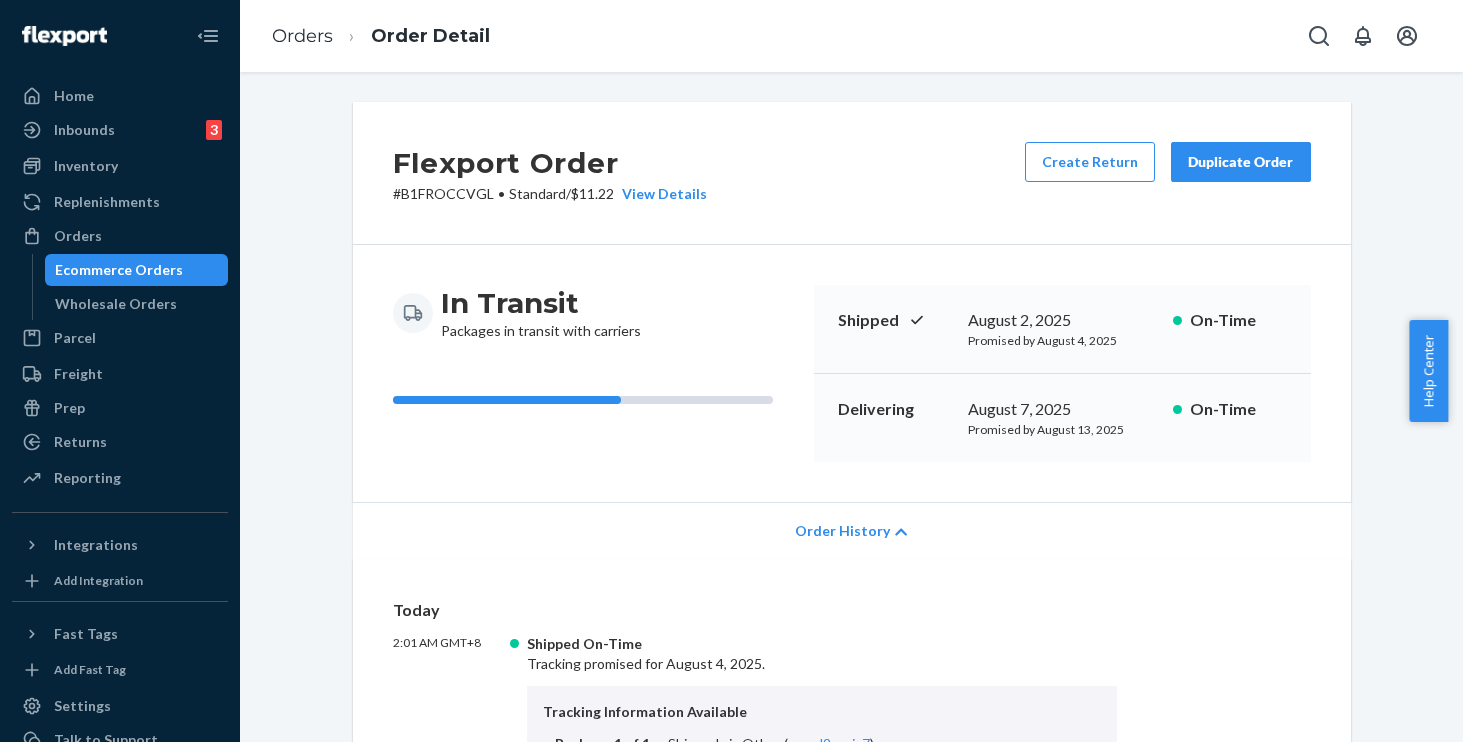 scroll, scrollTop: 345, scrollLeft: 0, axis: vertical 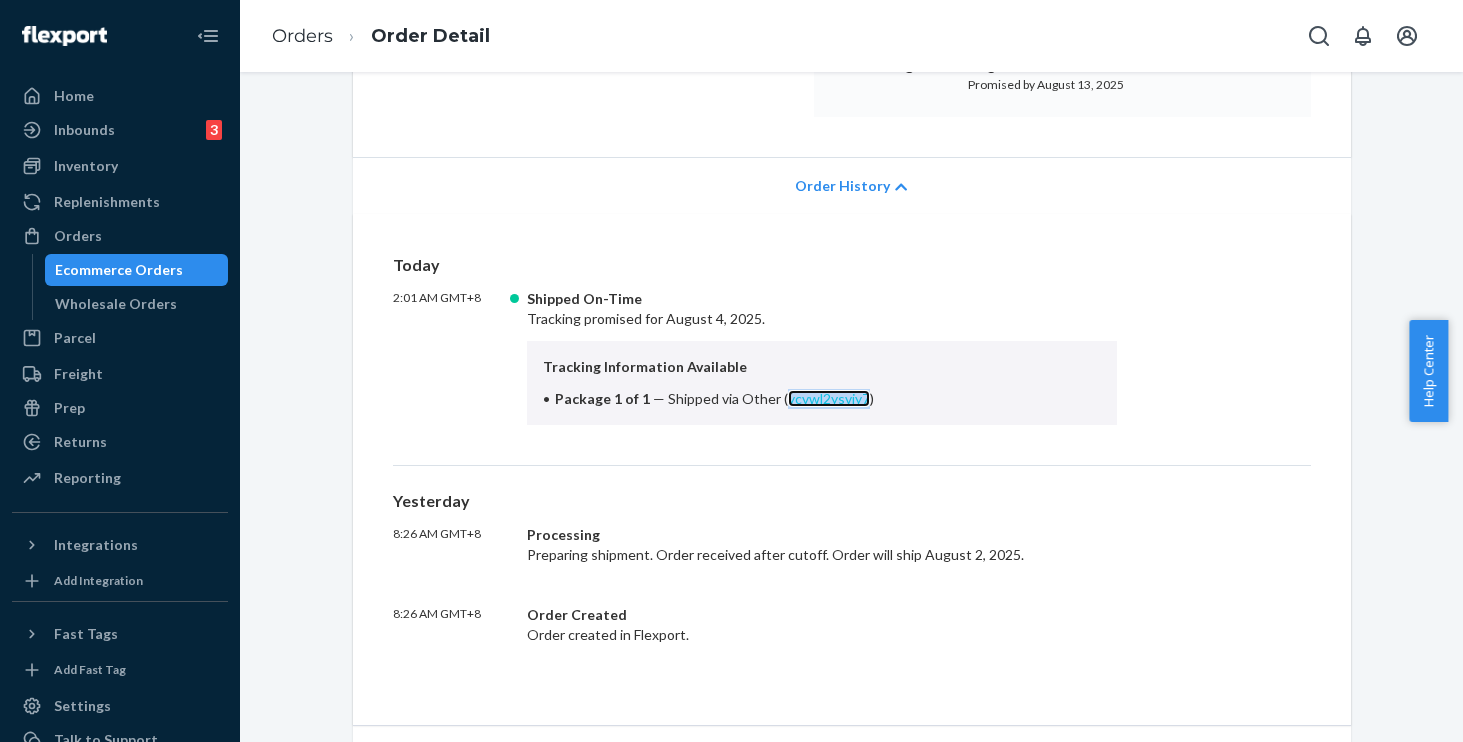 copy on "ycvwl2ysvjy7" 